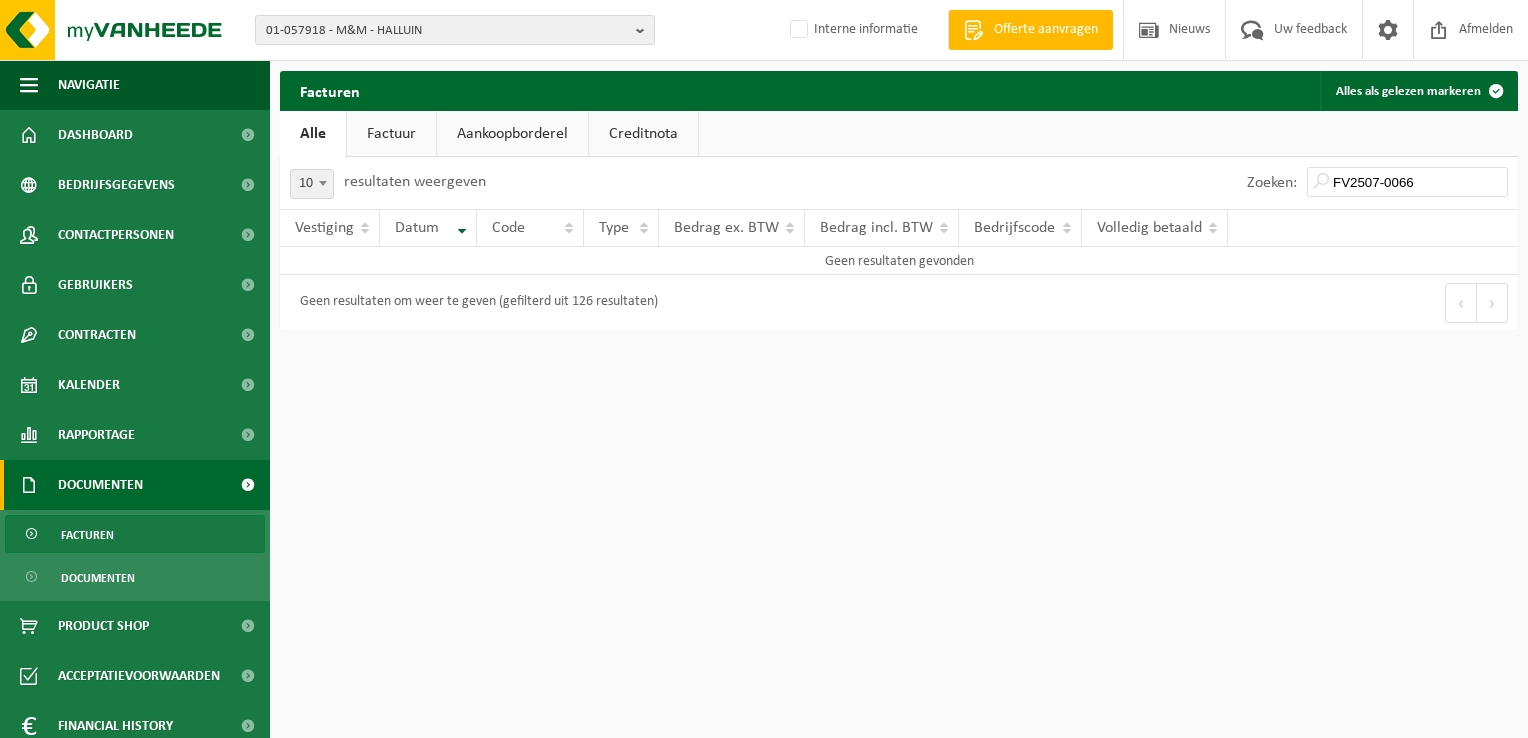 scroll, scrollTop: 0, scrollLeft: 0, axis: both 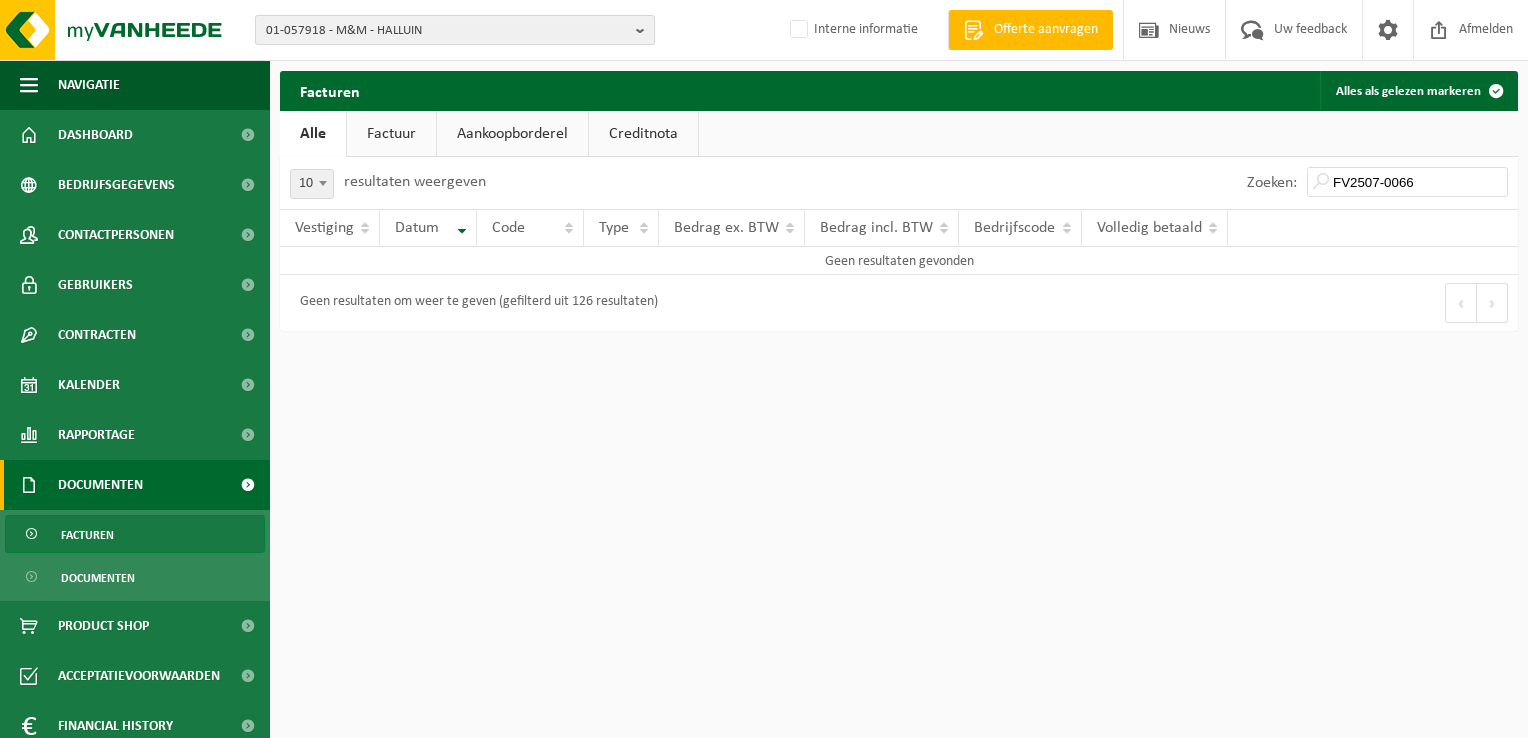 click on "01-057918 - M&M - HALLUIN" at bounding box center (447, 31) 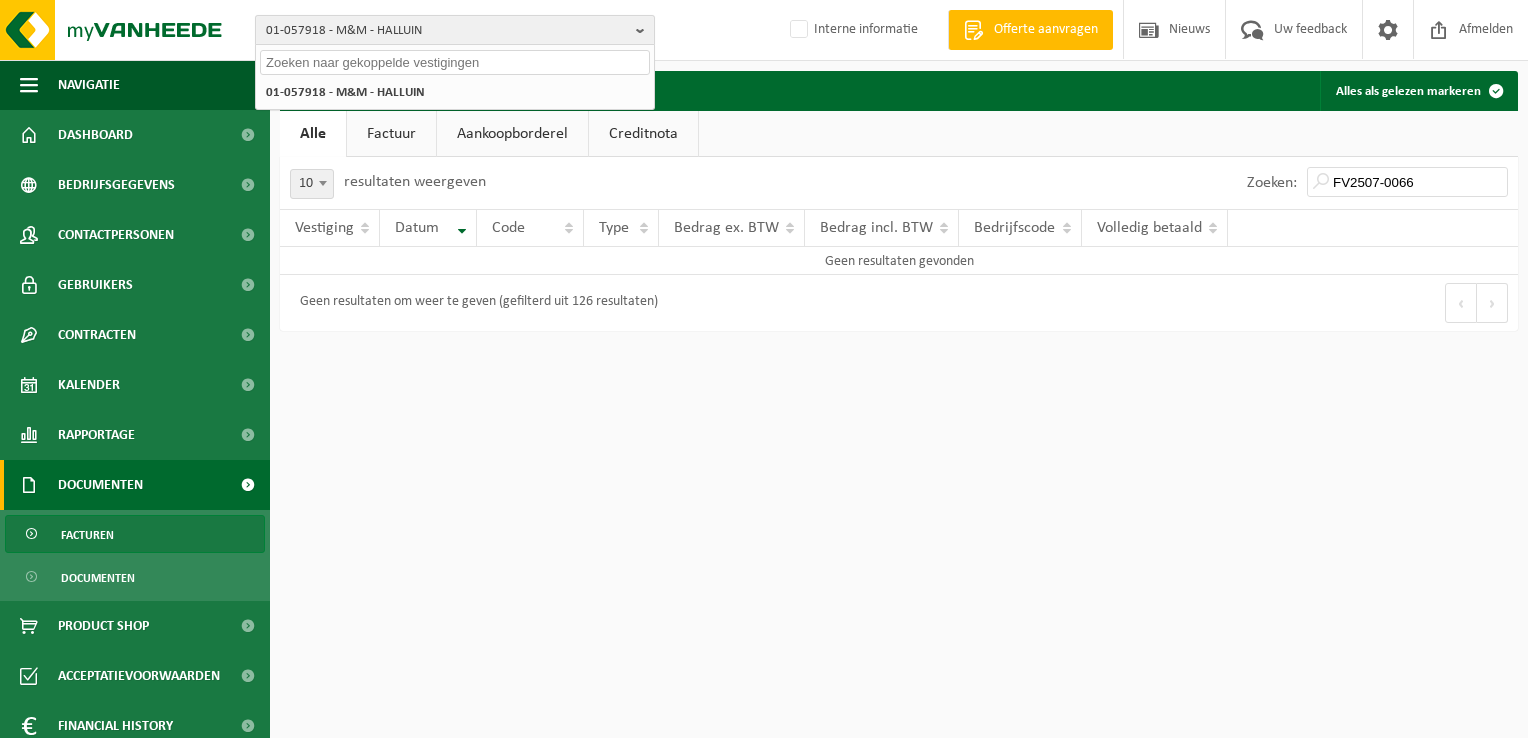 paste on "10-880802" 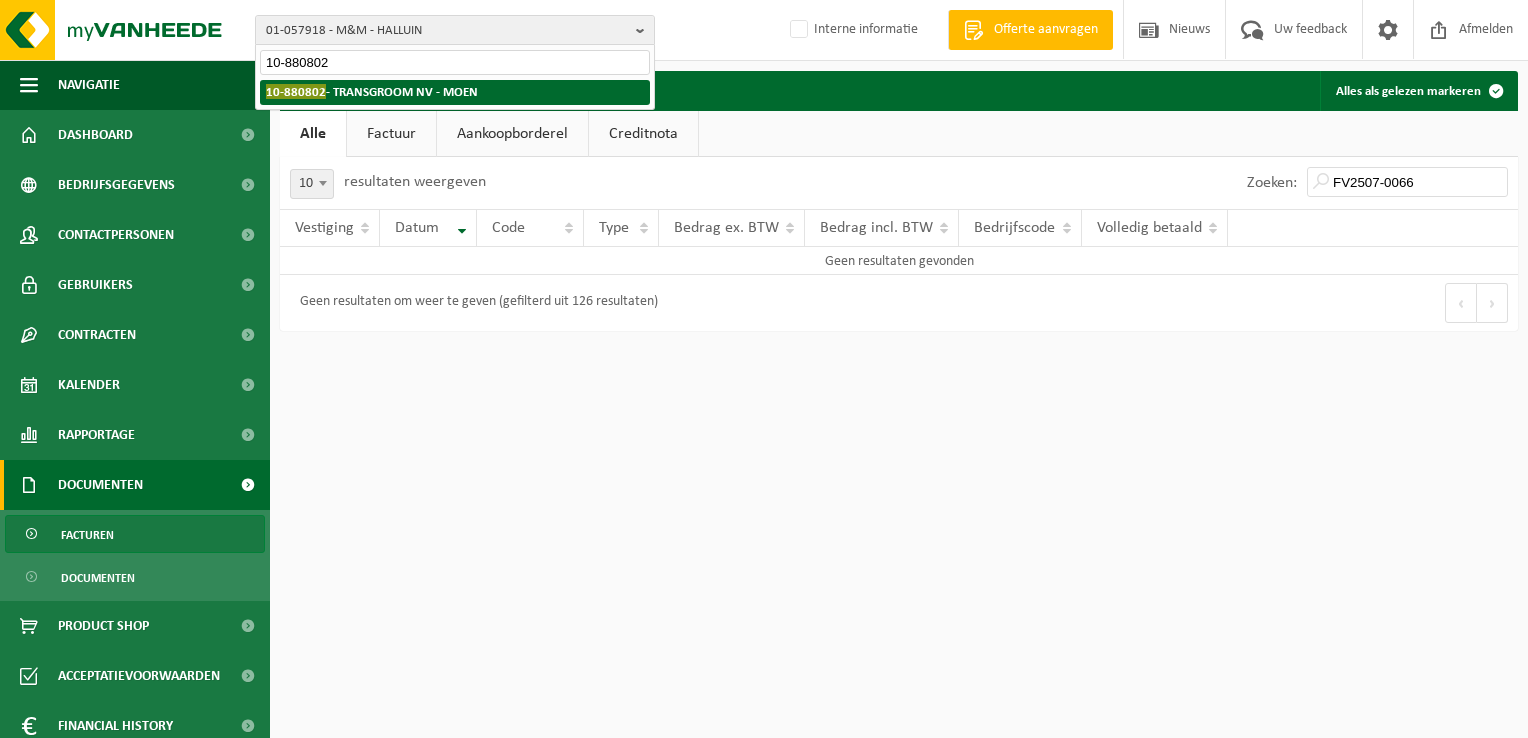 type on "10-880802" 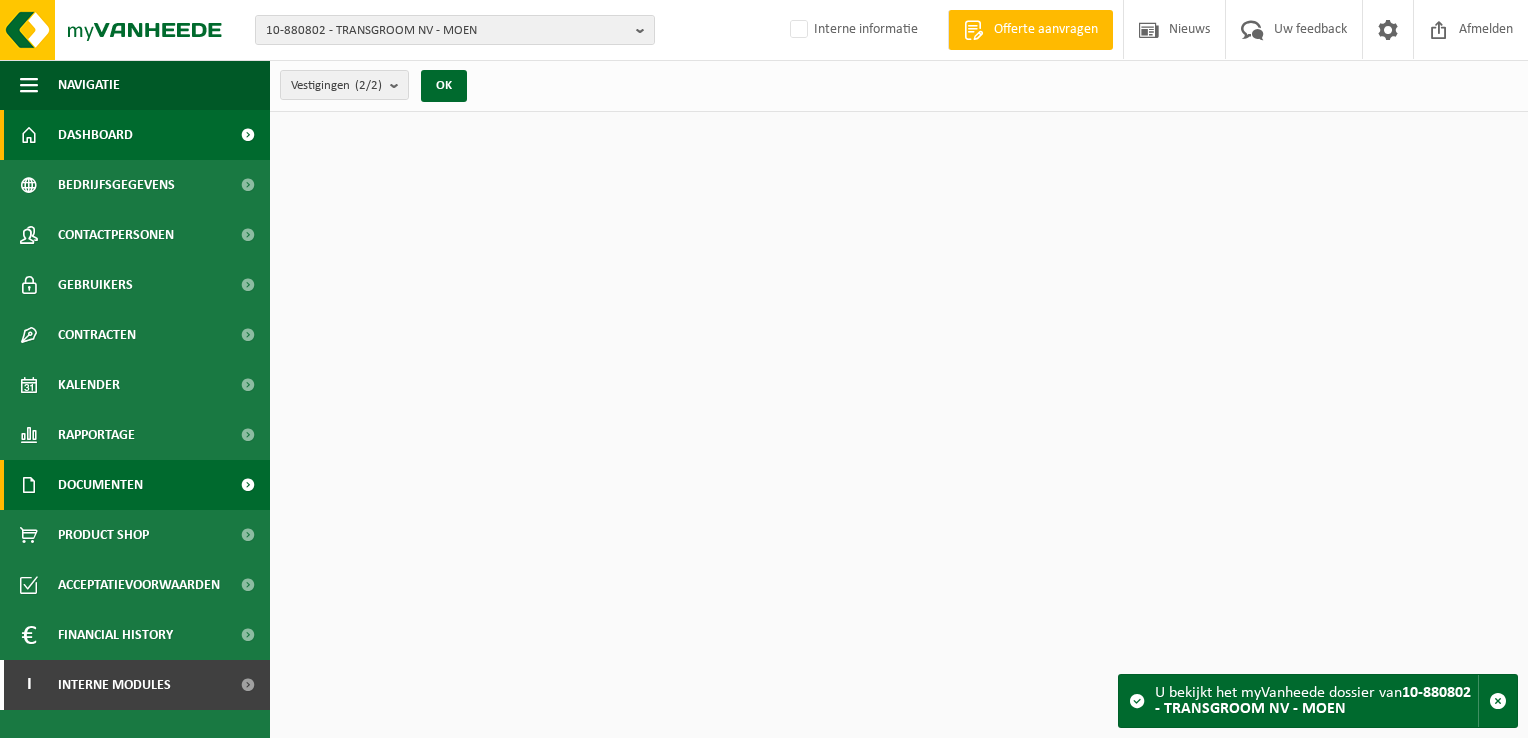 scroll, scrollTop: 0, scrollLeft: 0, axis: both 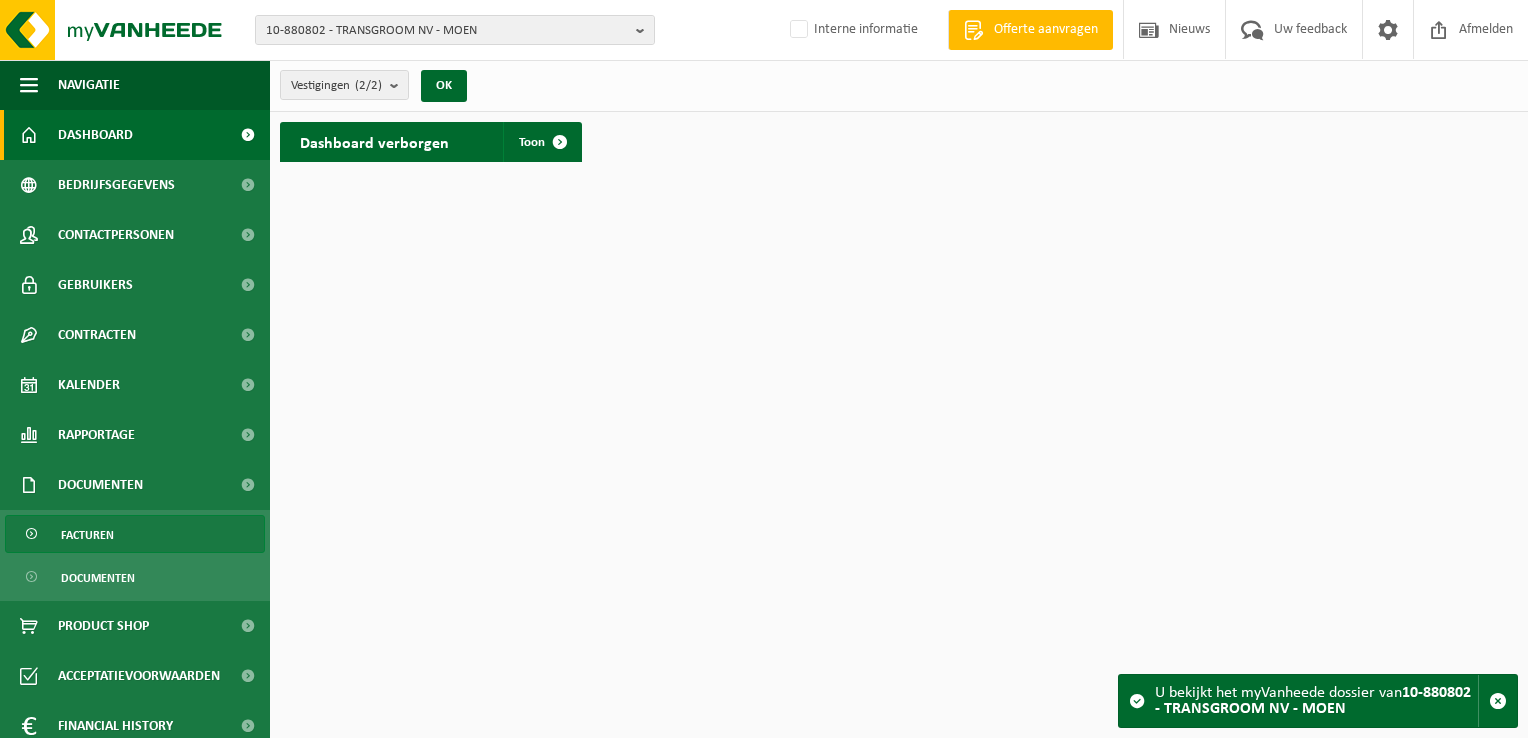 click on "Facturen" at bounding box center [135, 534] 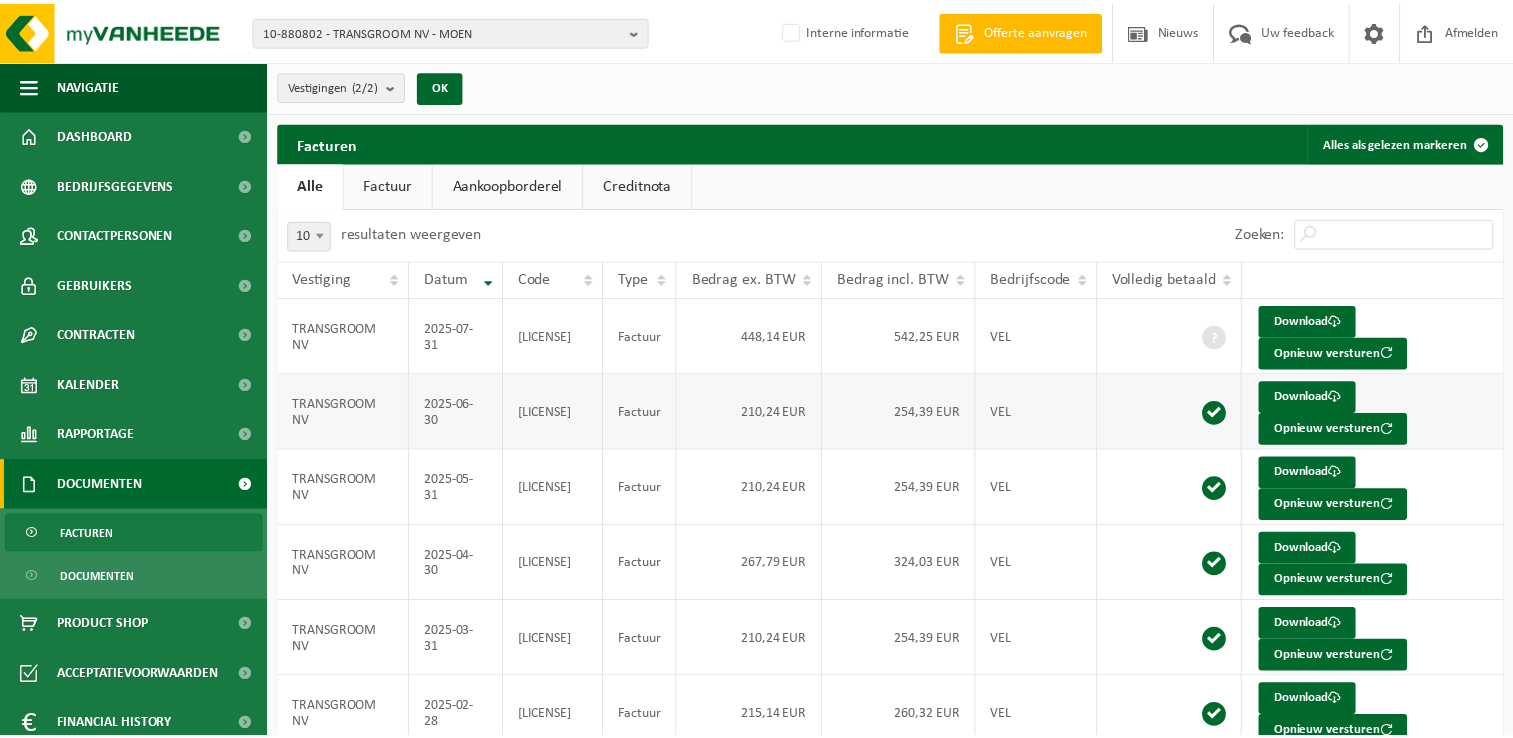 scroll, scrollTop: 0, scrollLeft: 0, axis: both 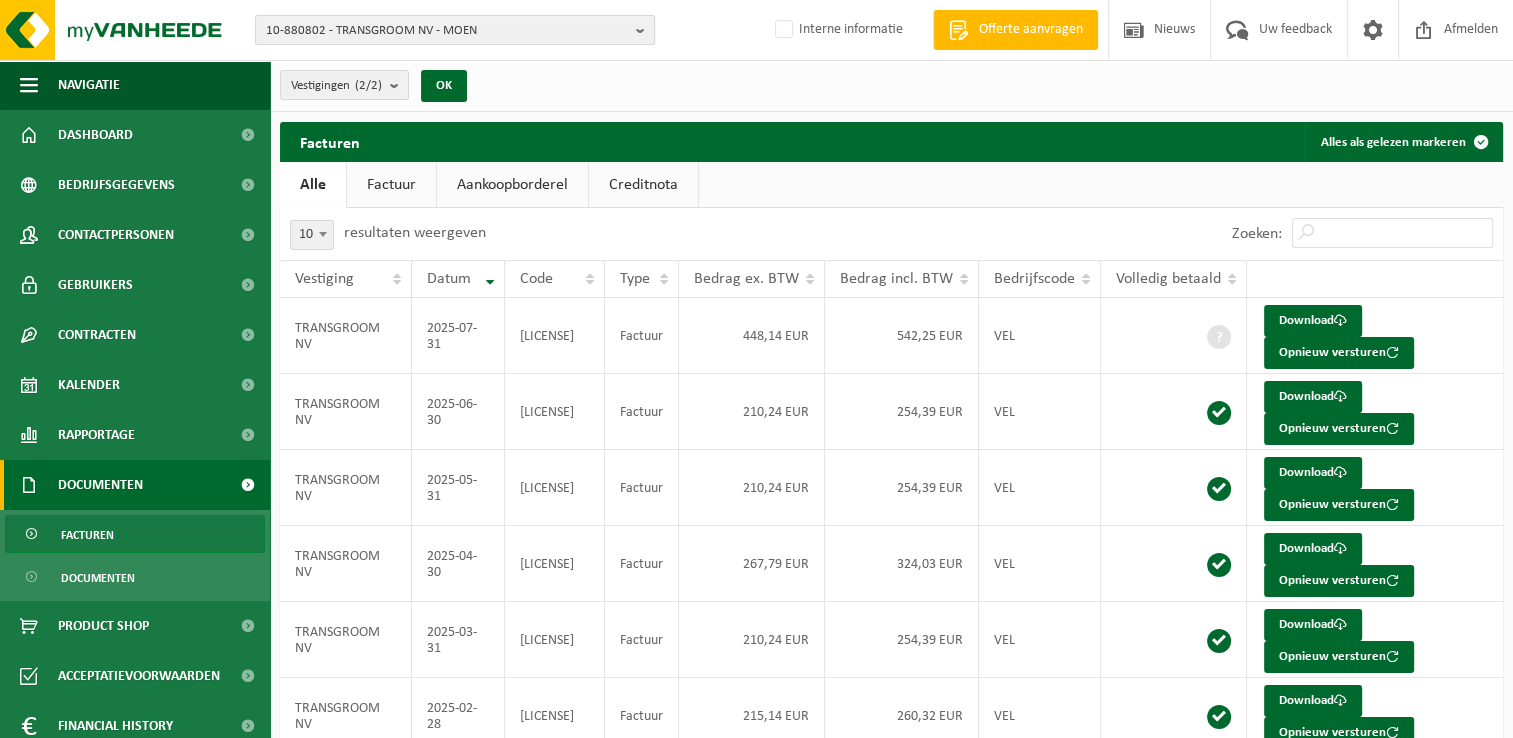 click on "10-880802 - TRANSGROOM NV - MOEN" at bounding box center (447, 31) 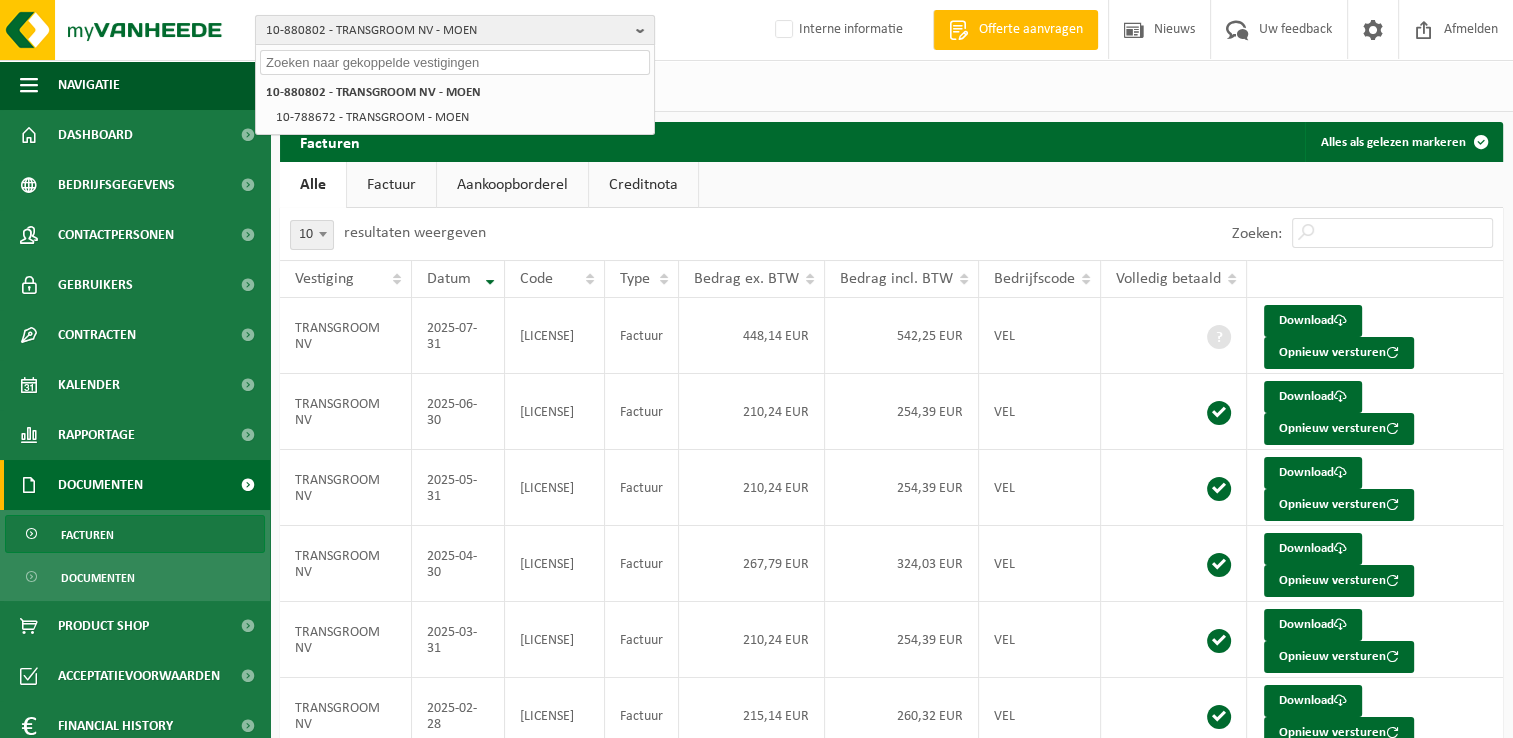 paste on "[PHONE]" 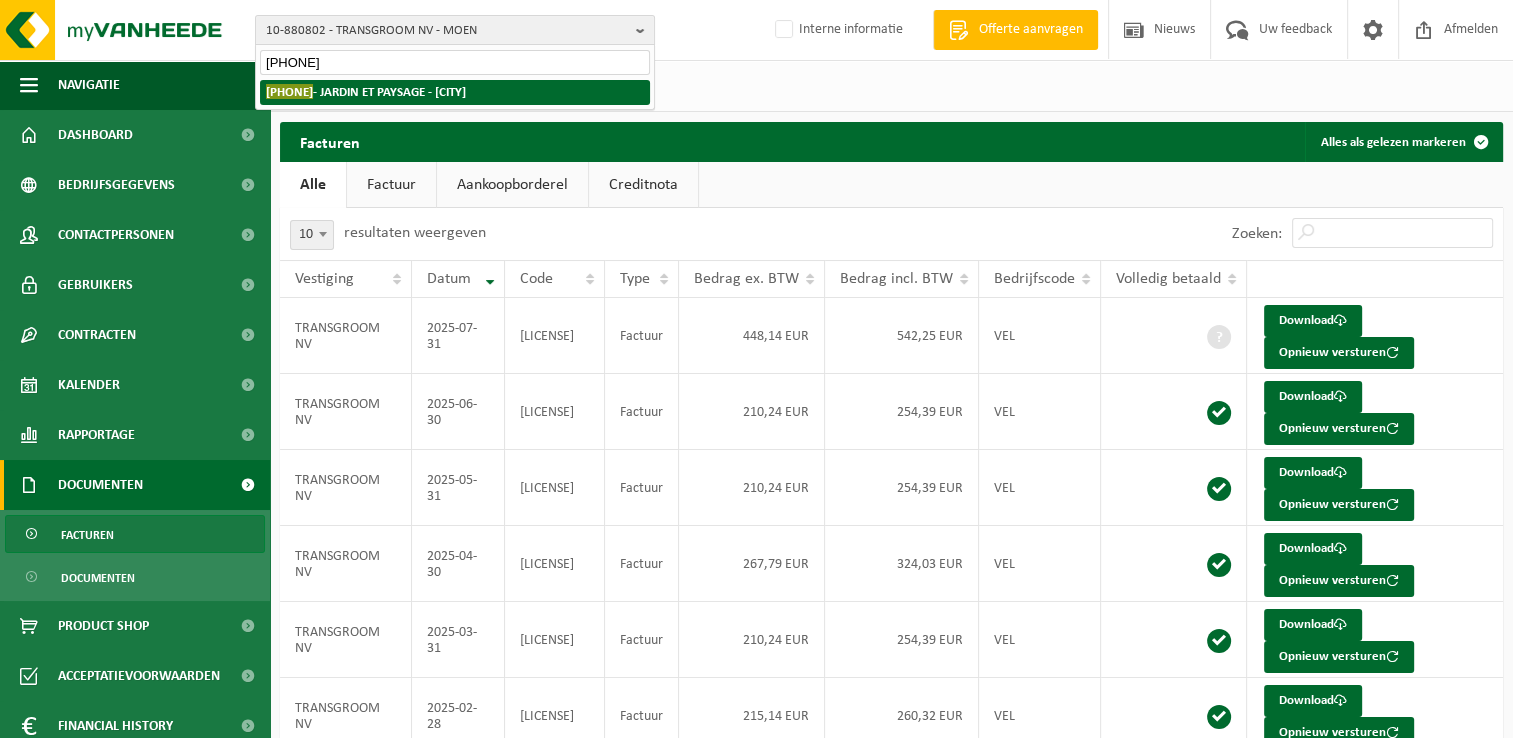 type on "[PHONE]" 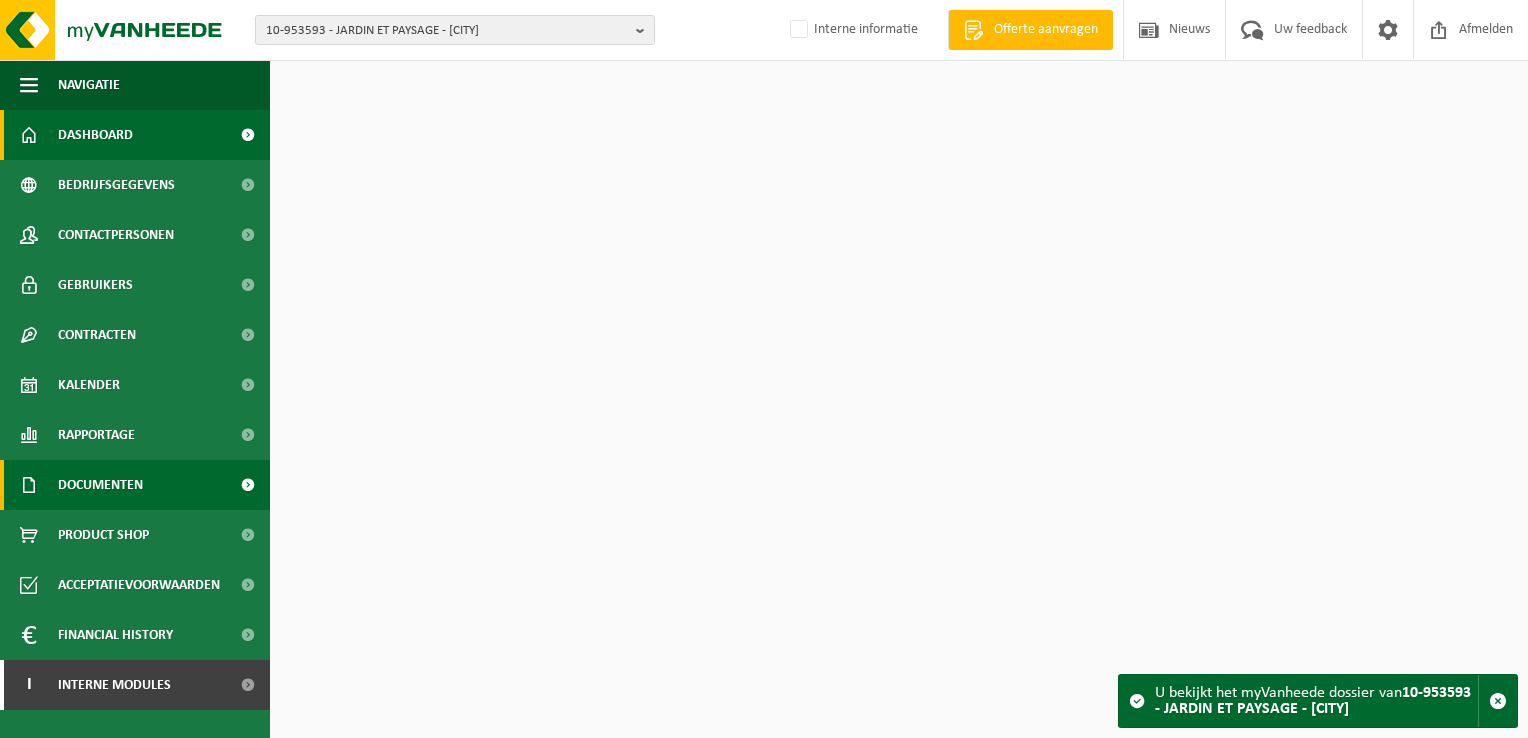 scroll, scrollTop: 0, scrollLeft: 0, axis: both 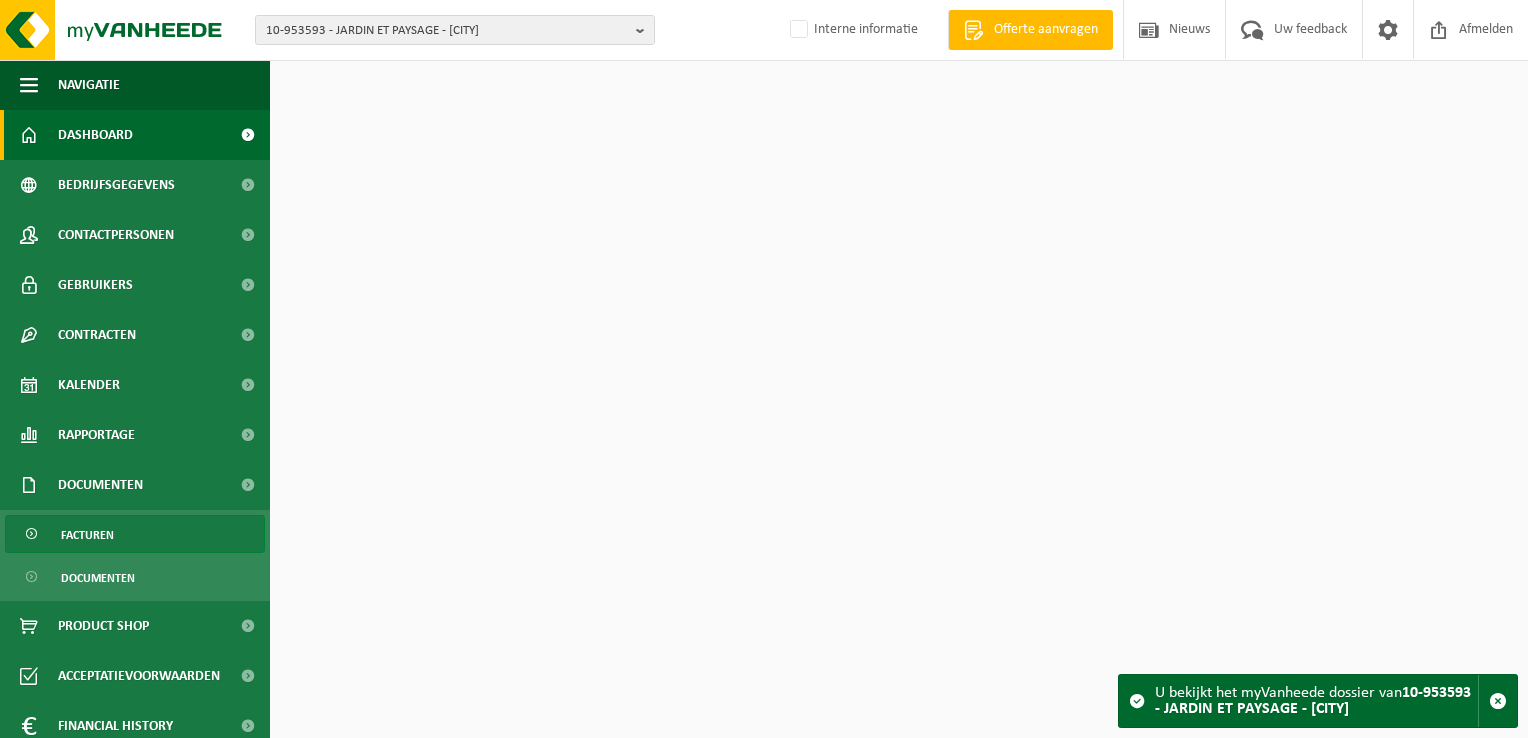 click on "Facturen" at bounding box center [135, 534] 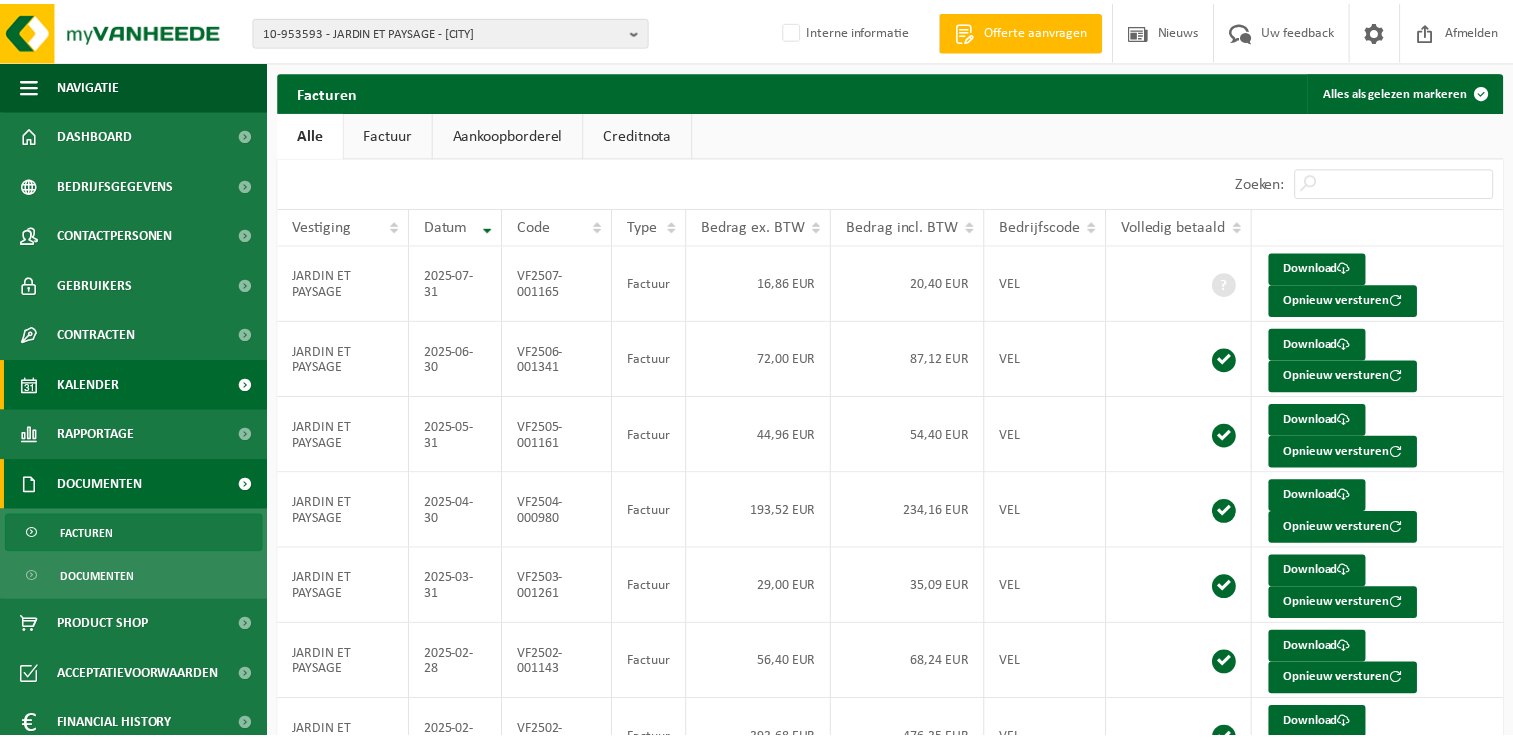 scroll, scrollTop: 0, scrollLeft: 0, axis: both 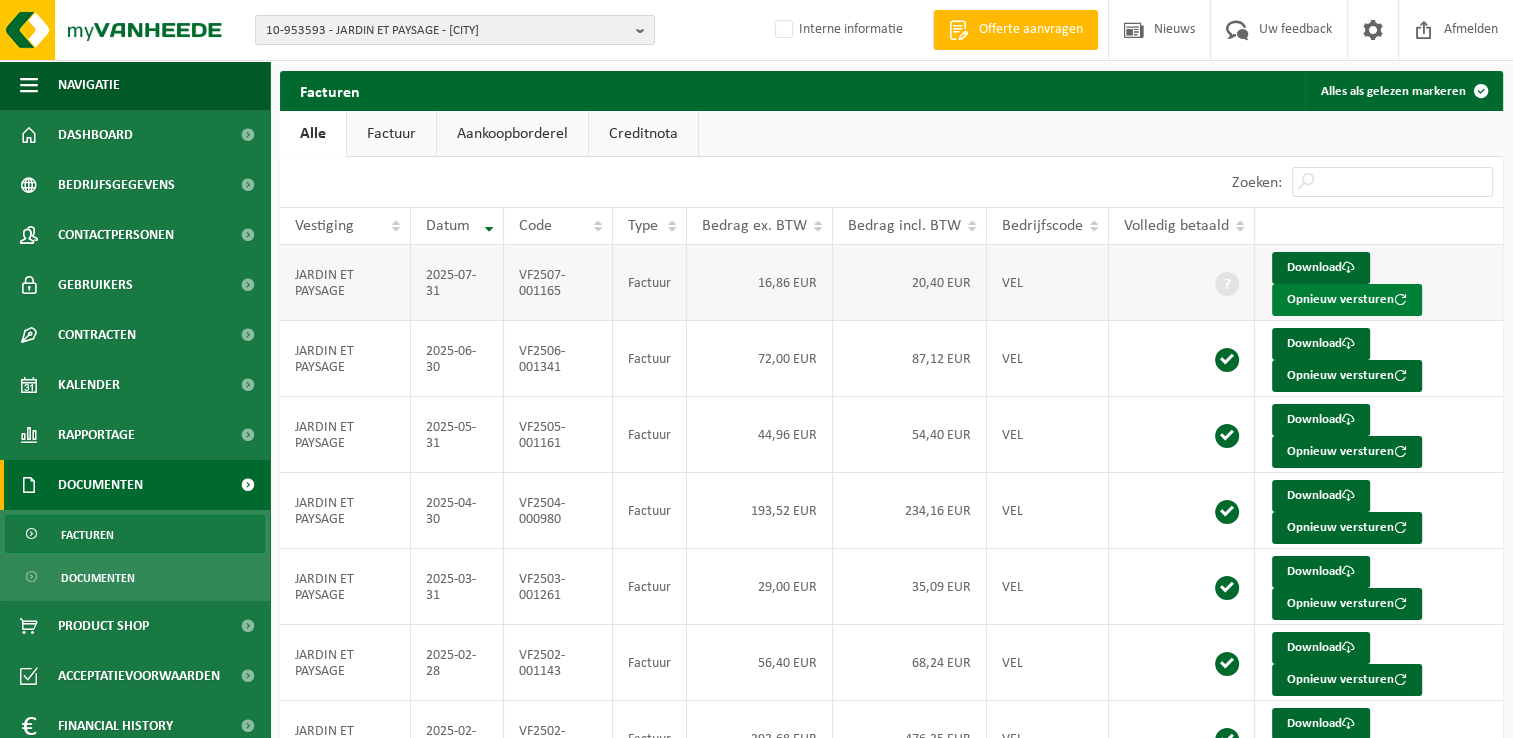 click on "Opnieuw versturen" at bounding box center (1347, 300) 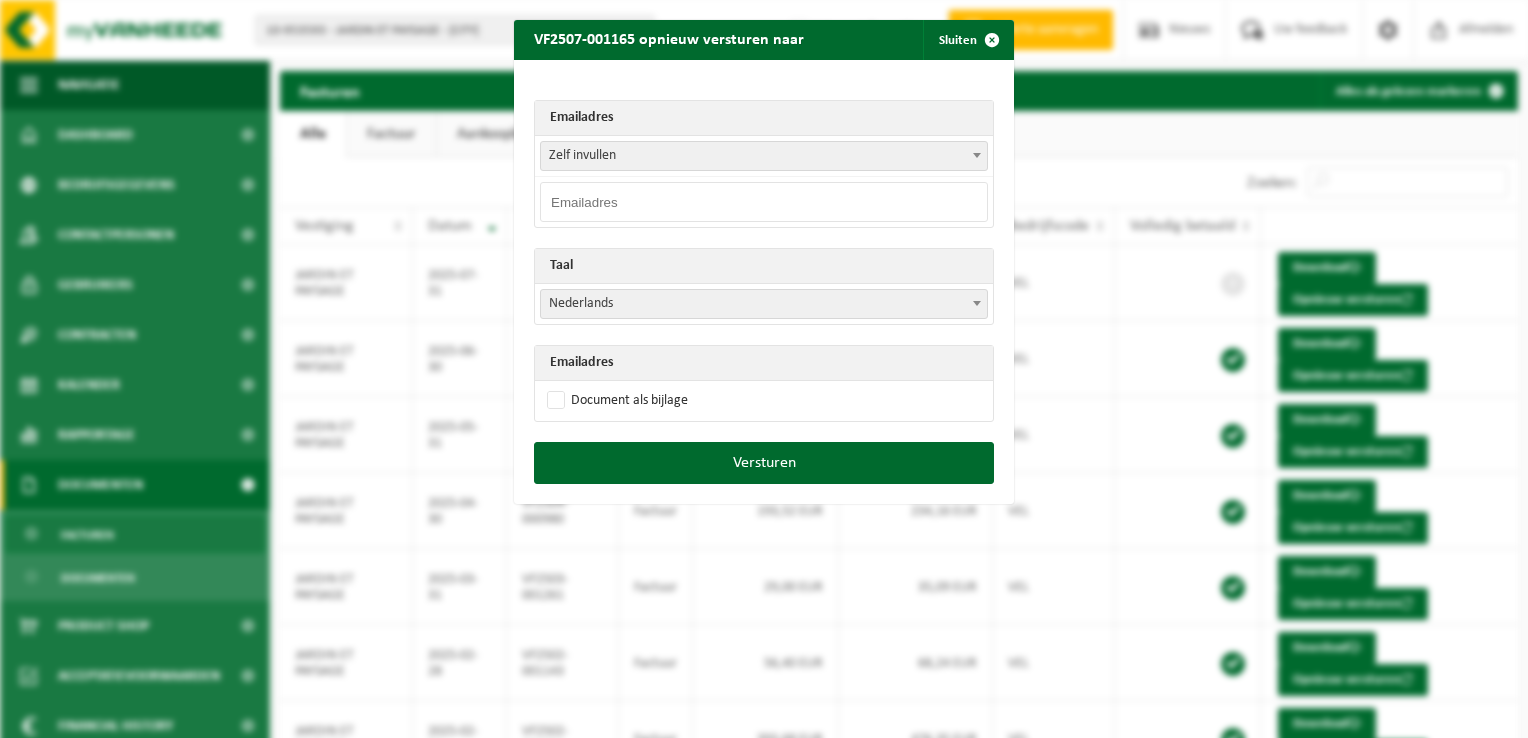 click on "Zelf invullen" at bounding box center (764, 156) 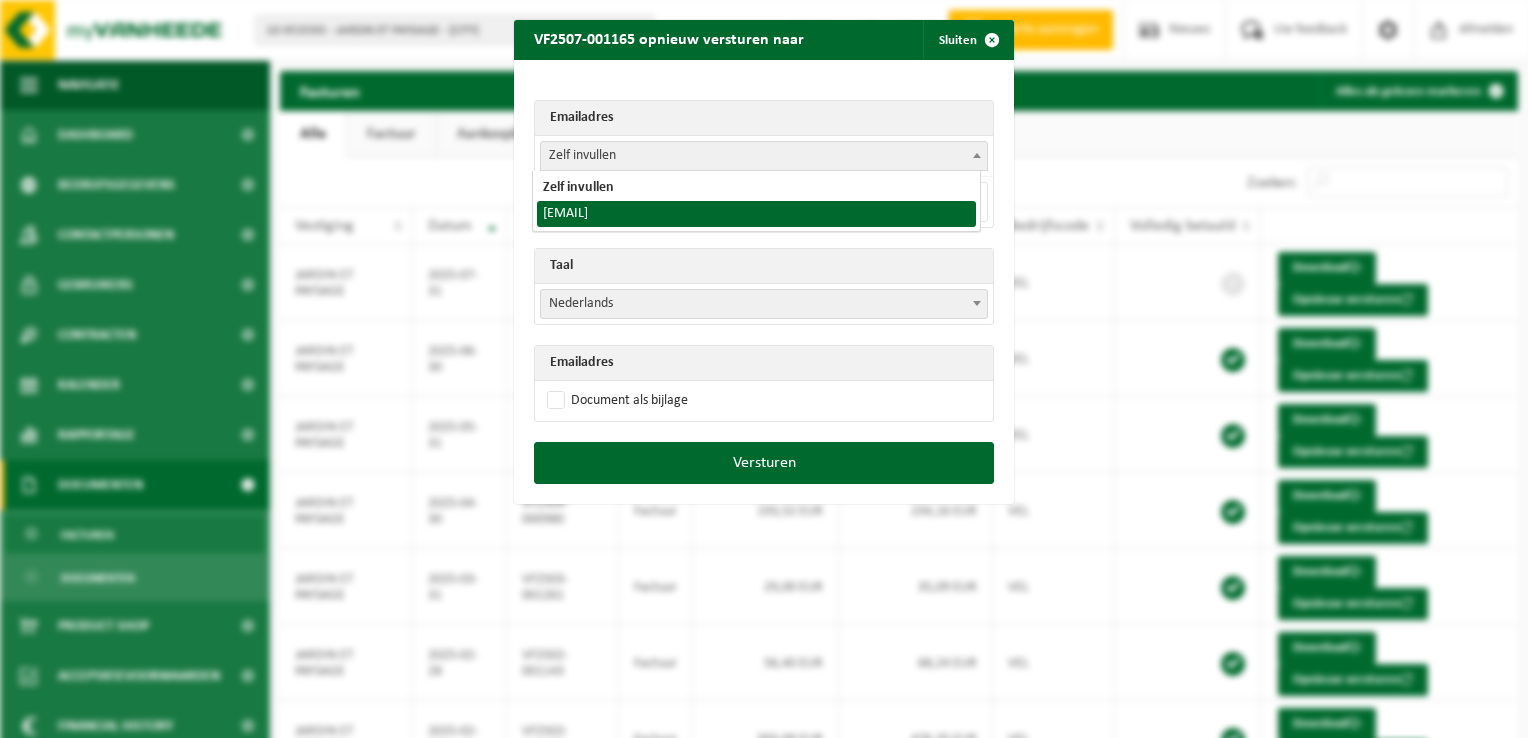 select on "raphael@jardinetpaysage.be" 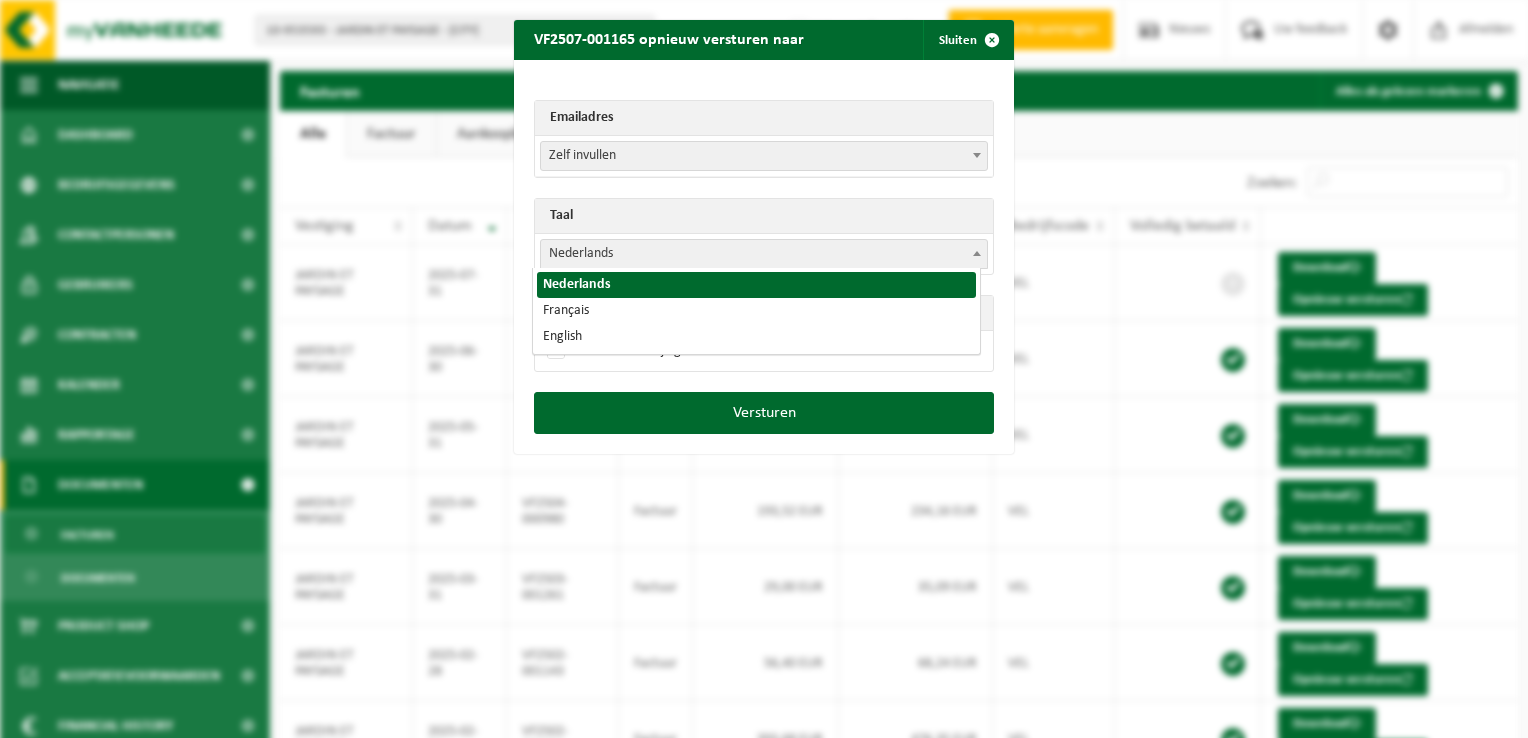 click on "Nederlands" at bounding box center [764, 254] 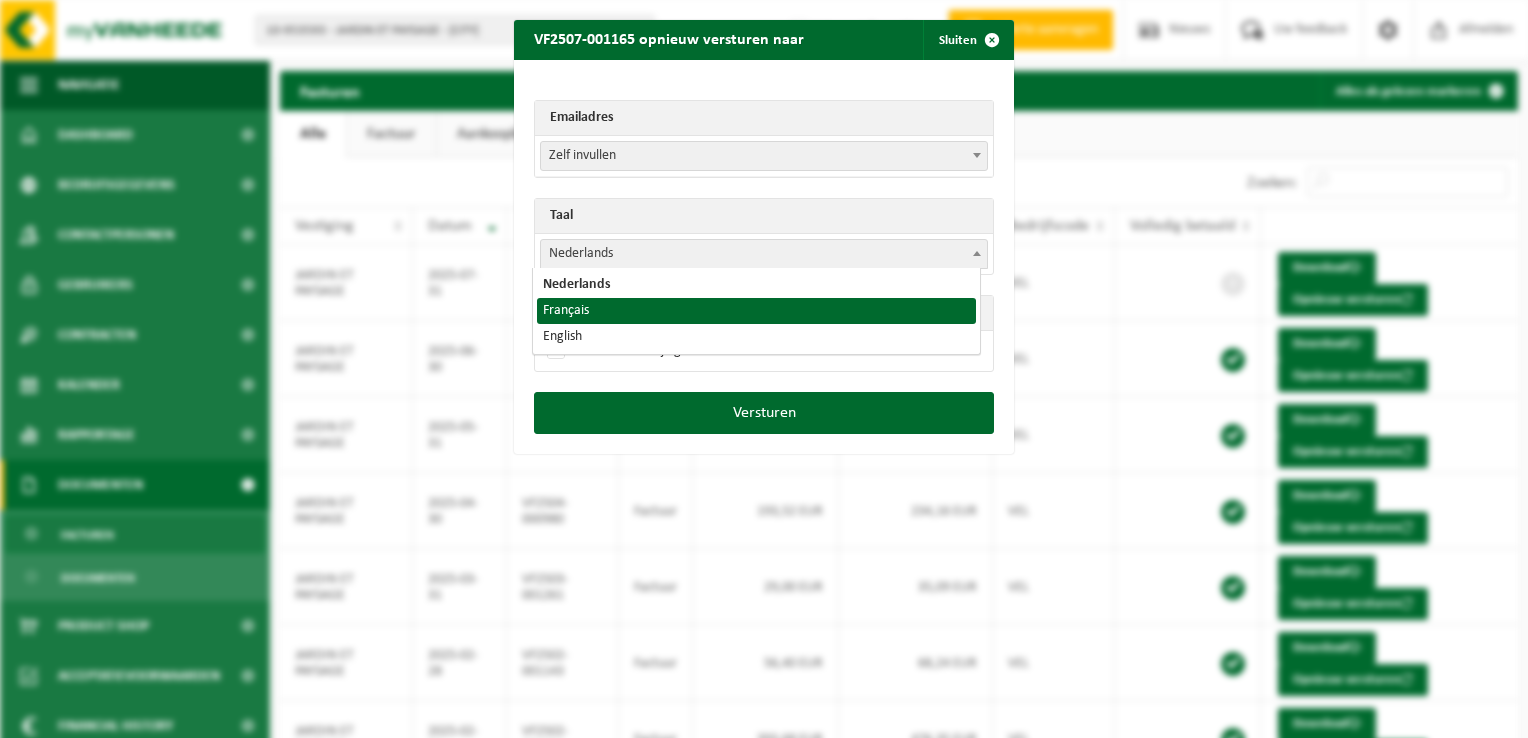 select on "fr" 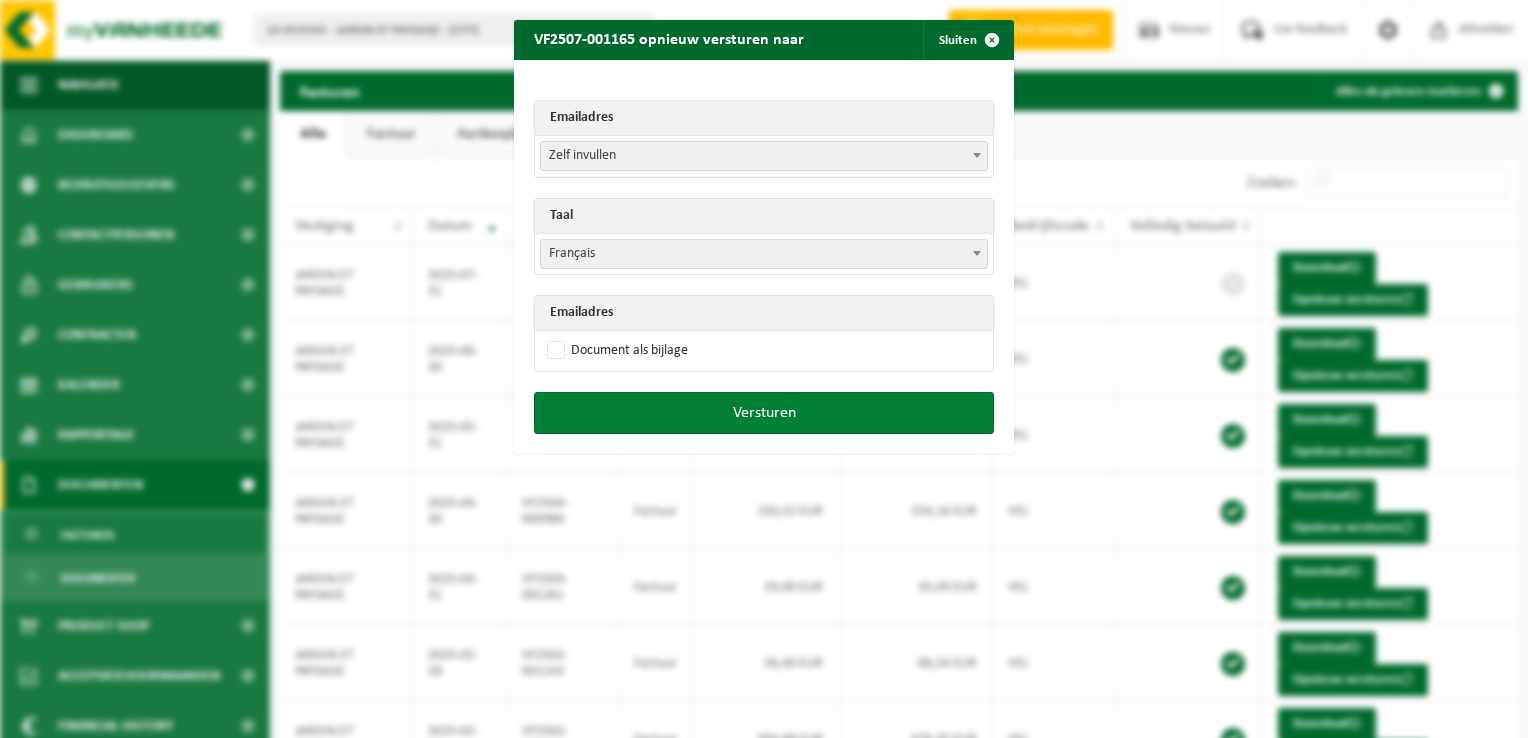 click on "Versturen" at bounding box center (764, 413) 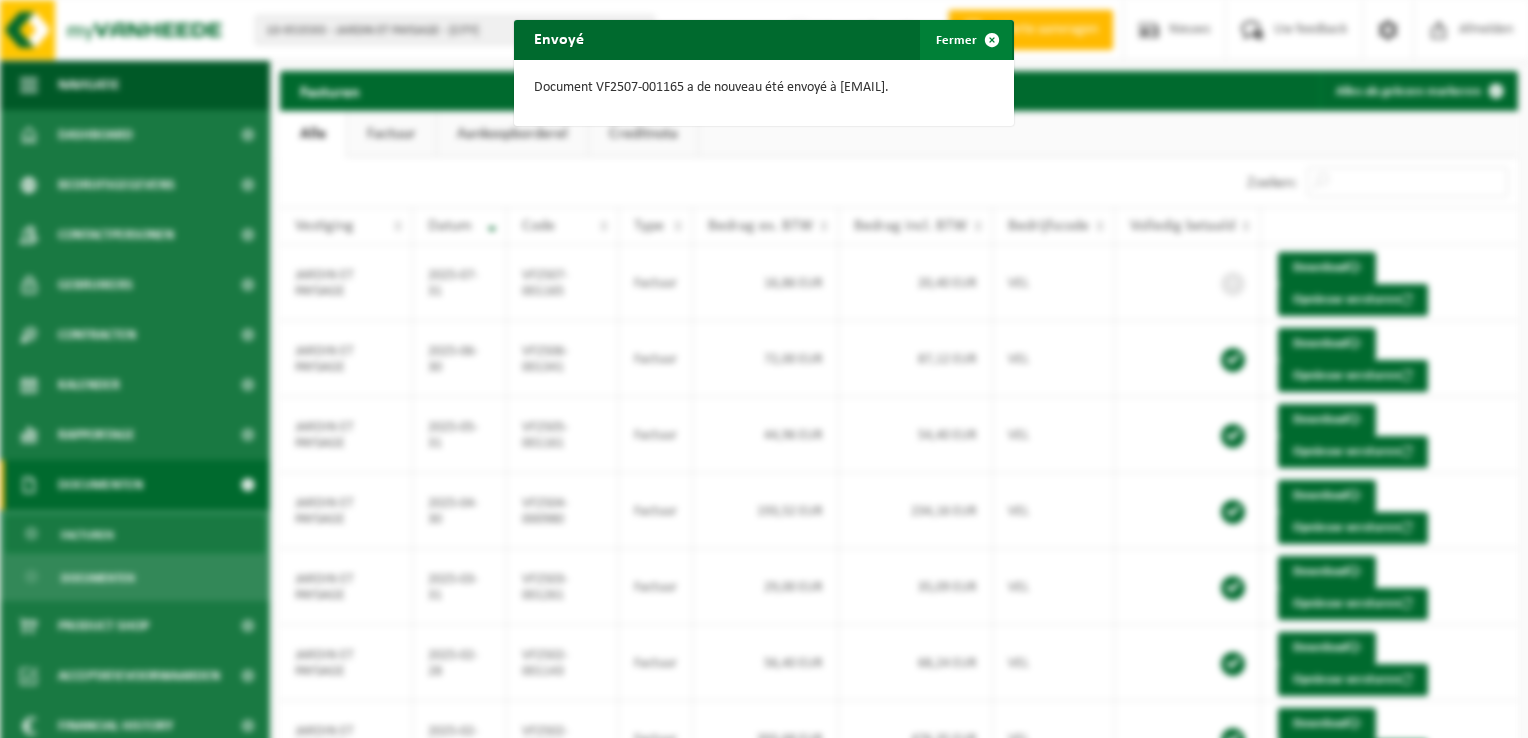 click at bounding box center (992, 40) 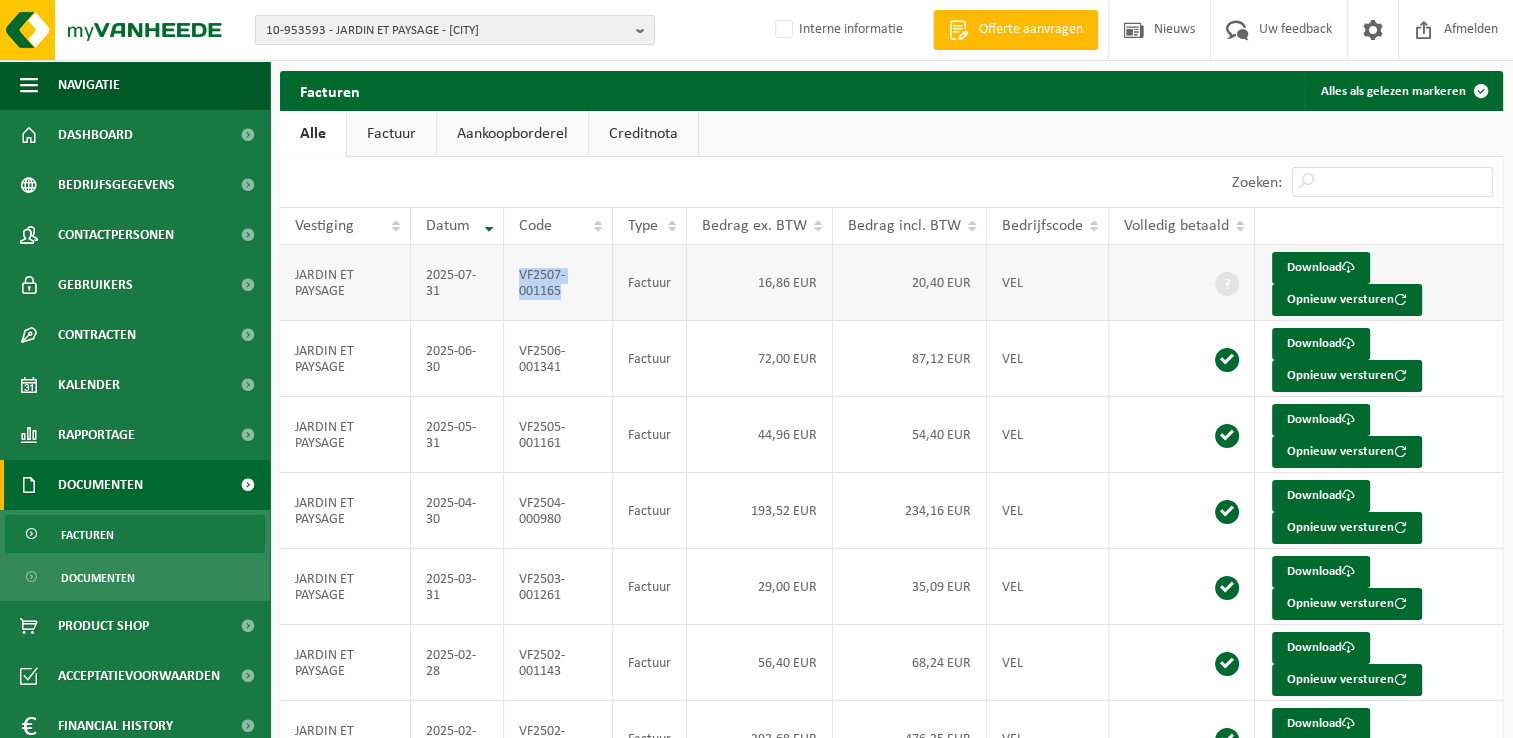 drag, startPoint x: 553, startPoint y: 292, endPoint x: 520, endPoint y: 275, distance: 37.12142 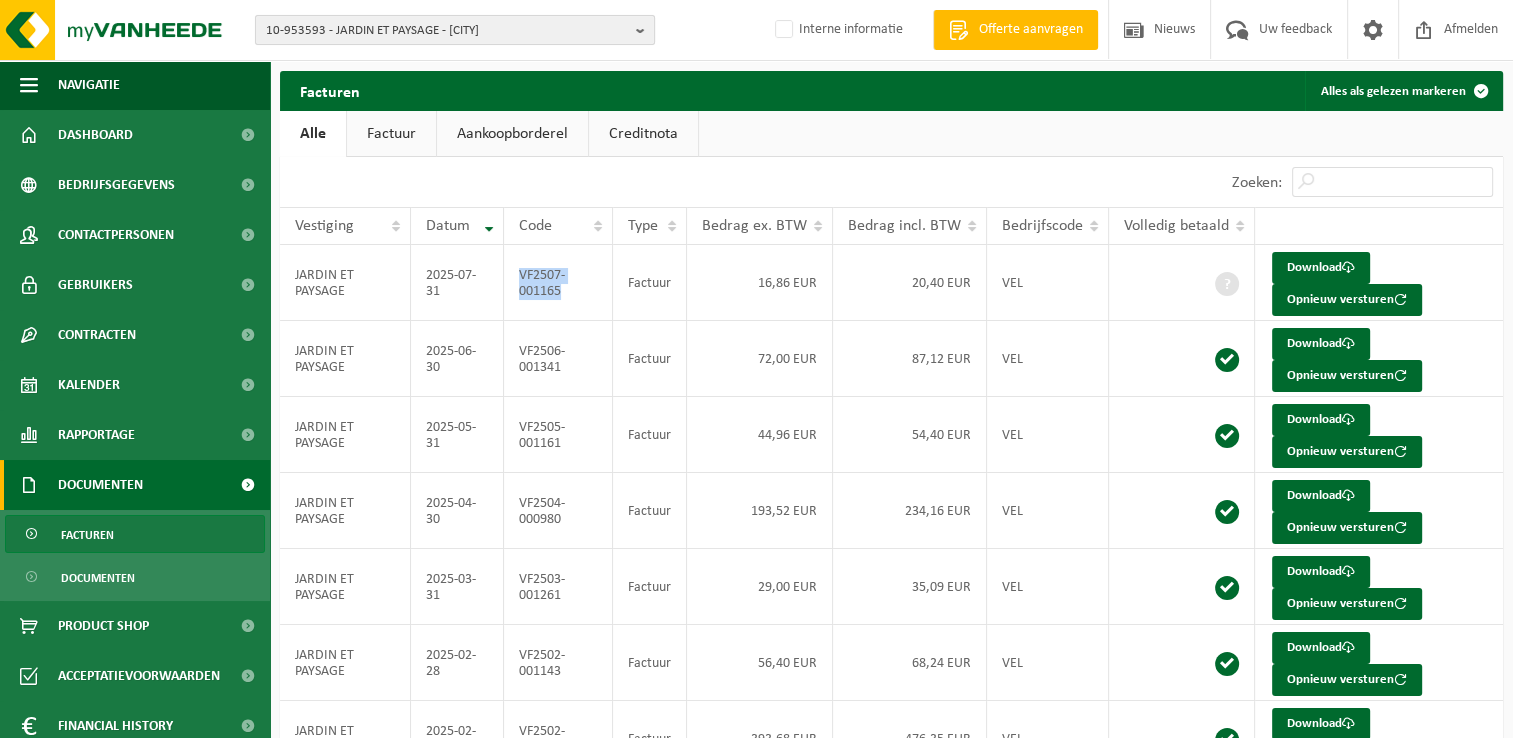 click on "10-953593 - JARDIN ET PAYSAGE - RIXENSART" at bounding box center (447, 31) 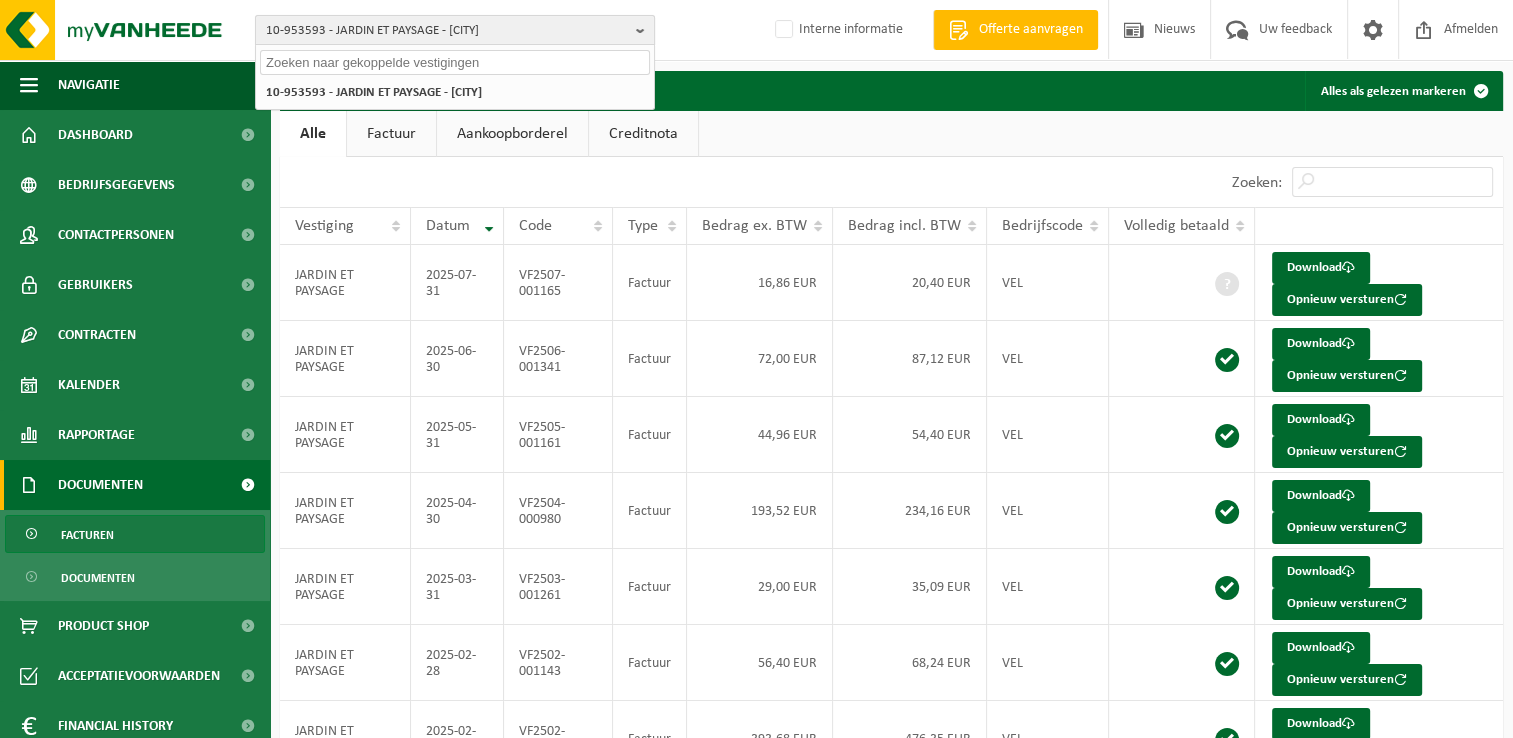 paste on "10-986557" 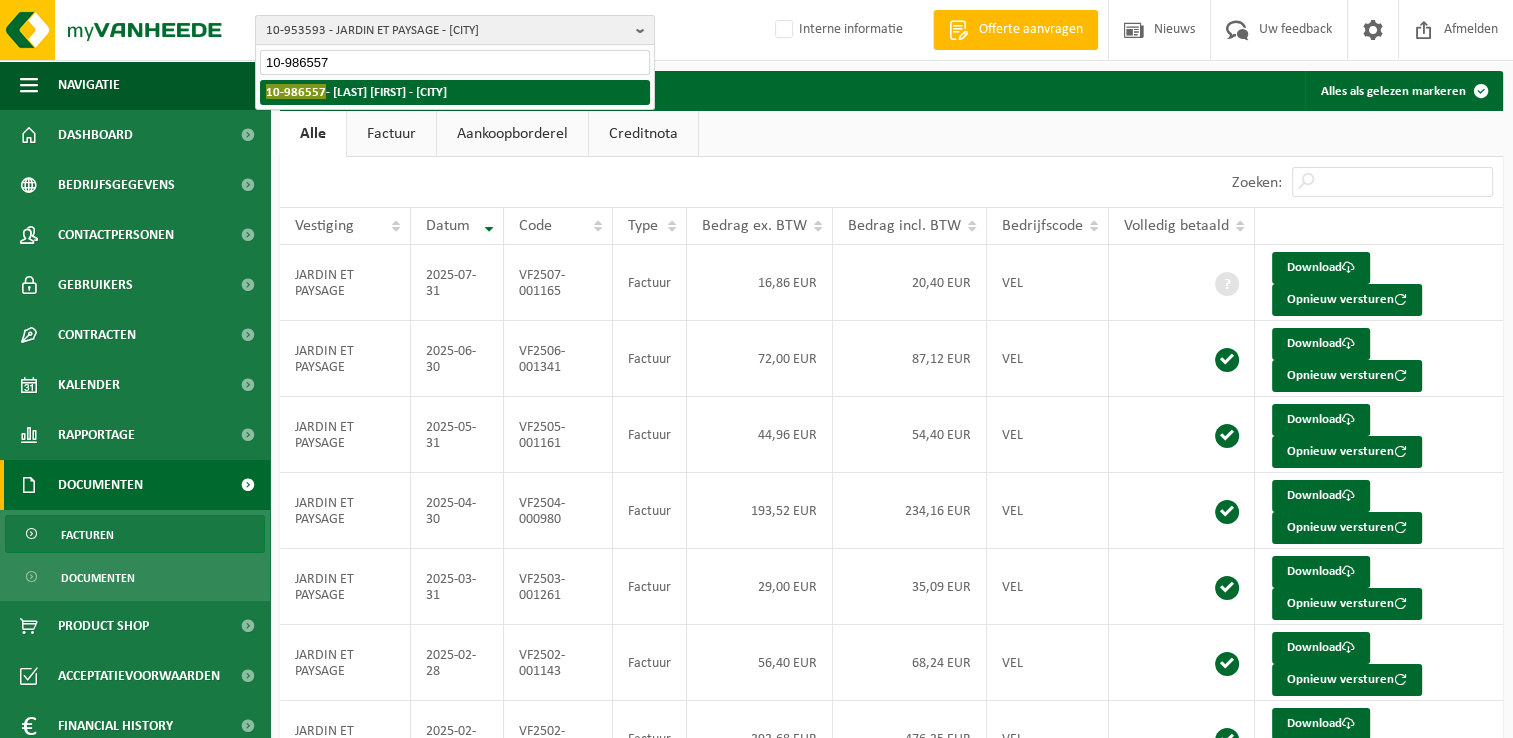 type on "10-986557" 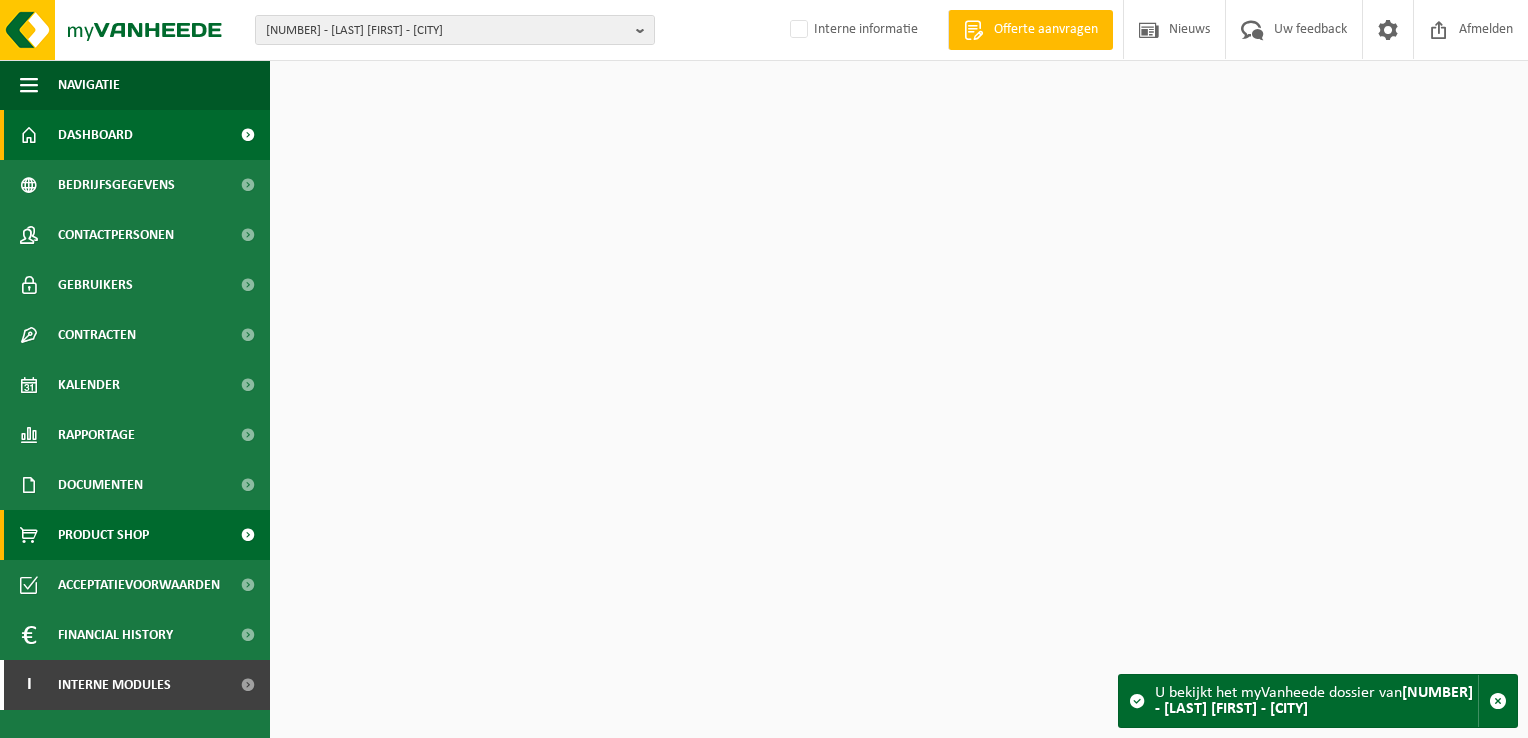 scroll, scrollTop: 0, scrollLeft: 0, axis: both 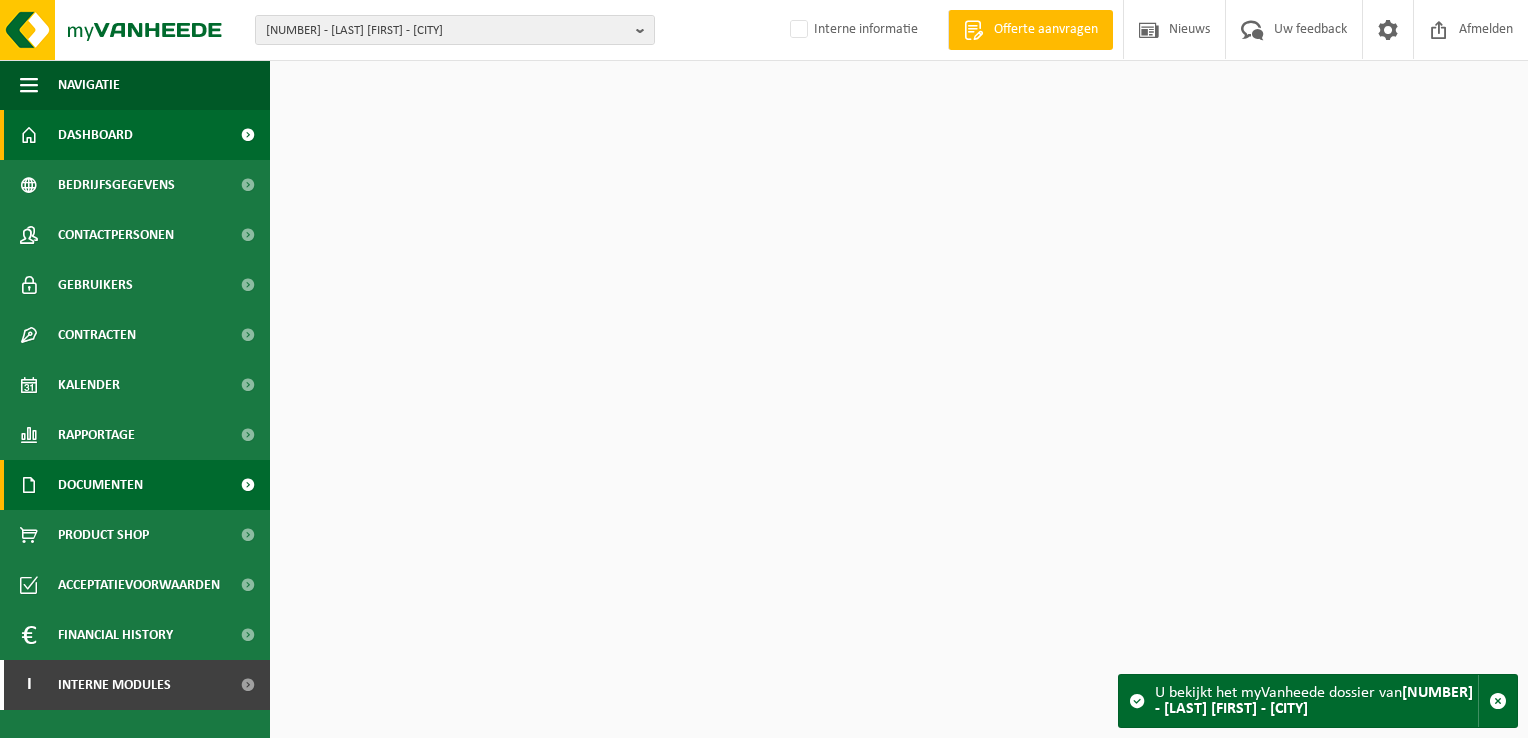 click on "Documenten" at bounding box center (100, 485) 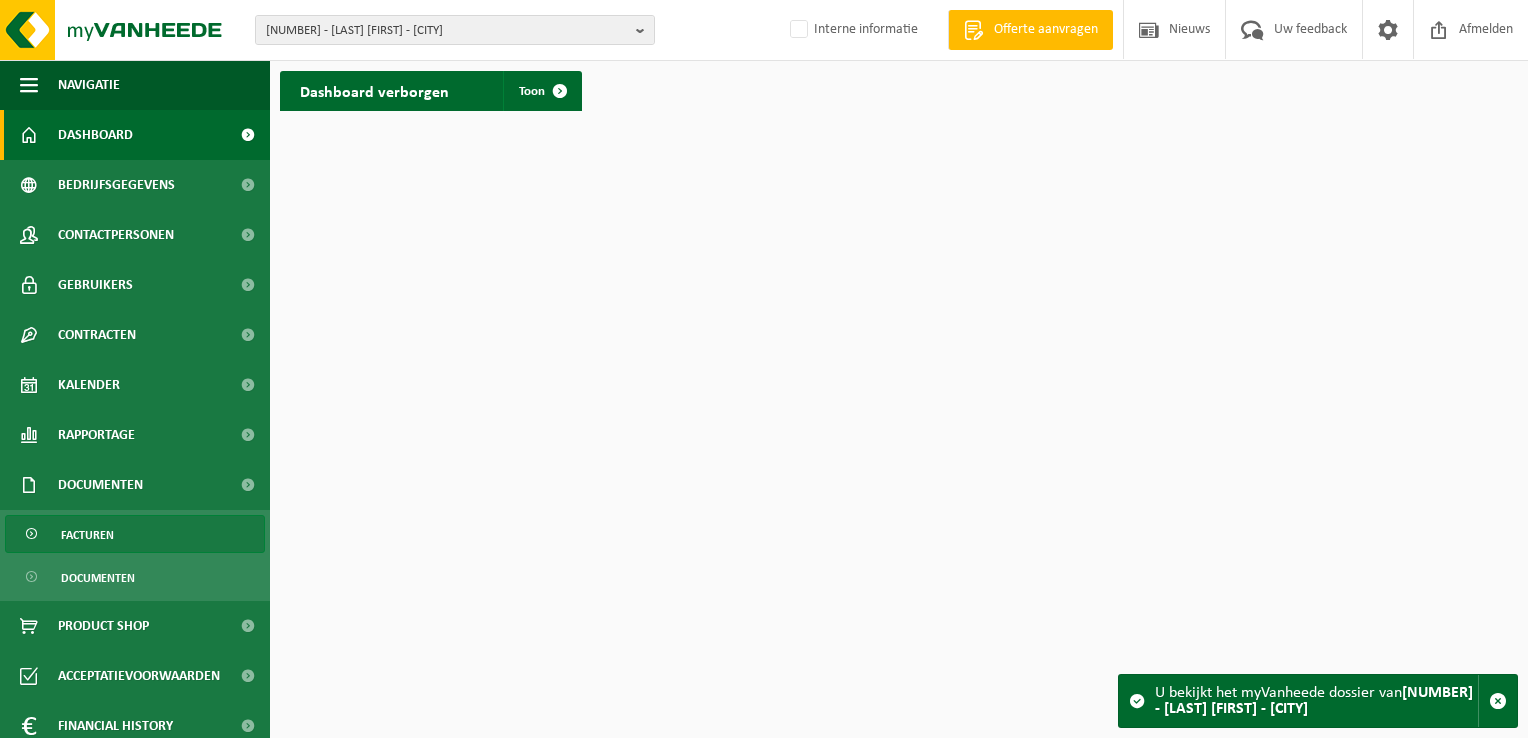 click on "Facturen" at bounding box center (135, 534) 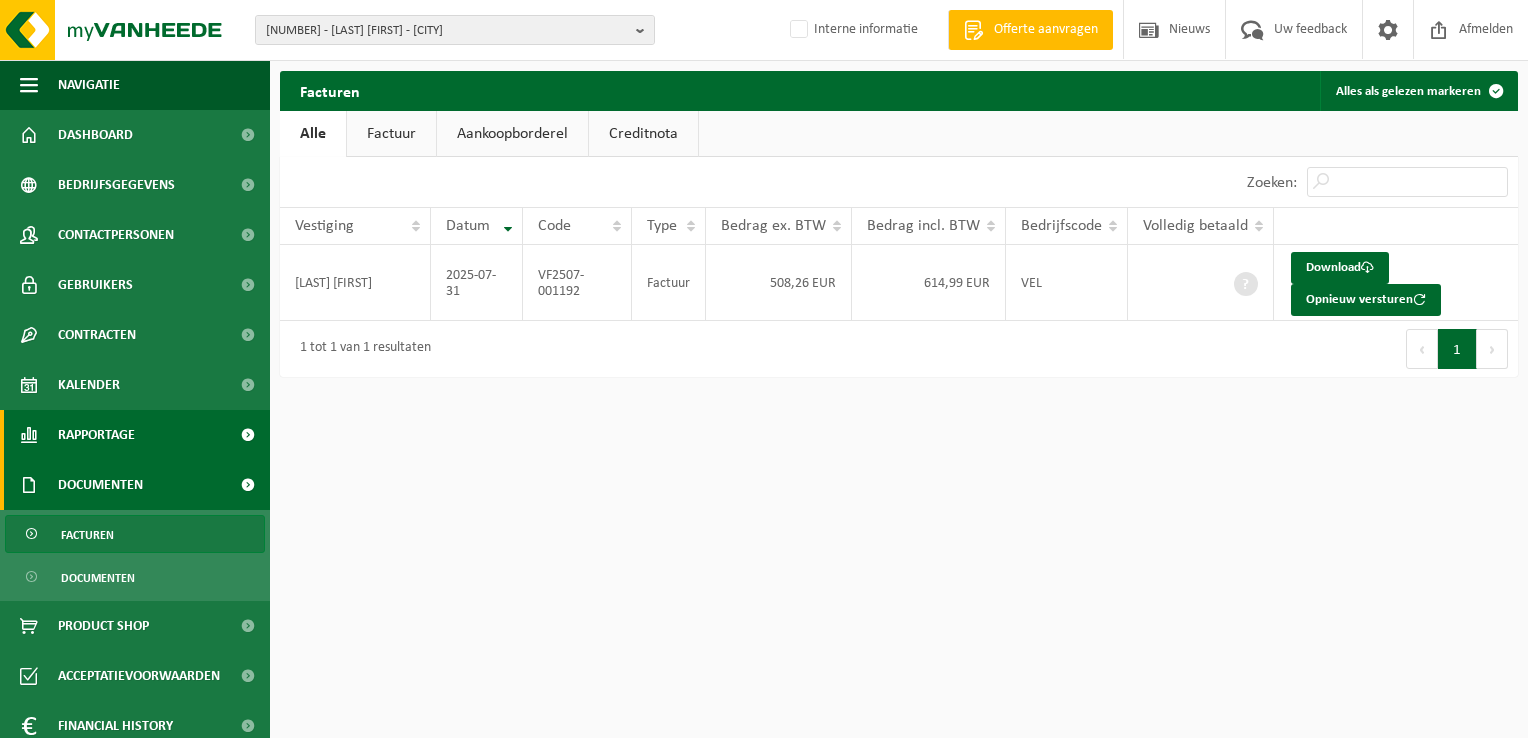 scroll, scrollTop: 0, scrollLeft: 0, axis: both 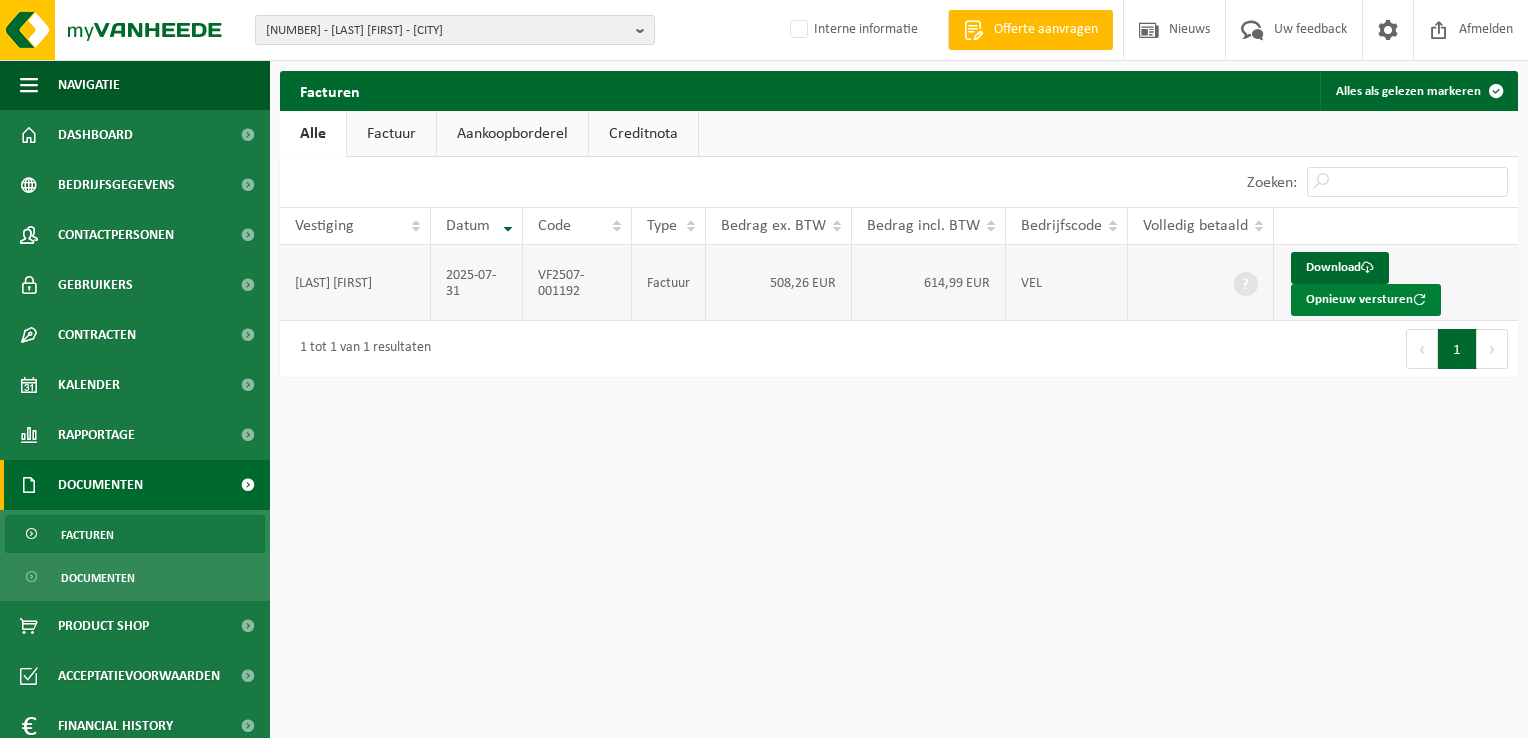 click on "Opnieuw versturen" at bounding box center [1366, 300] 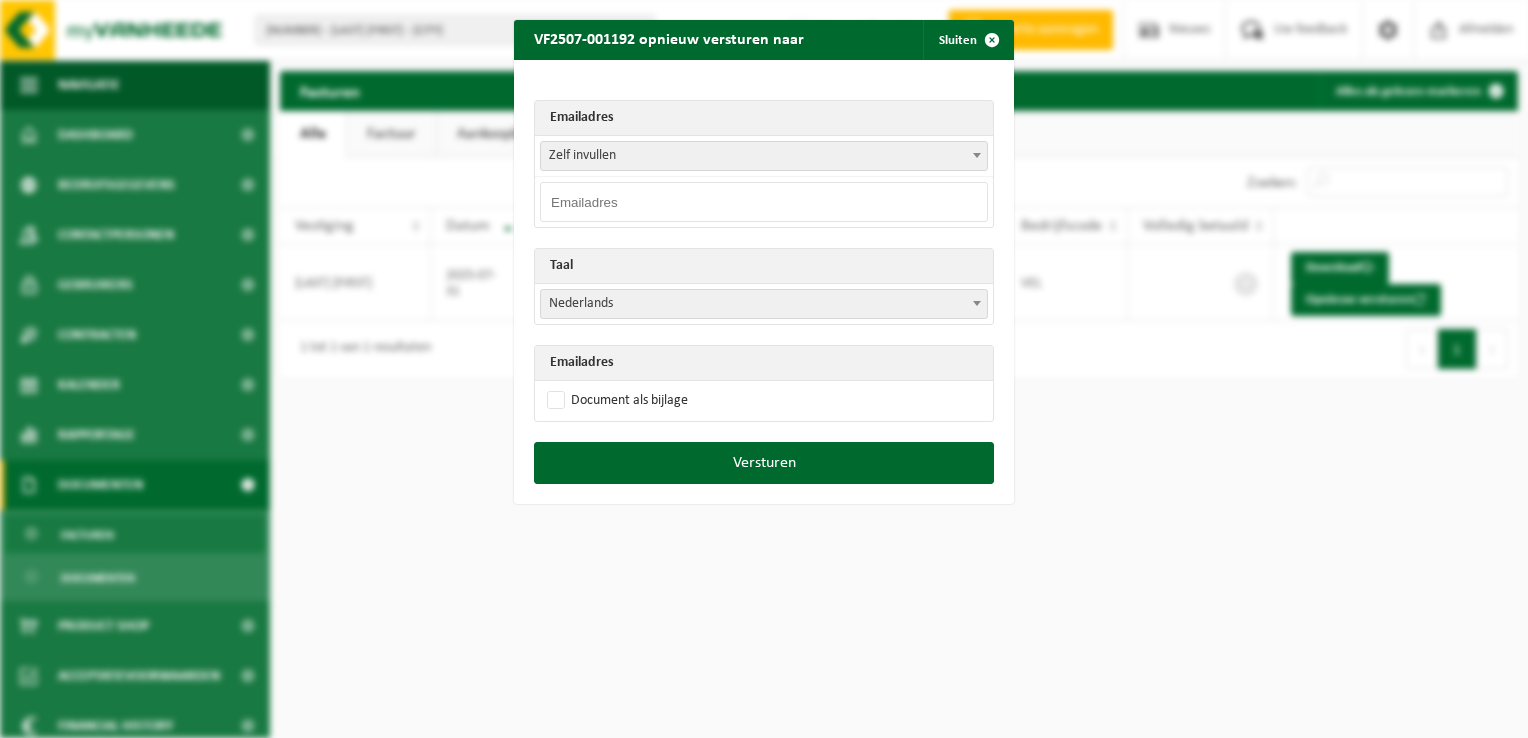 click at bounding box center (764, 202) 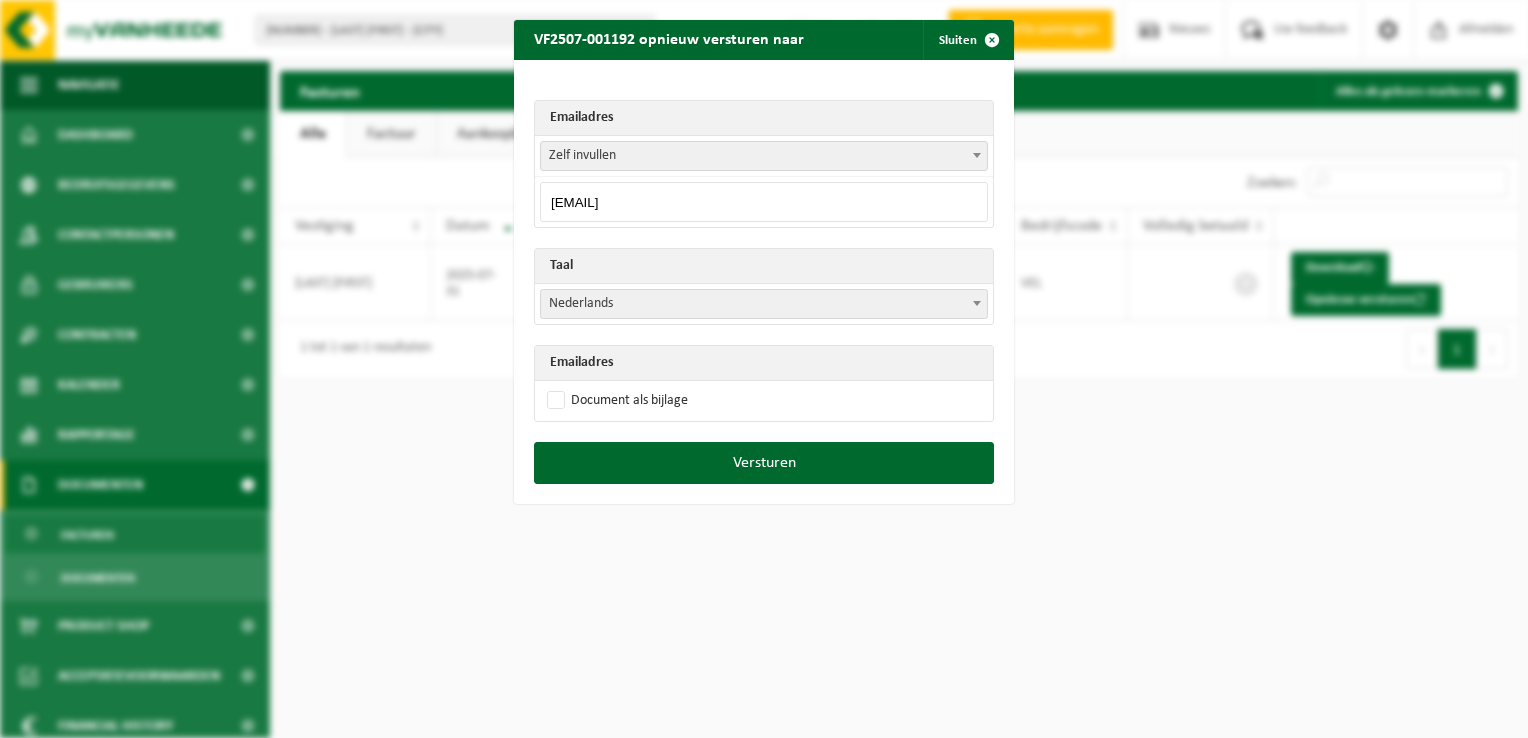 type on "michel.keustermans@skynet.be" 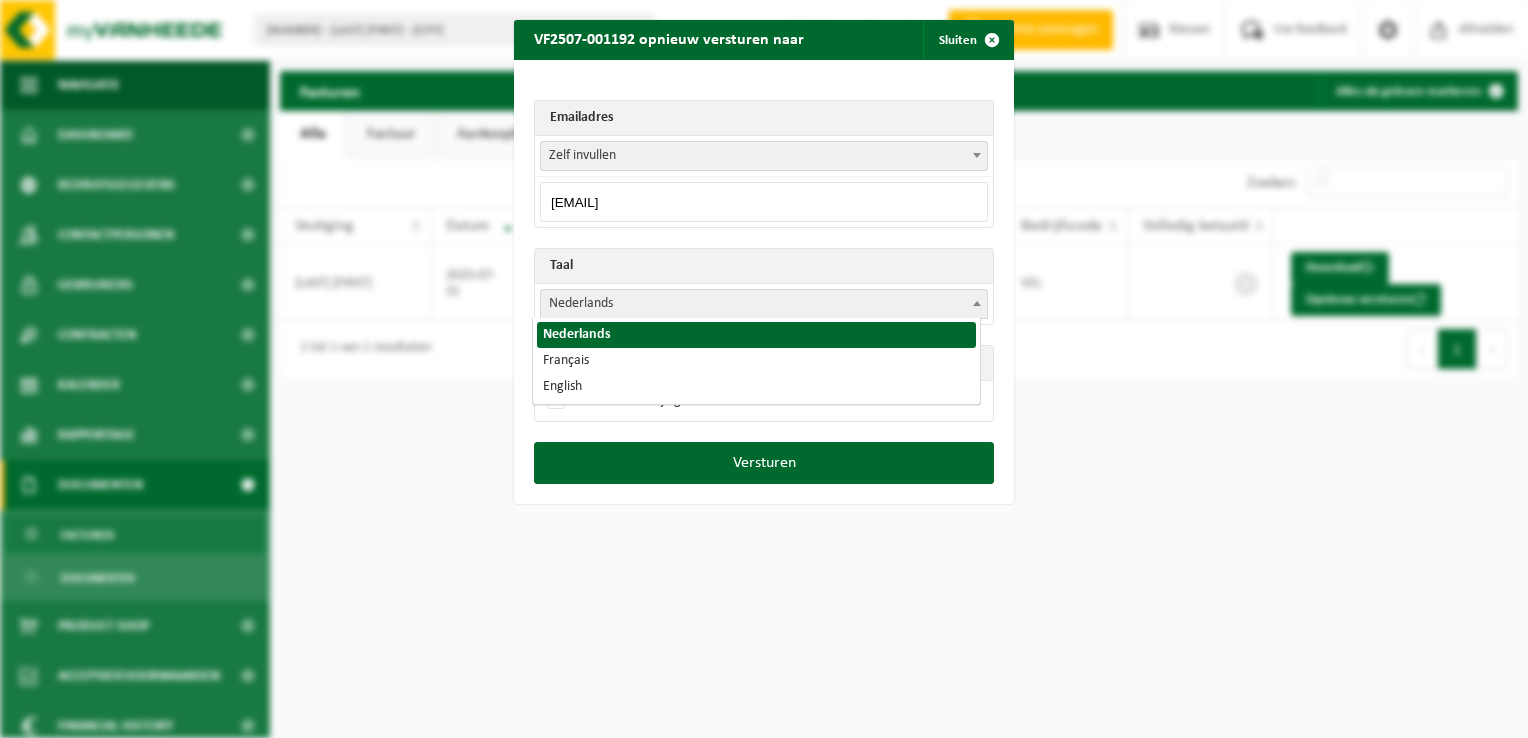 click on "Nederlands" at bounding box center (764, 304) 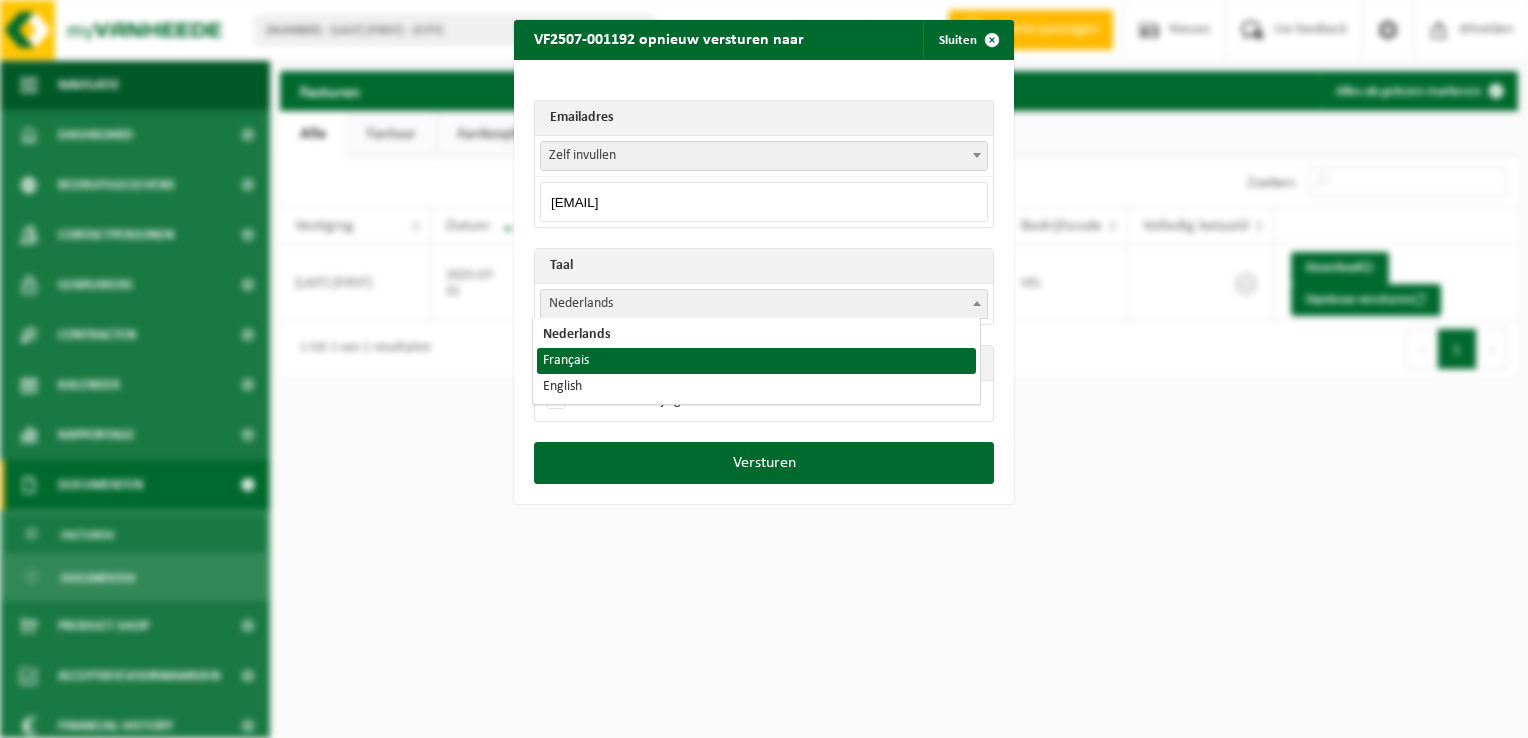 drag, startPoint x: 564, startPoint y: 374, endPoint x: 605, endPoint y: 358, distance: 44.011364 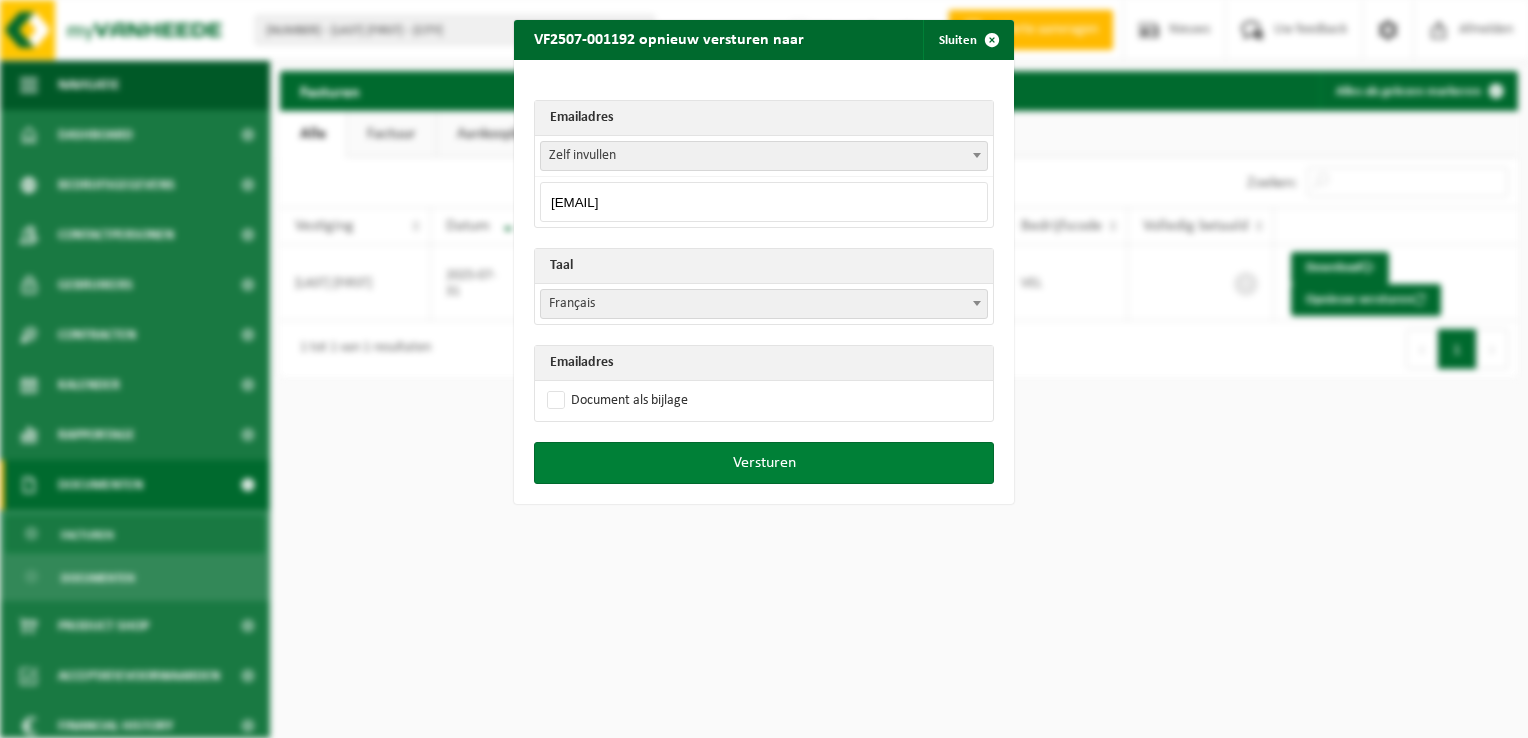 click on "Versturen" at bounding box center [764, 463] 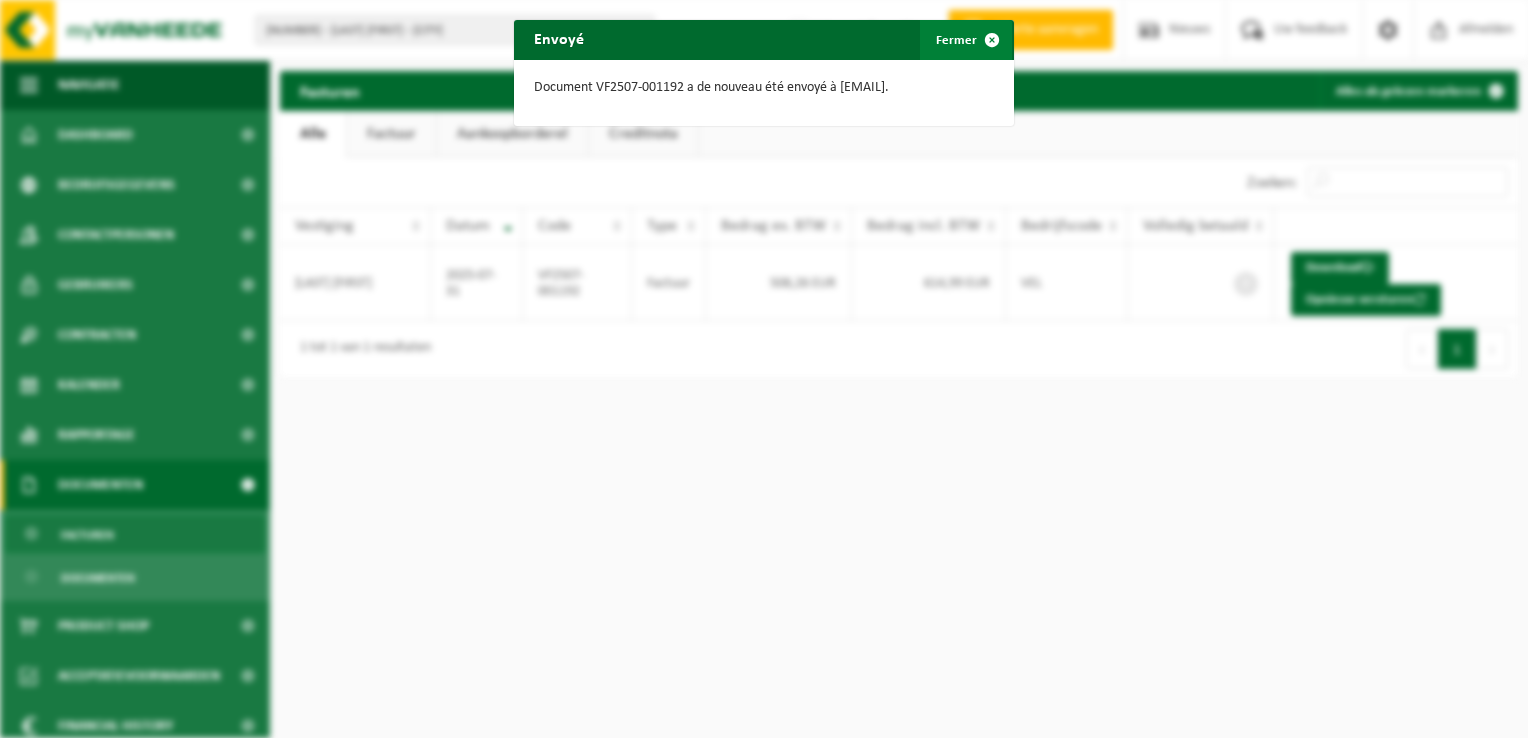 click at bounding box center [992, 40] 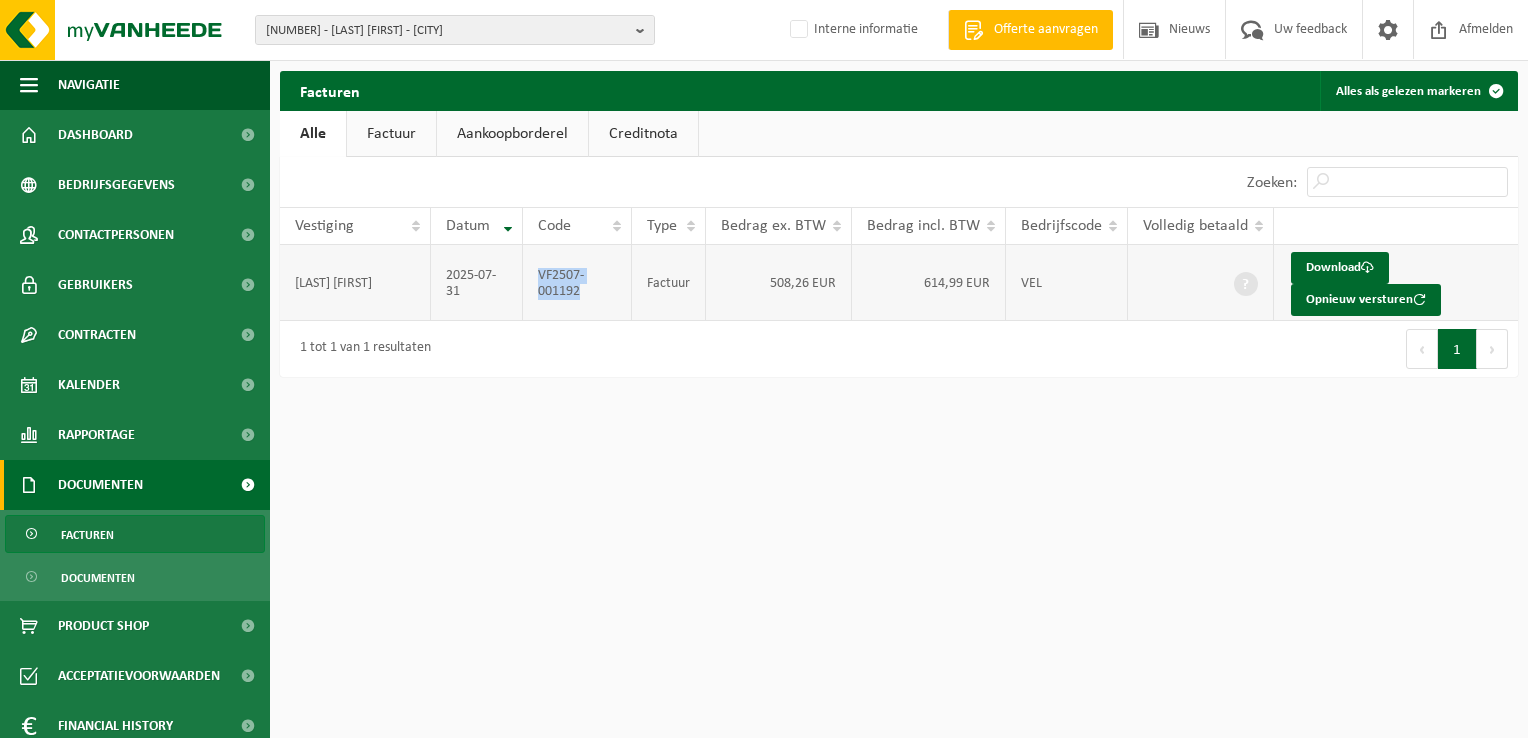 drag, startPoint x: 566, startPoint y: 290, endPoint x: 539, endPoint y: 278, distance: 29.546574 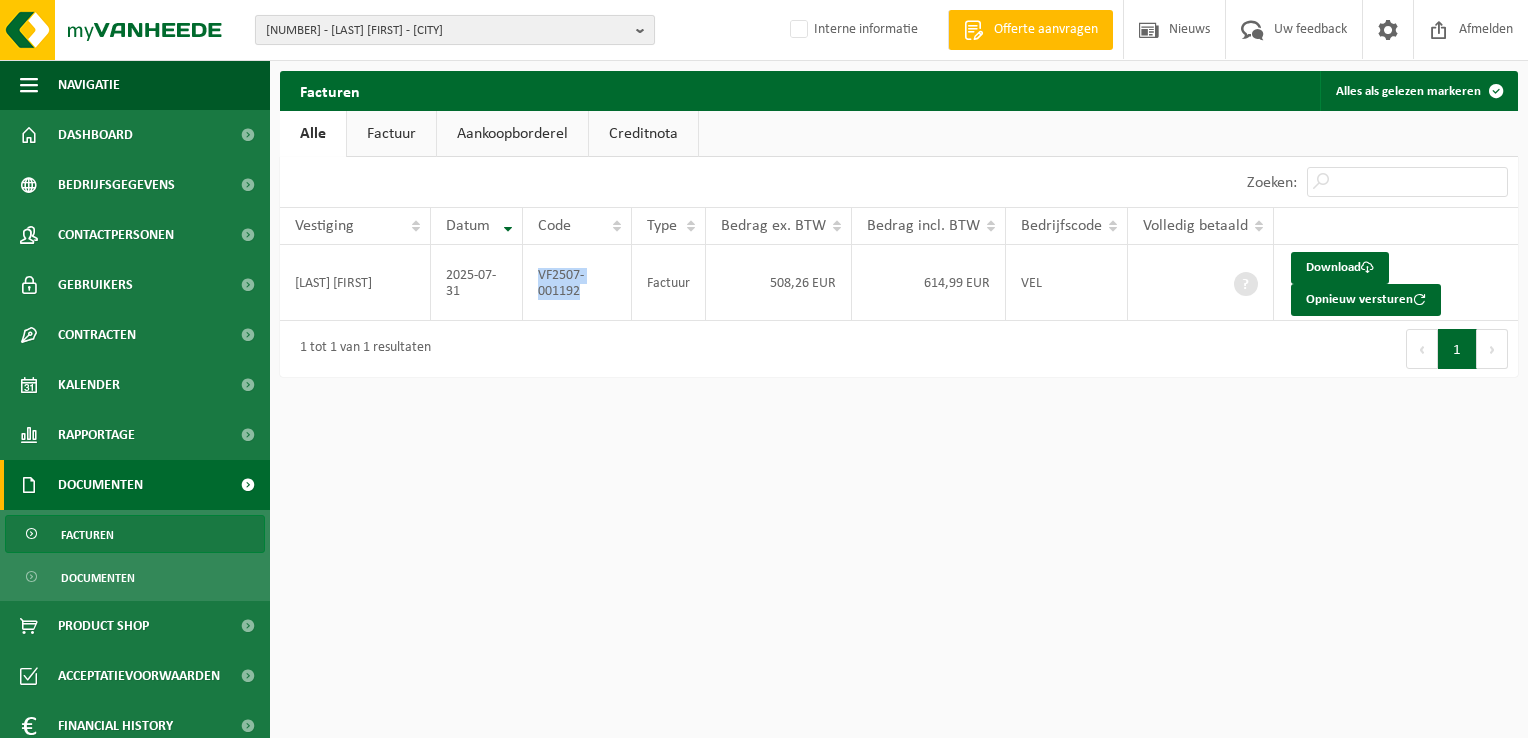 click on "10-986557 - KEUSTERMANS MICHEL - BRAINE-LE-CHÂTEAU" at bounding box center (447, 31) 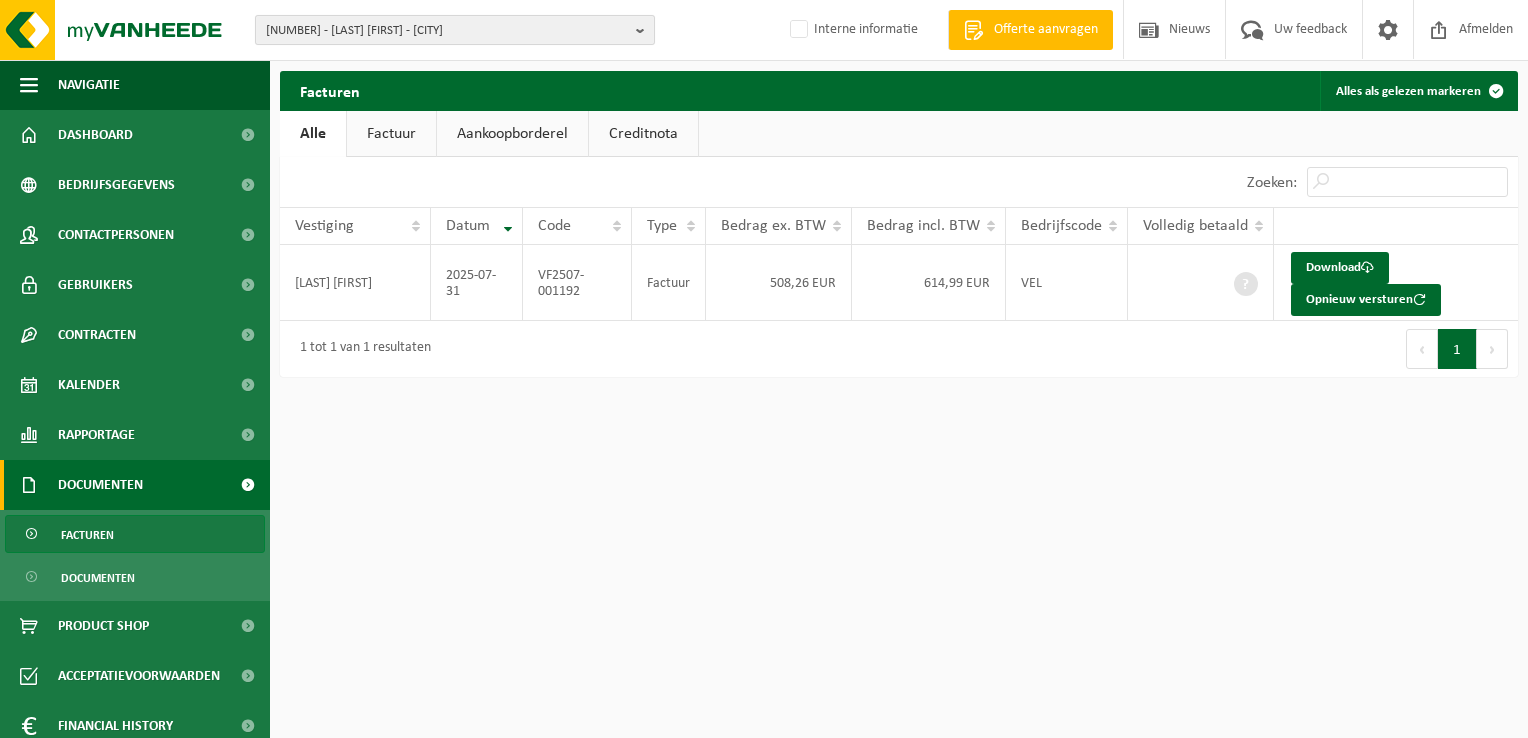 paste on "10-761730" 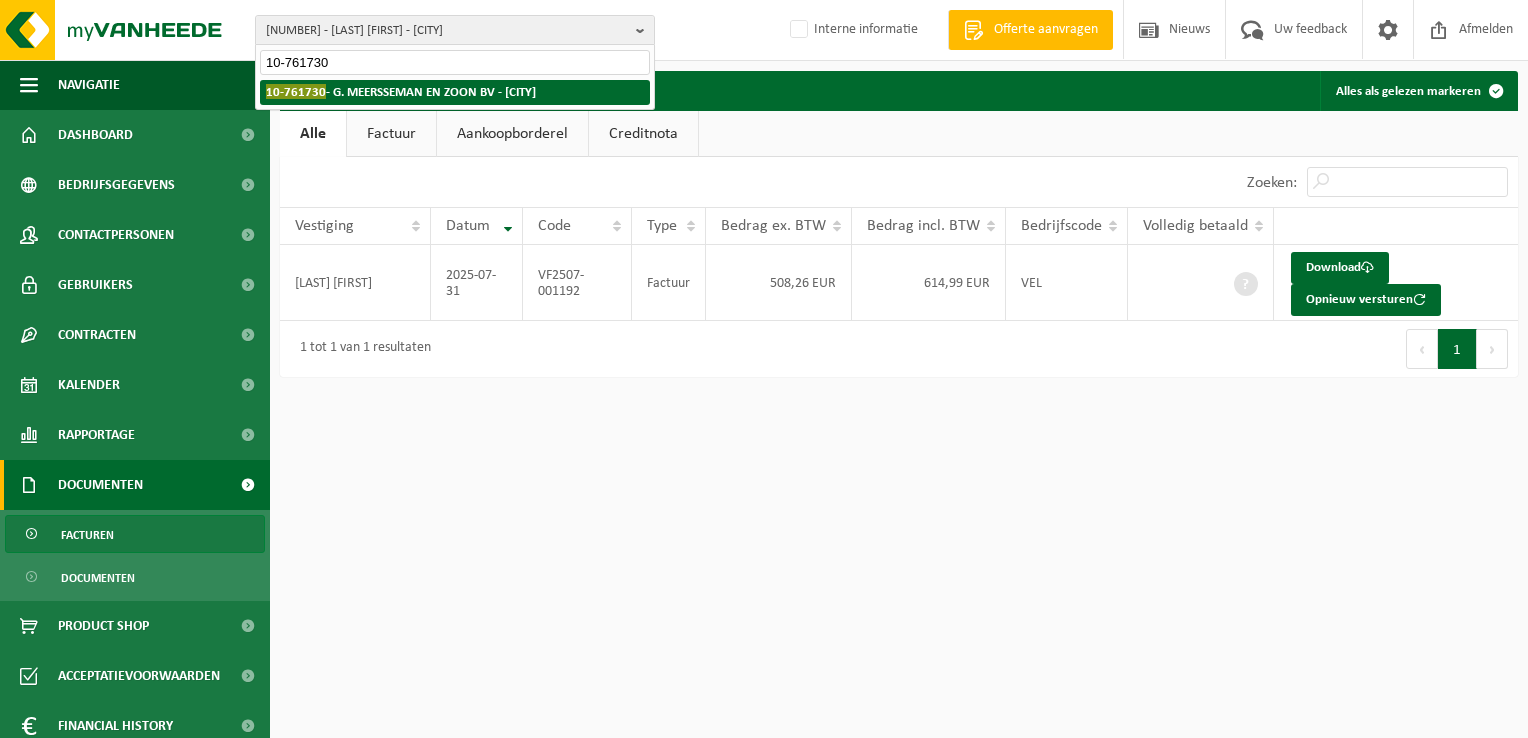 type on "10-761730" 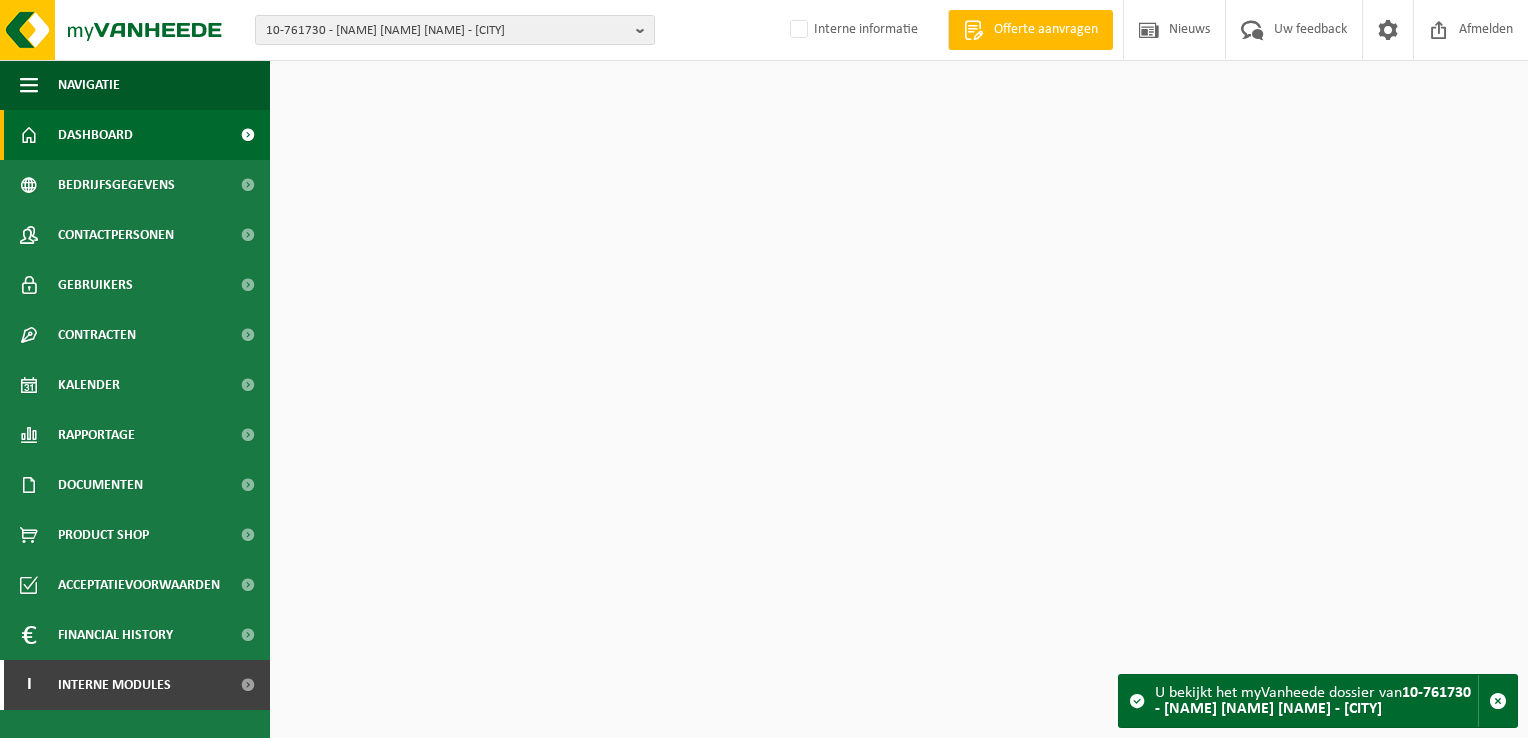 scroll, scrollTop: 0, scrollLeft: 0, axis: both 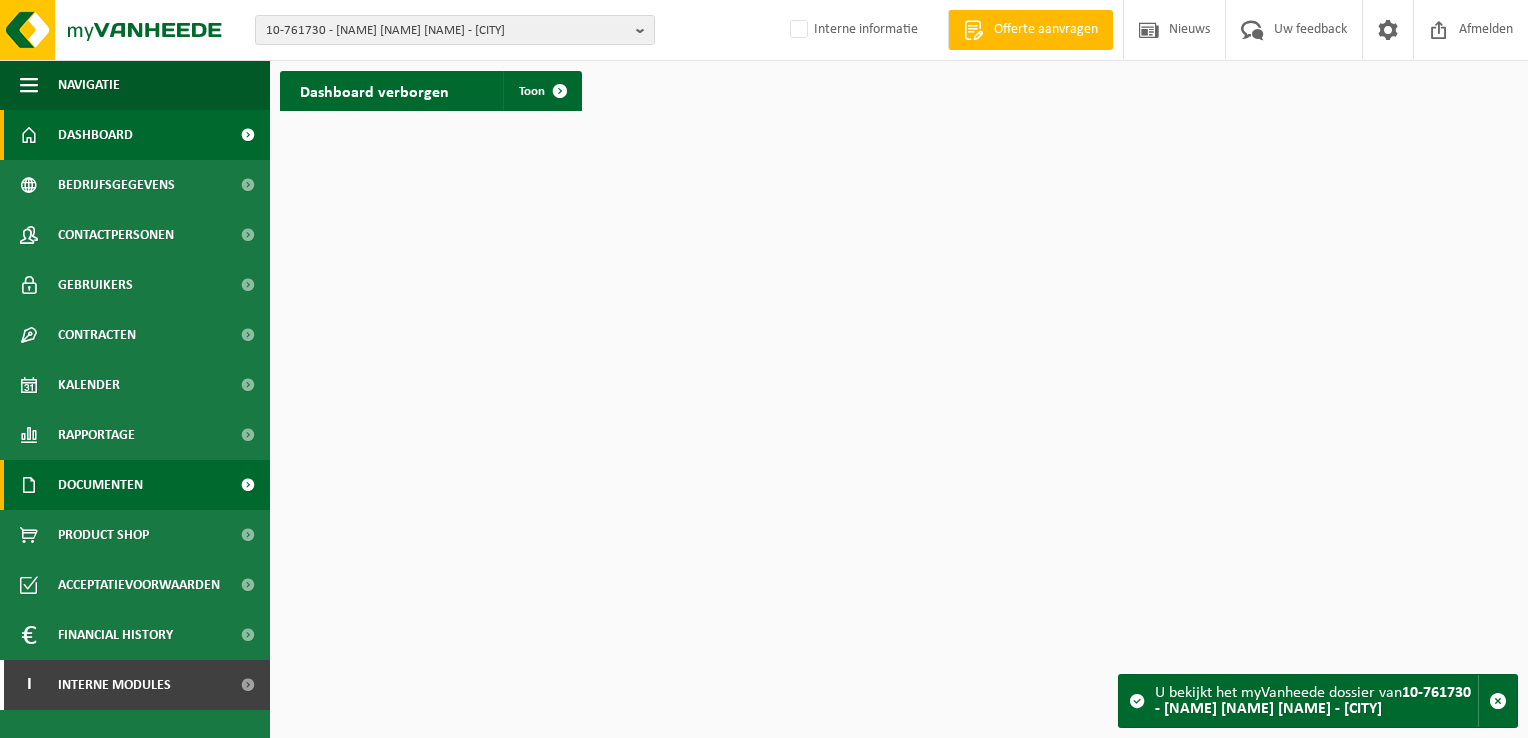 click on "Documenten" at bounding box center [100, 485] 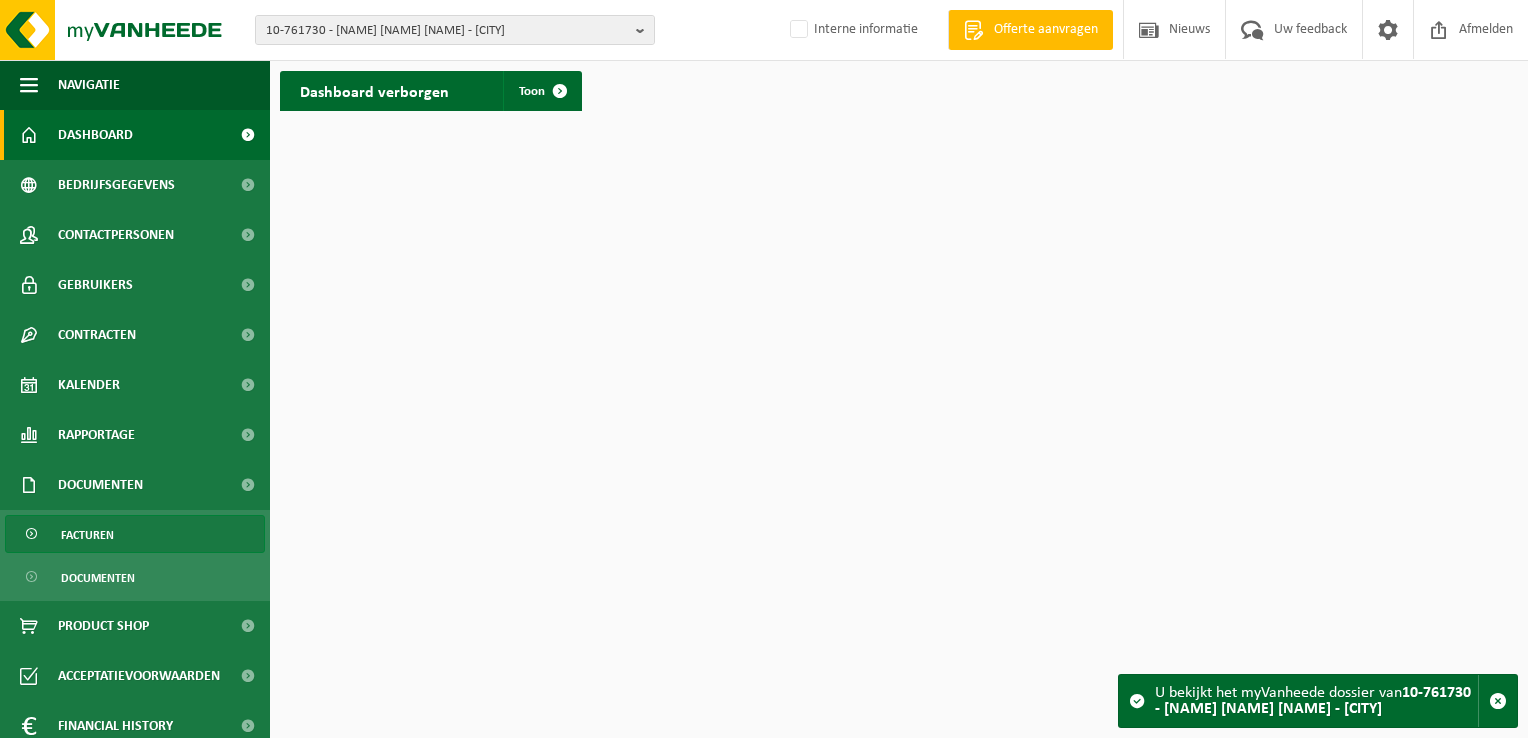 click on "Facturen" at bounding box center (135, 534) 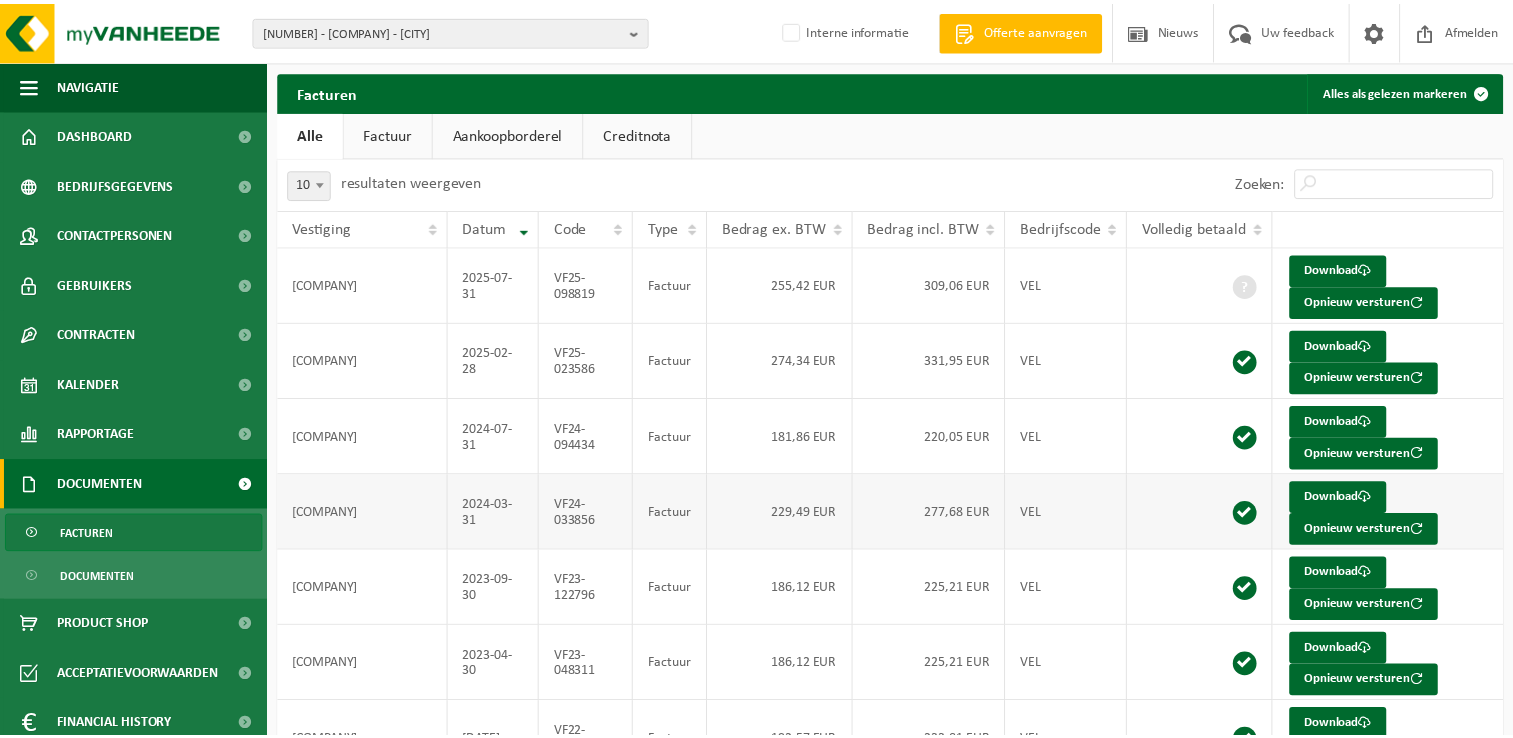 scroll, scrollTop: 0, scrollLeft: 0, axis: both 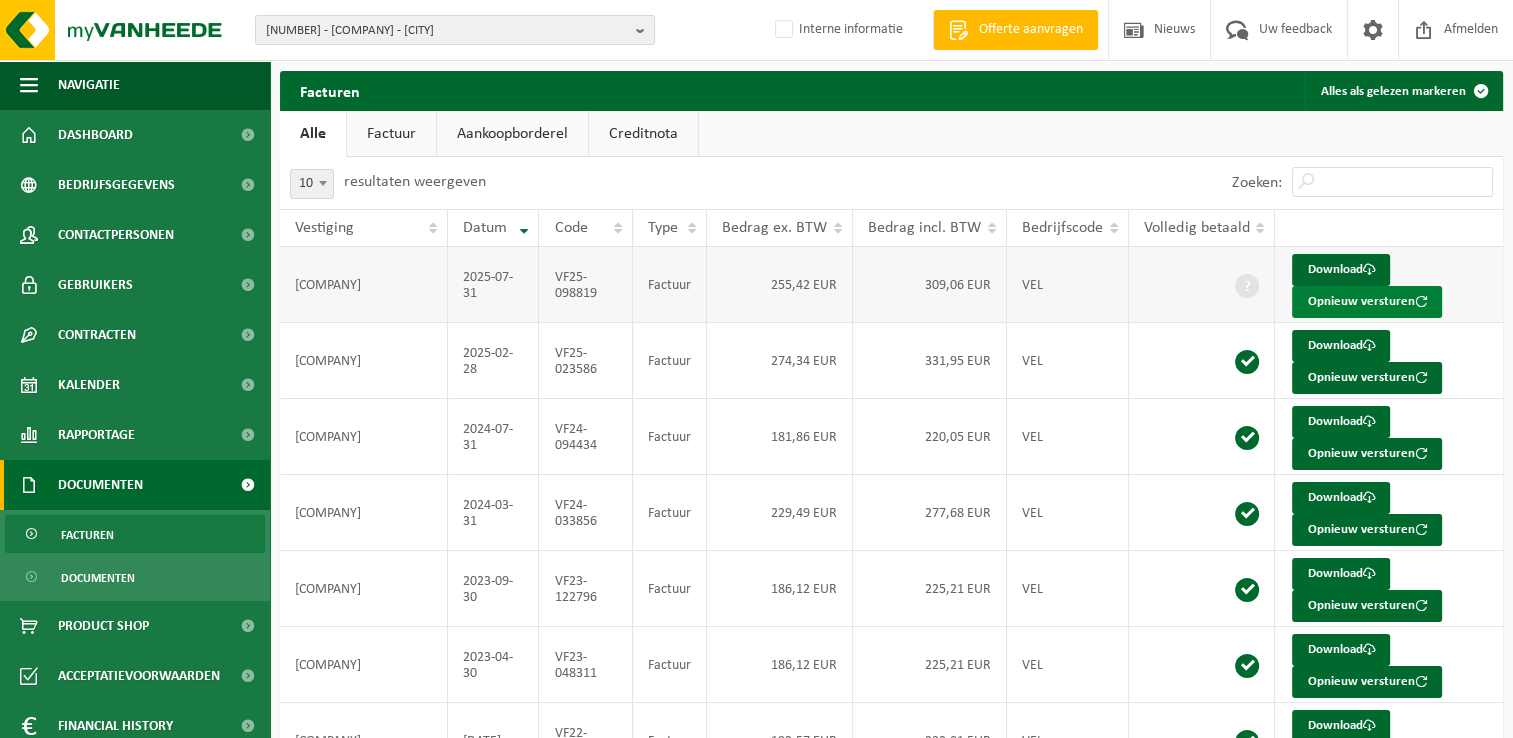 click on "Opnieuw versturen" at bounding box center (1367, 302) 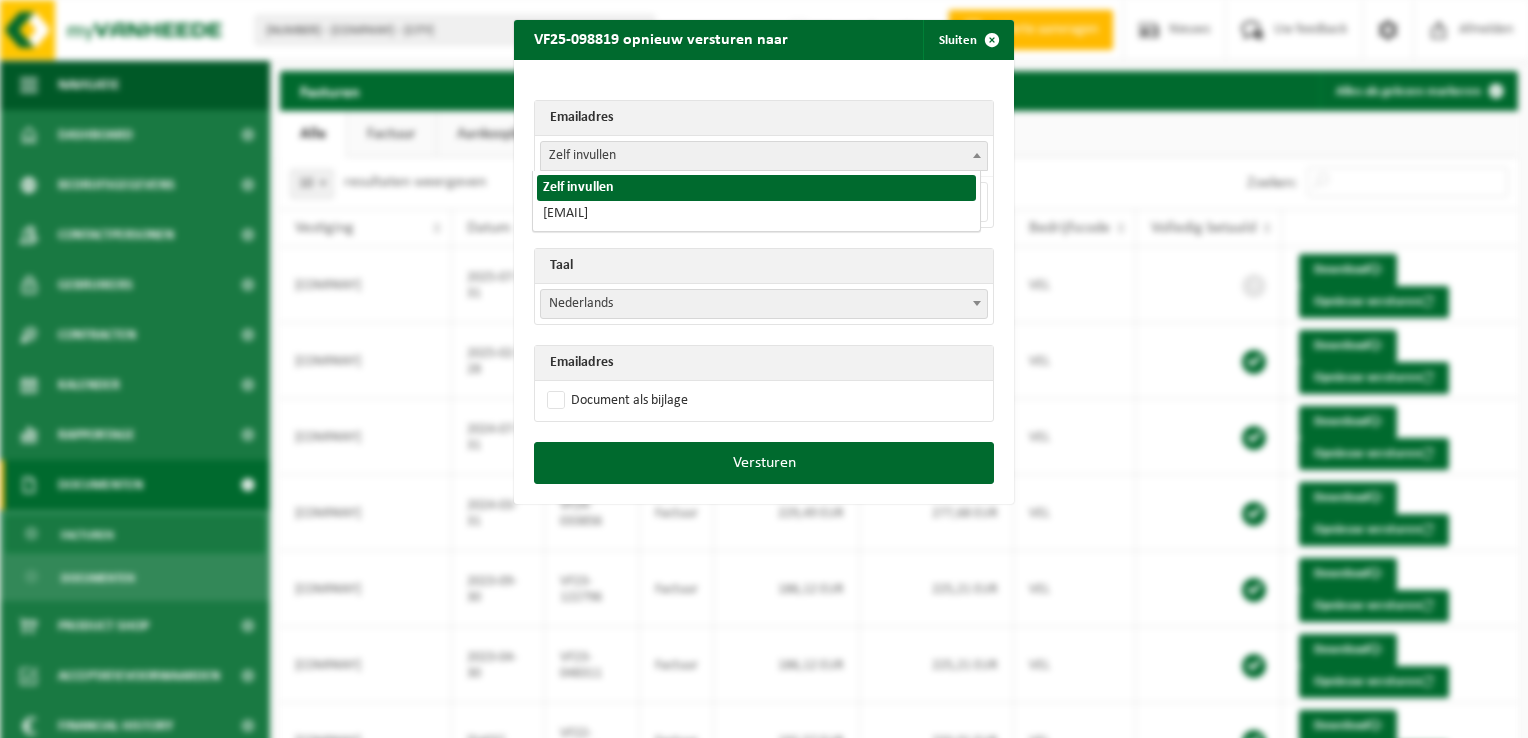 click on "Zelf invullen" at bounding box center [764, 156] 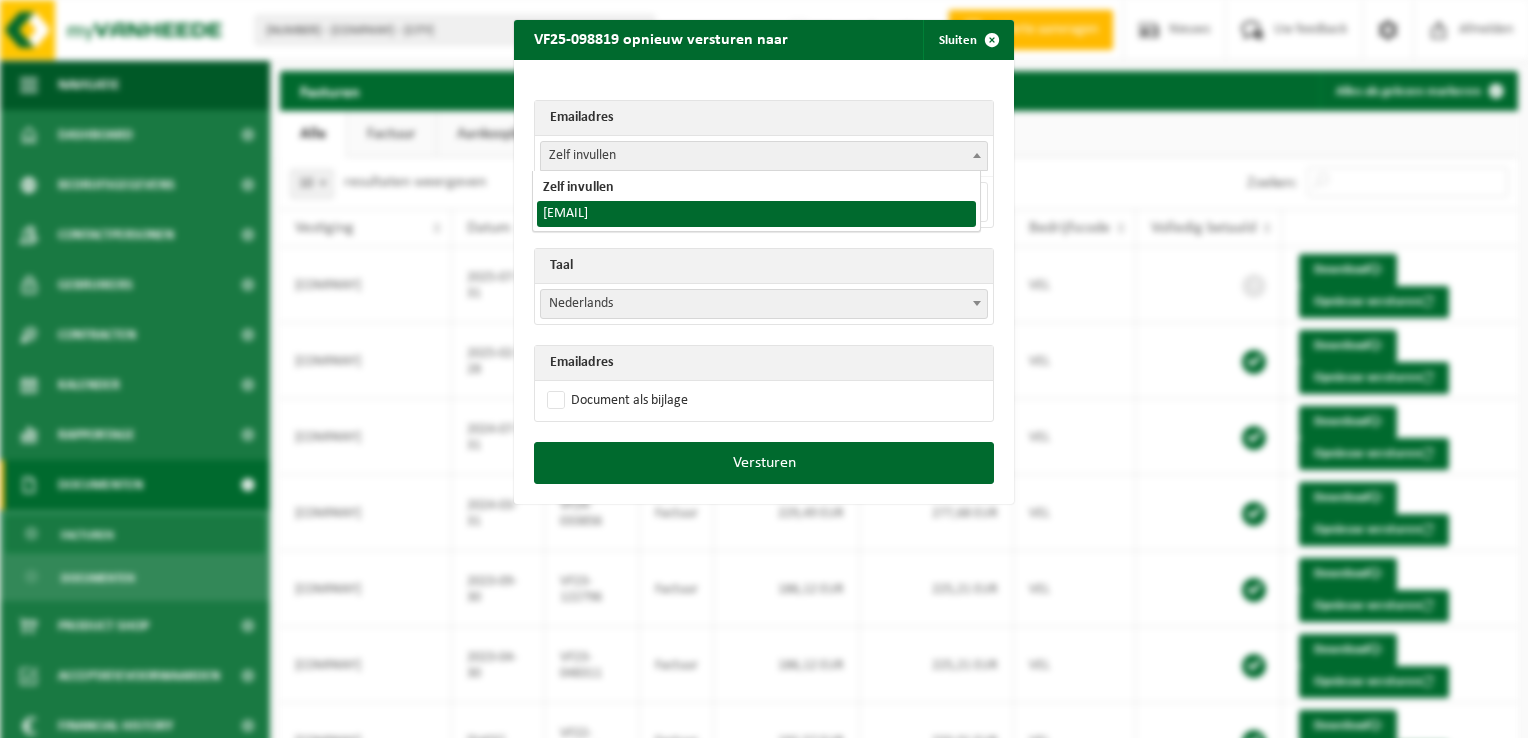 select on "dirk@bouwcentermeersseman.be" 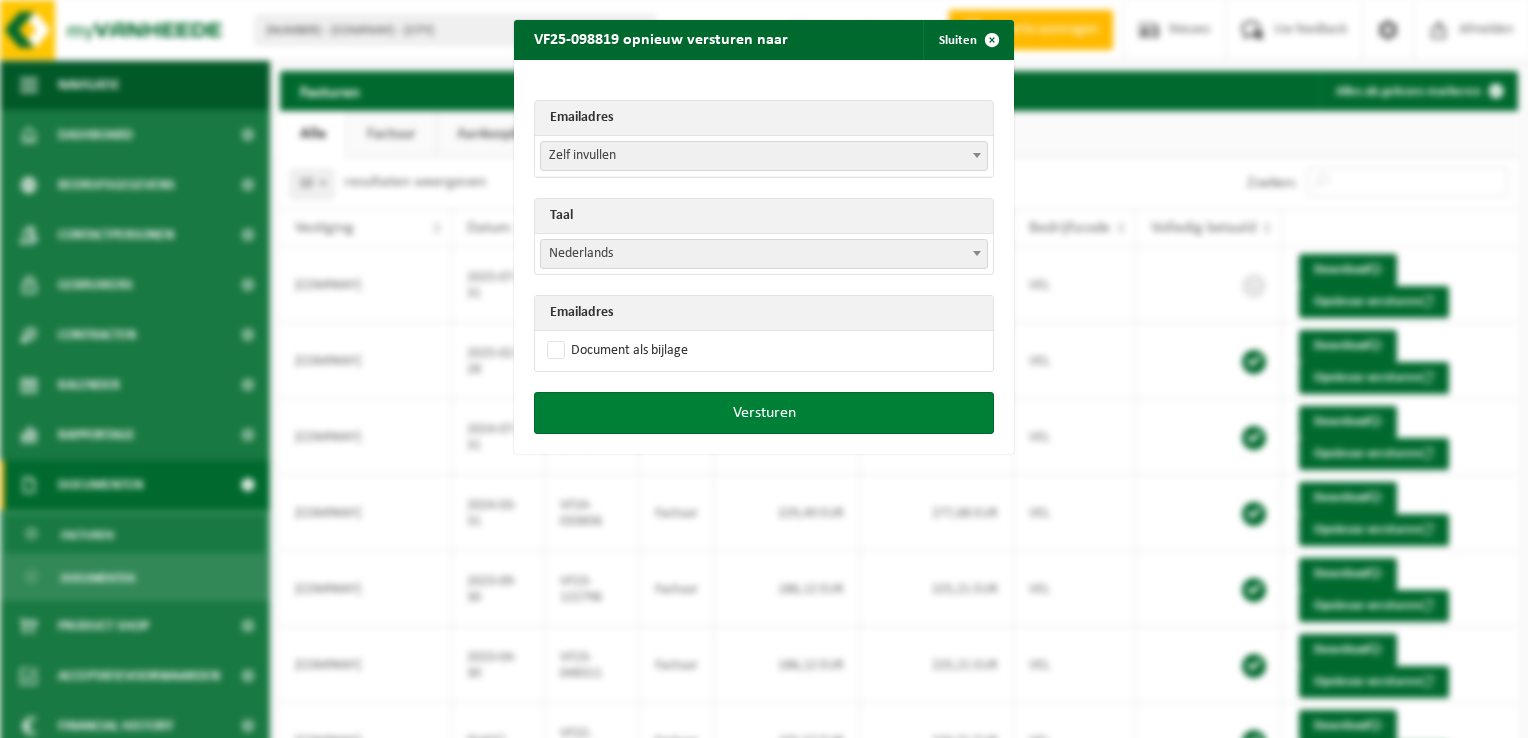 click on "Versturen" at bounding box center [764, 413] 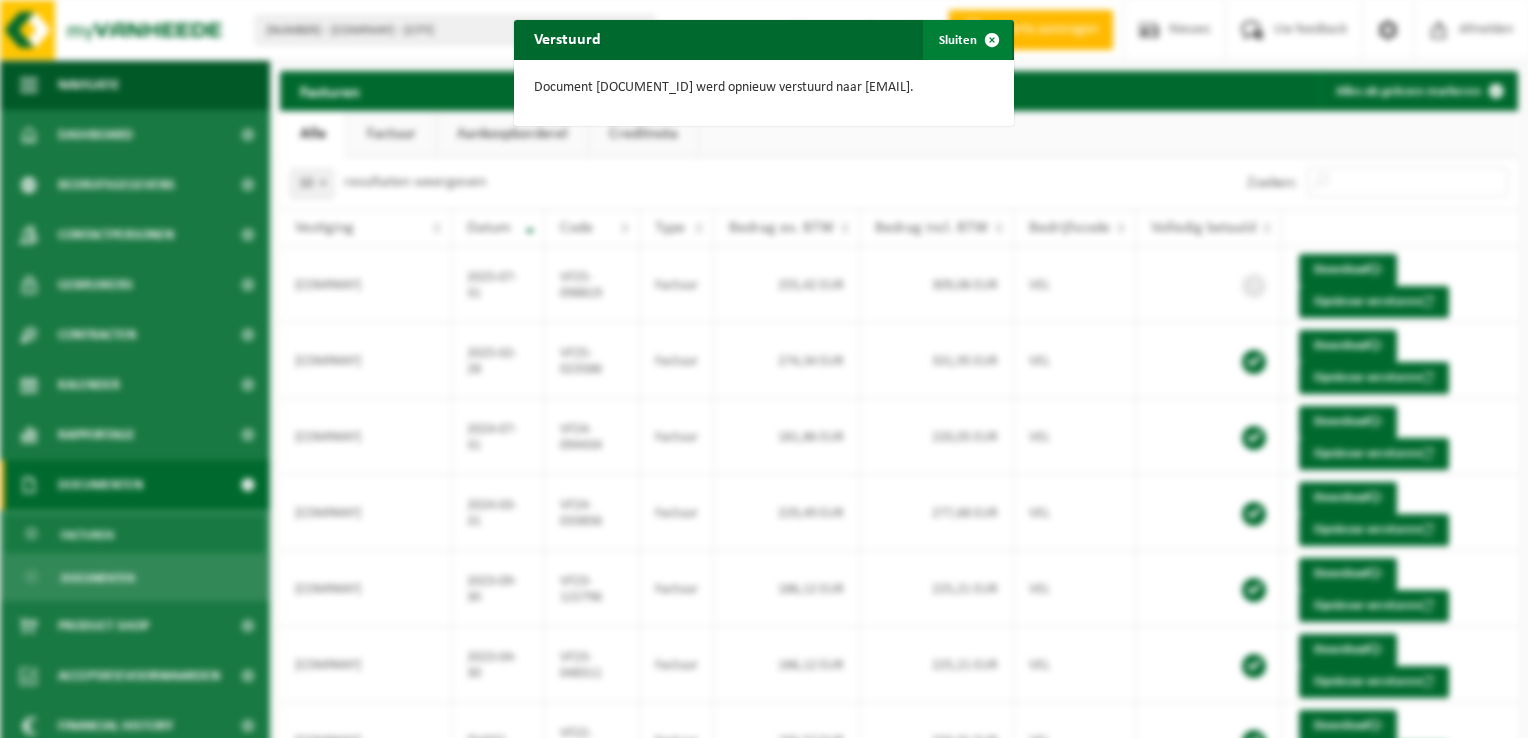 click at bounding box center (992, 40) 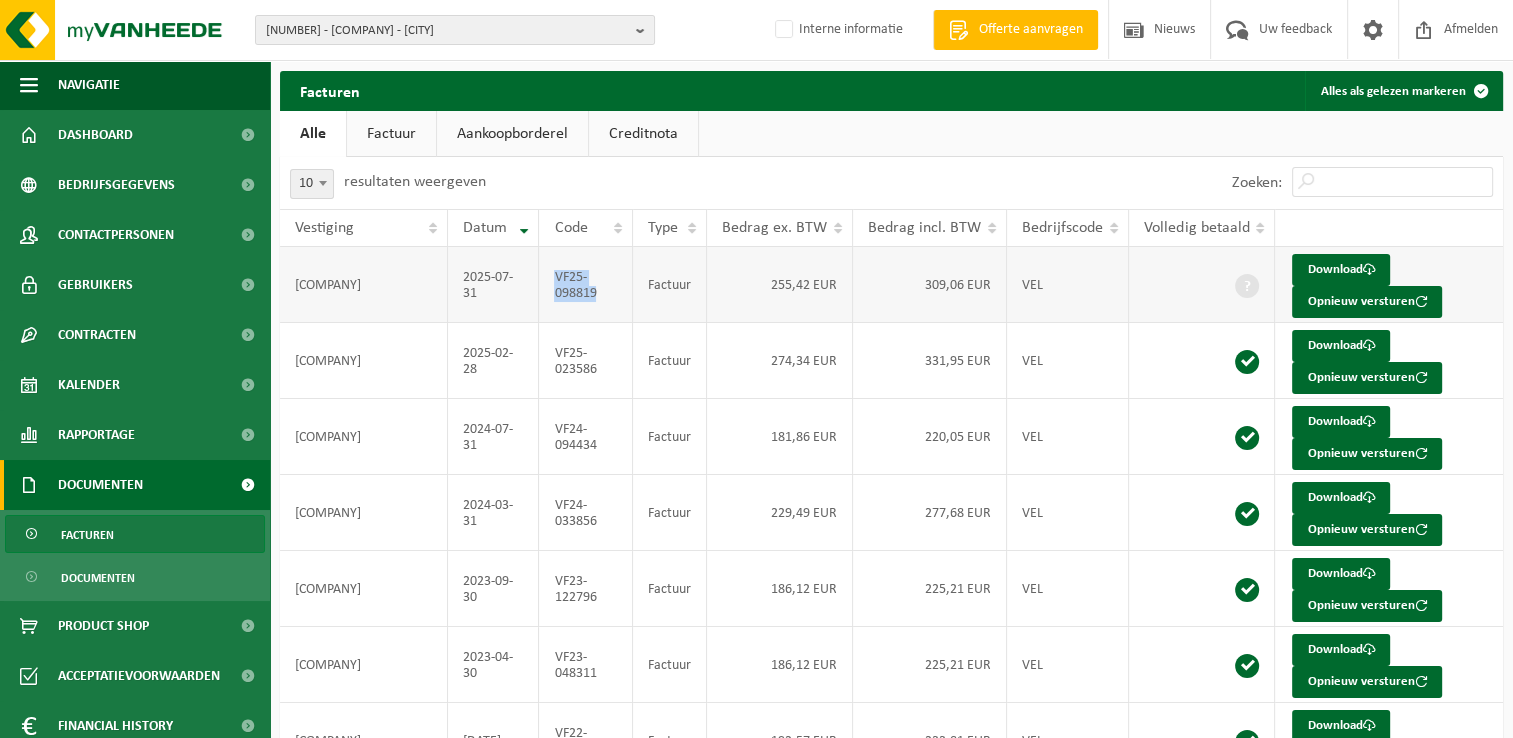 drag, startPoint x: 609, startPoint y: 297, endPoint x: 560, endPoint y: 277, distance: 52.924473 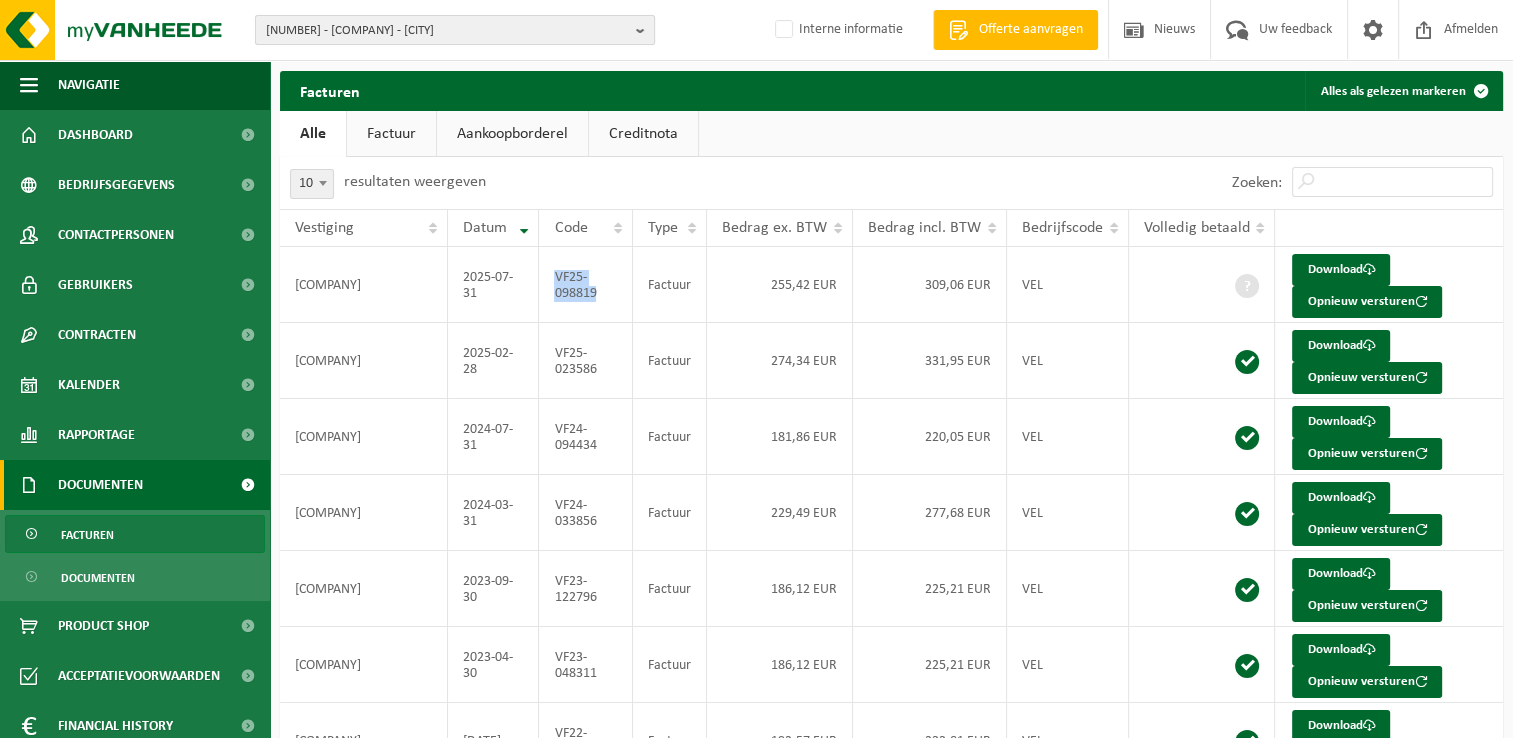 click on "10-761730 - G. MEERSSEMAN EN ZOON BV - WERVIK" at bounding box center (447, 31) 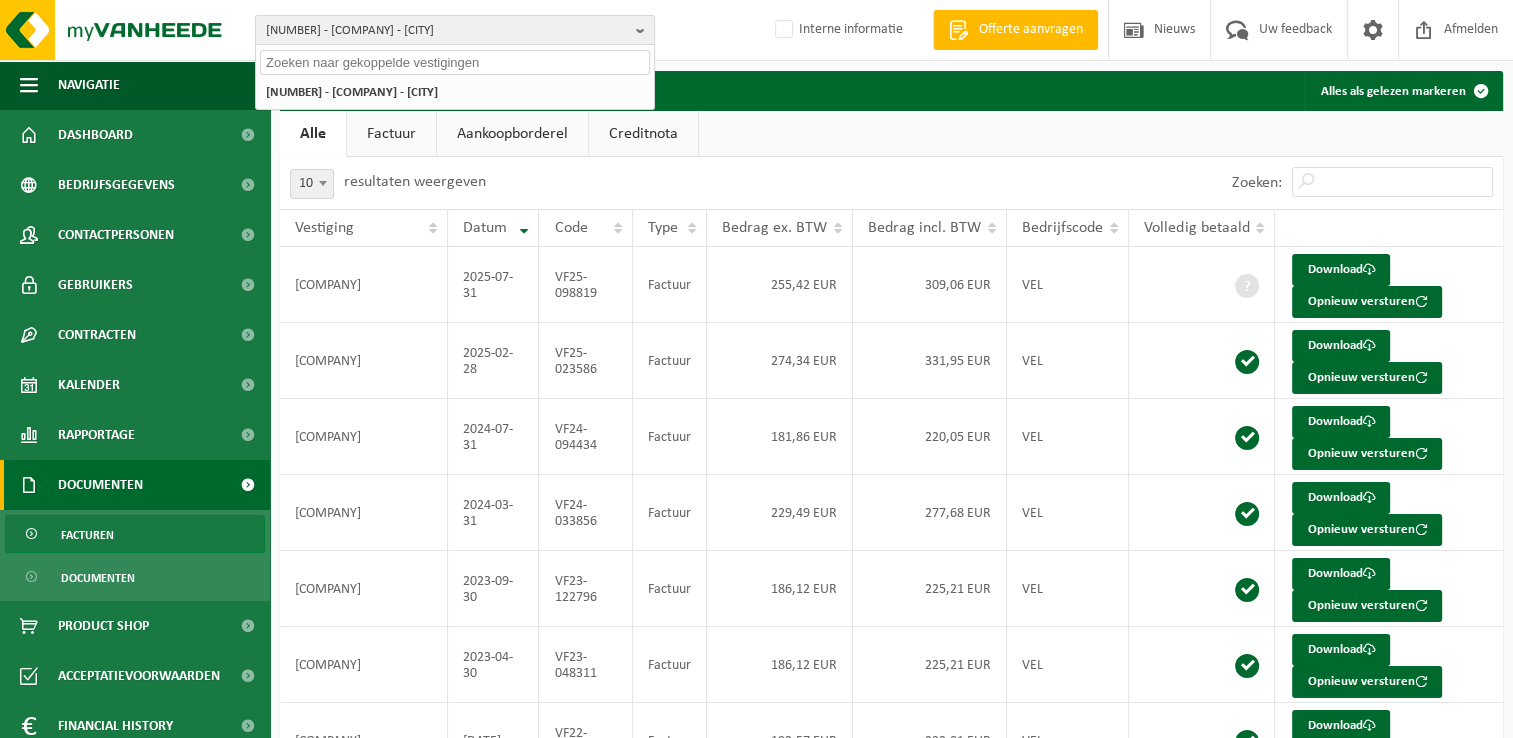 paste on "10-983396" 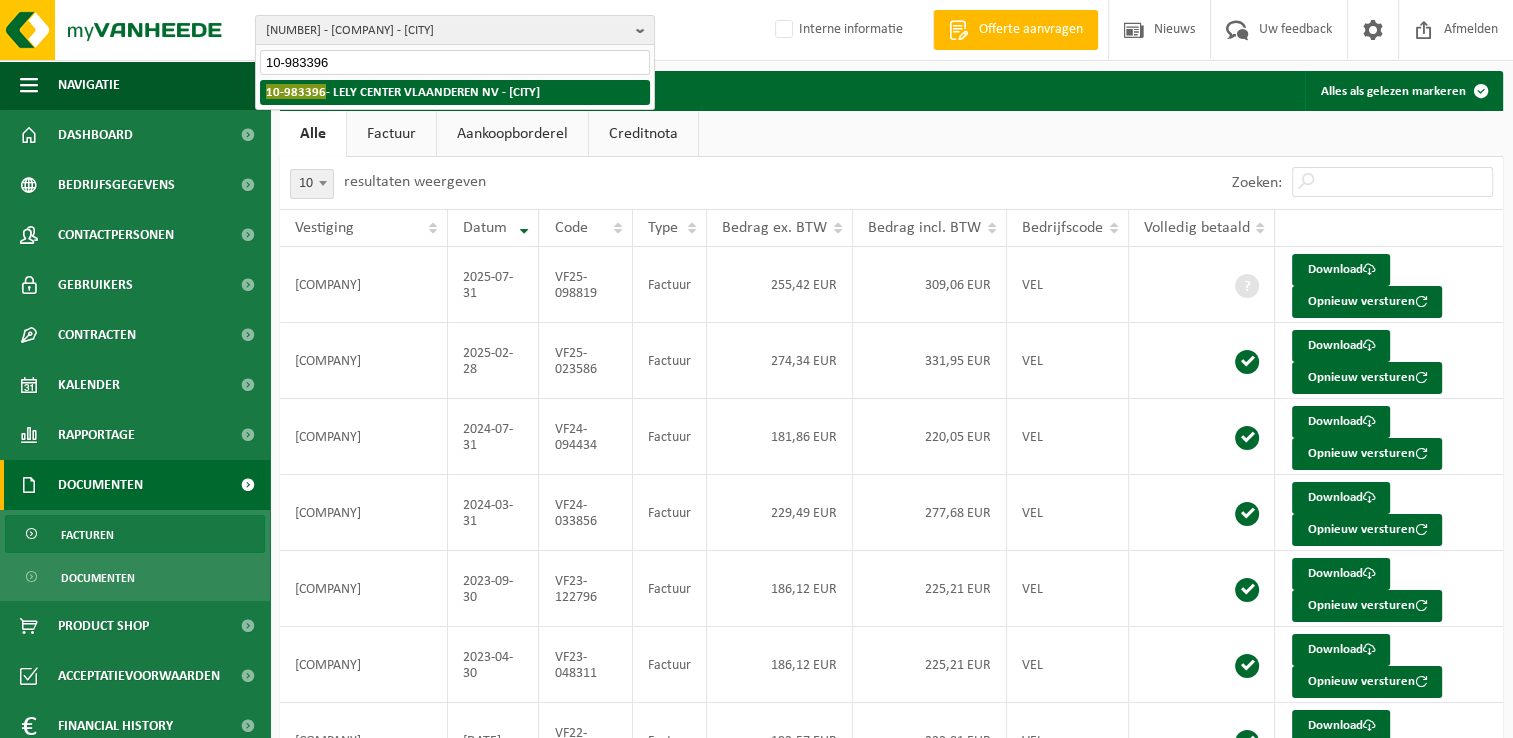 type on "10-983396" 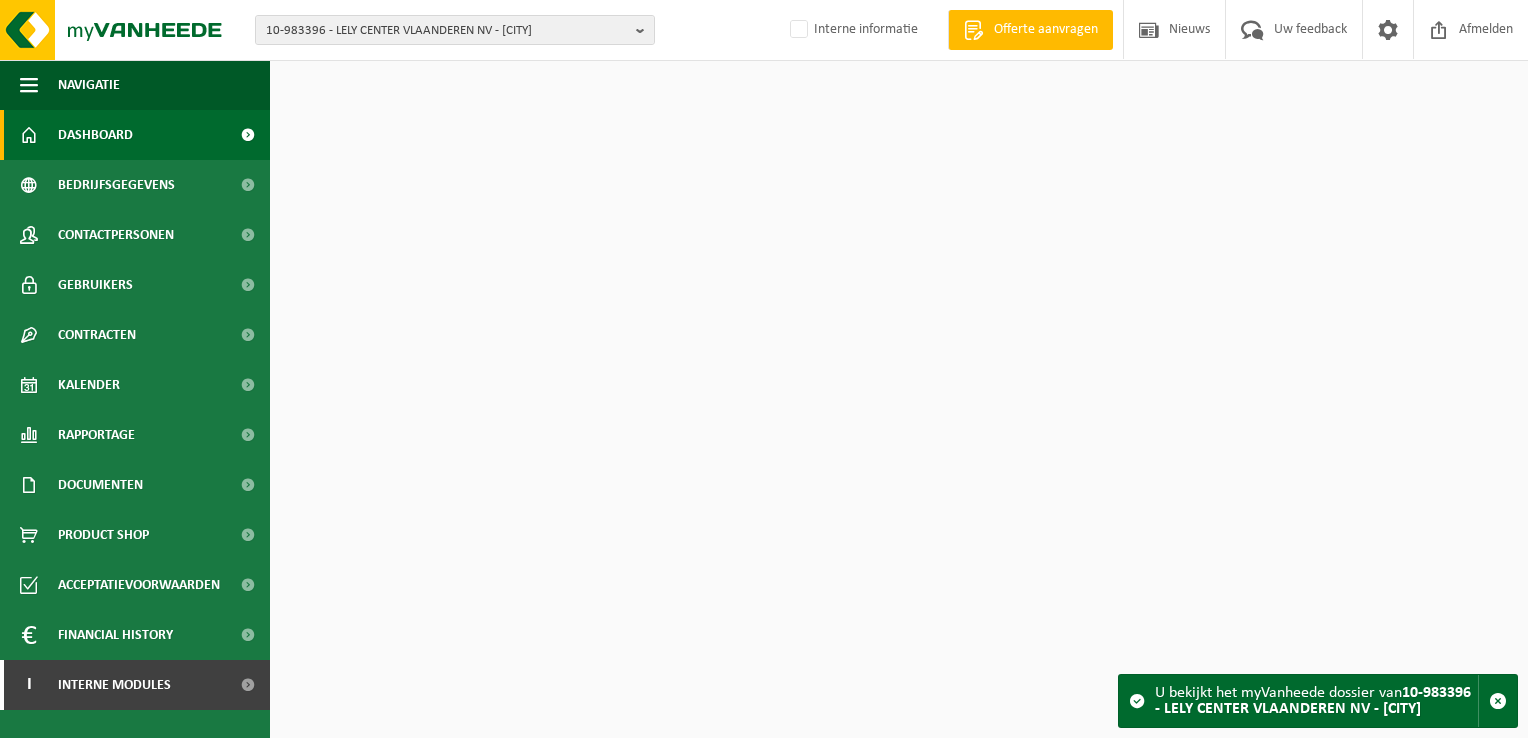 scroll, scrollTop: 0, scrollLeft: 0, axis: both 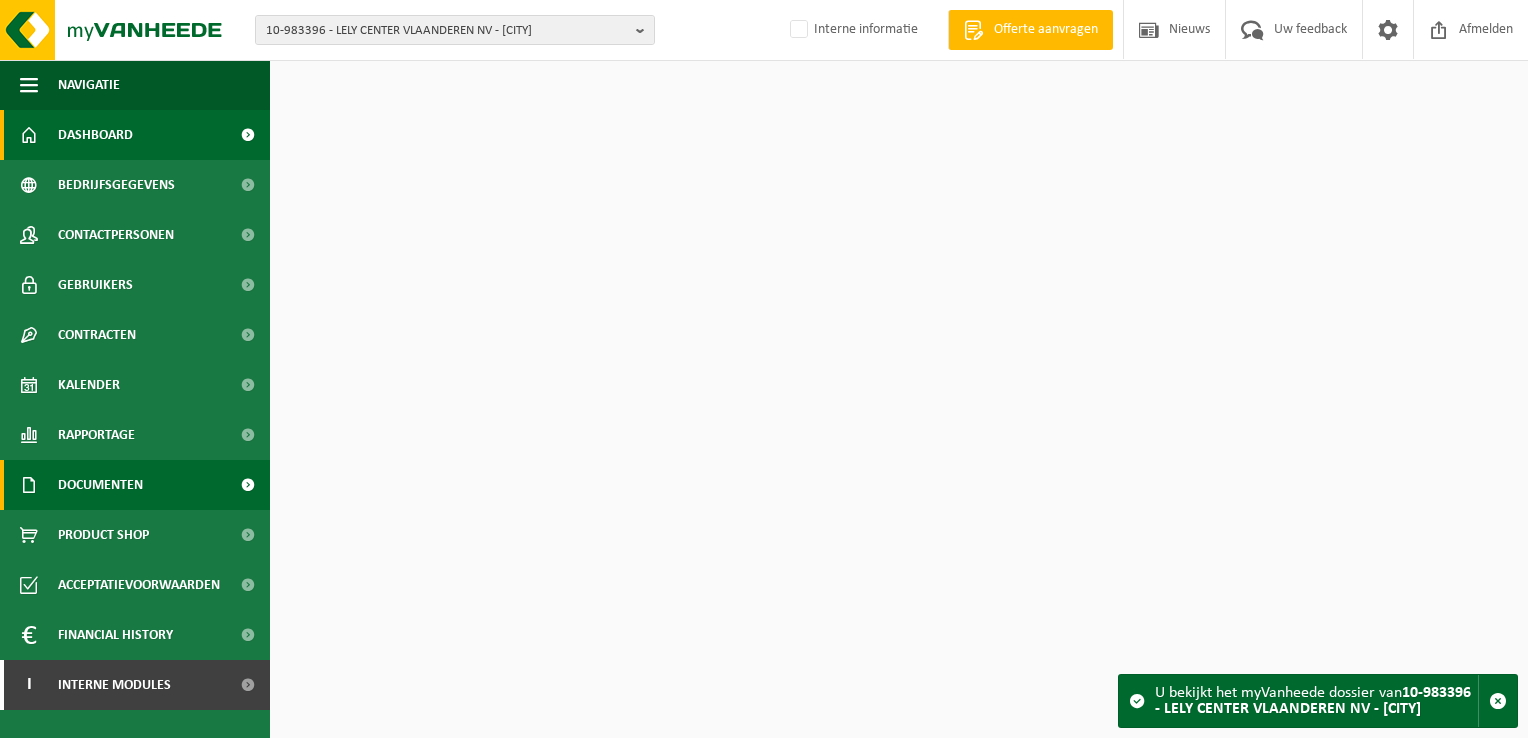 click on "Documenten" at bounding box center (135, 485) 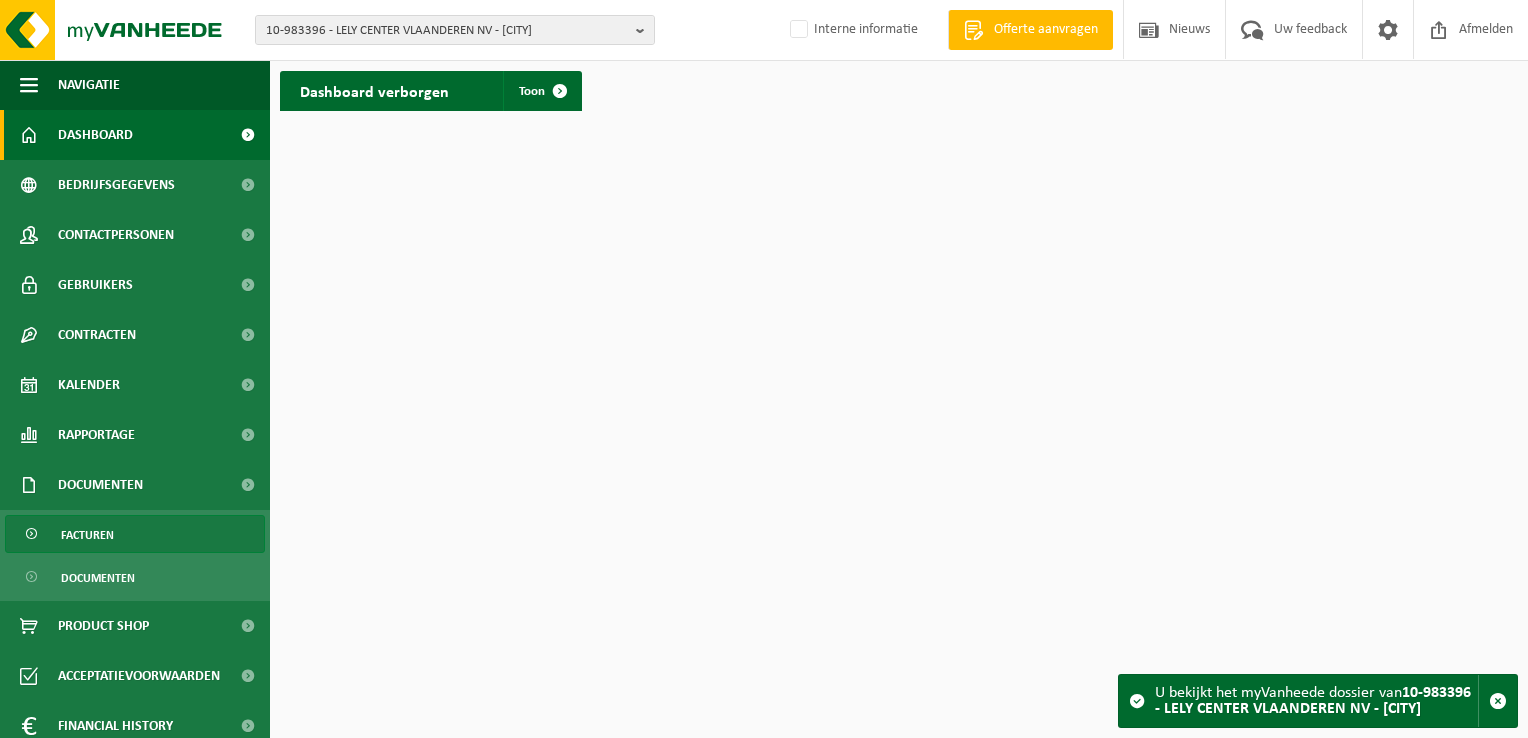 click on "Facturen" at bounding box center [135, 534] 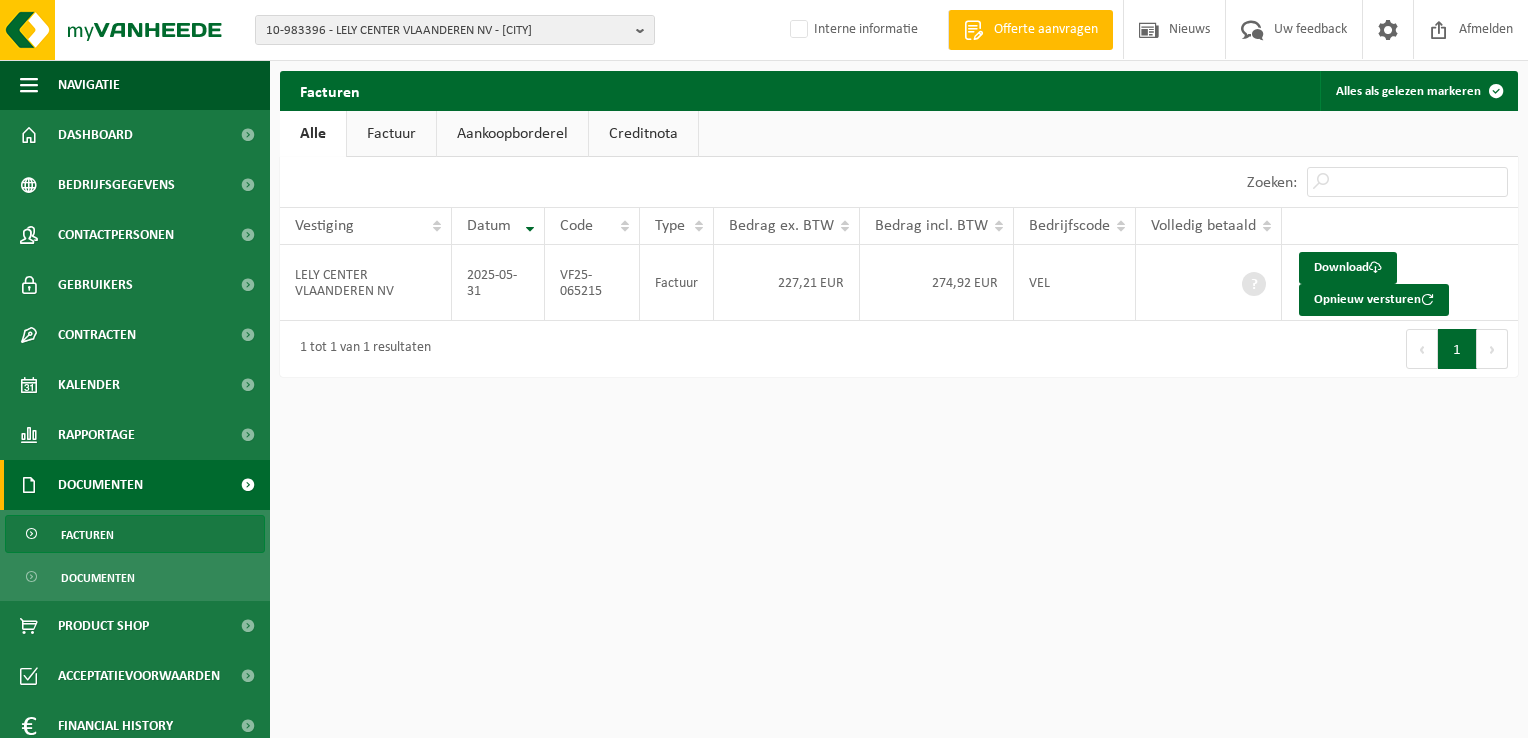 scroll, scrollTop: 0, scrollLeft: 0, axis: both 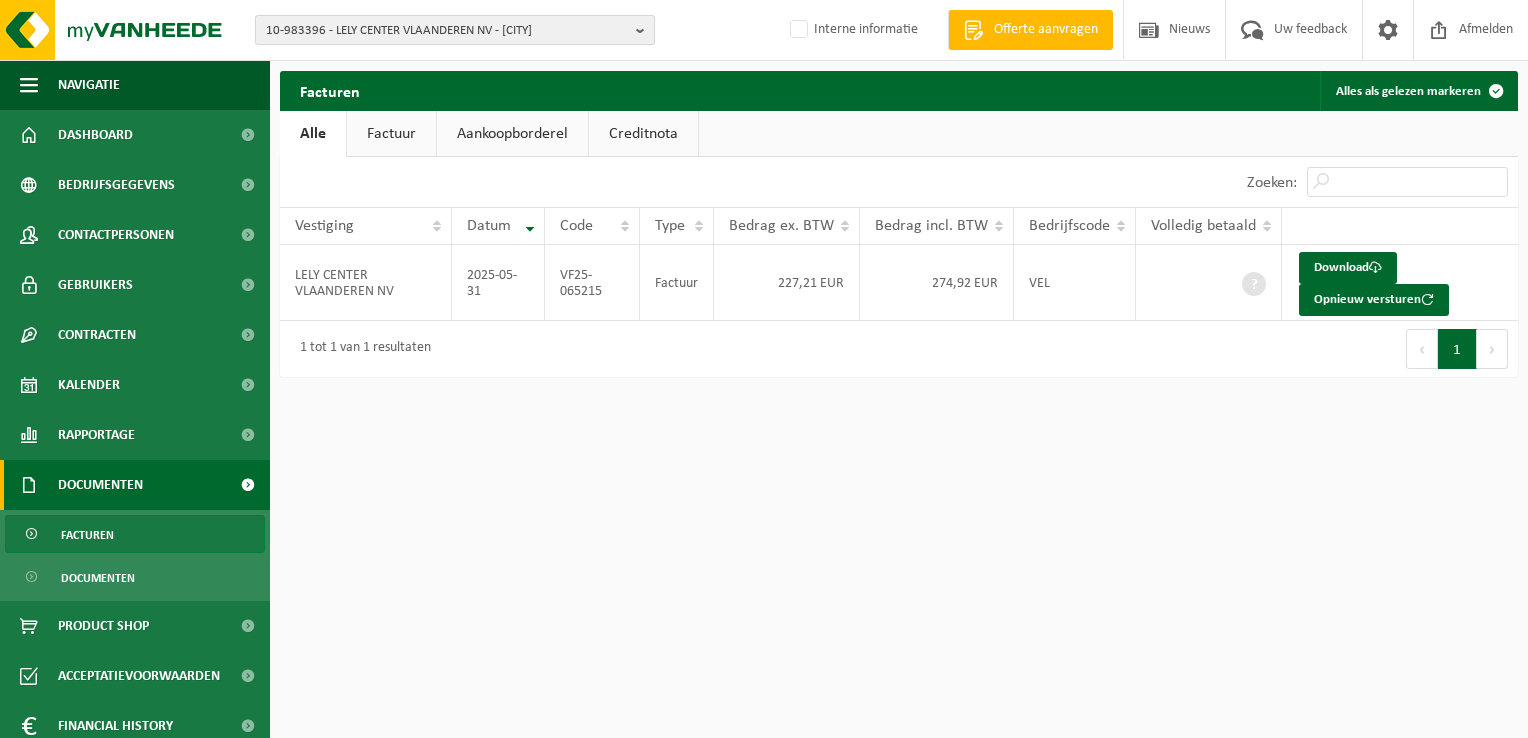 click on "10-983396 - LELY CENTER VLAANDEREN NV - OOSTKAMP" at bounding box center (447, 31) 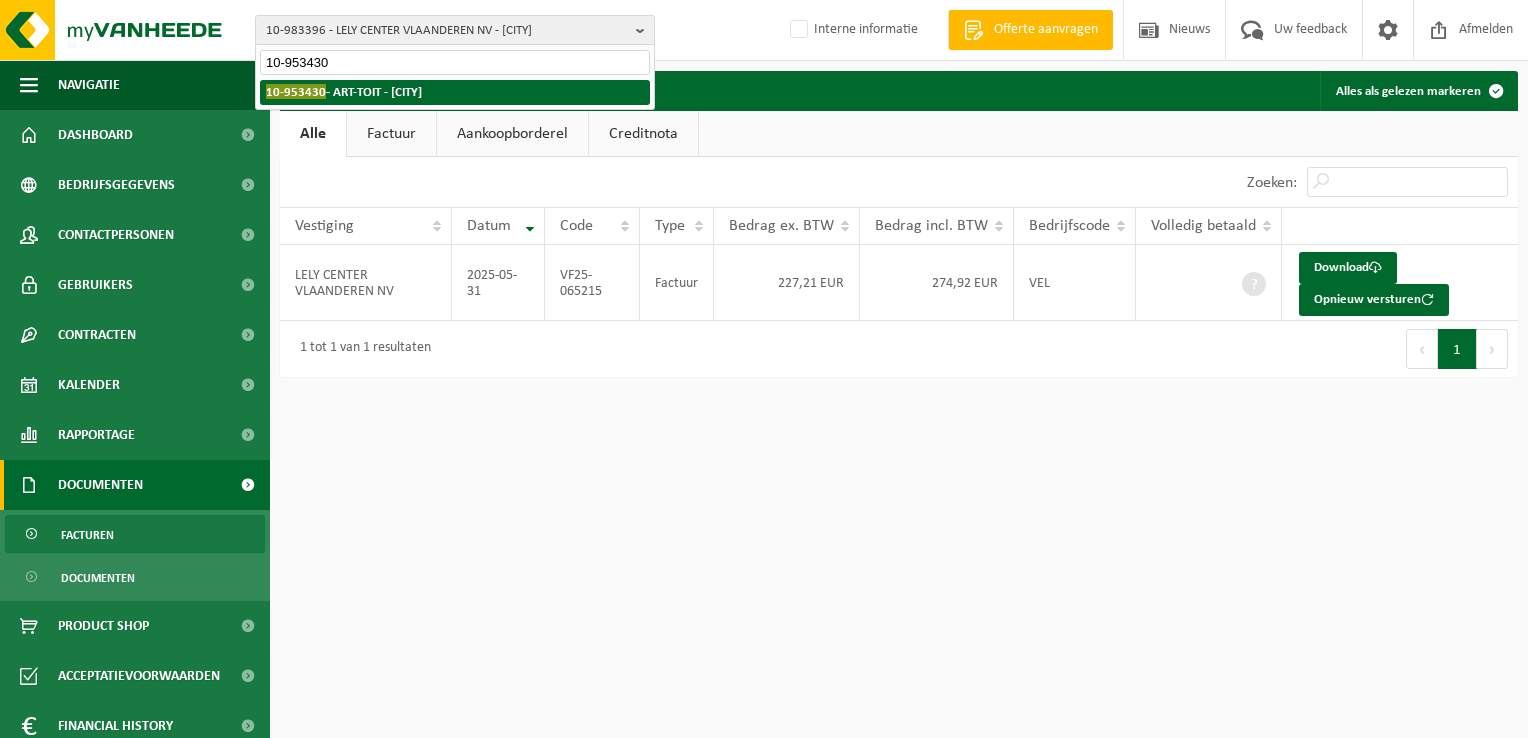 type on "10-953430" 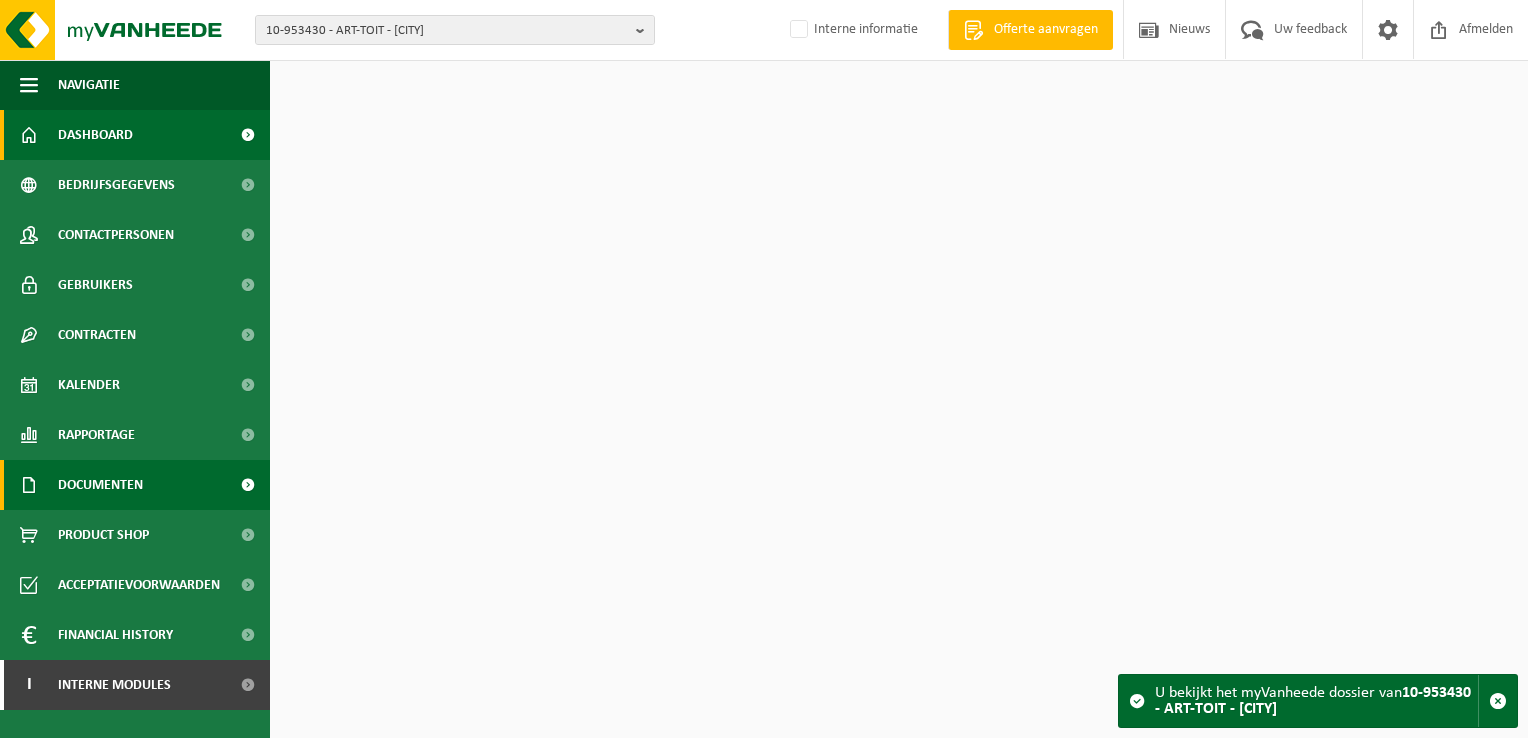 scroll, scrollTop: 0, scrollLeft: 0, axis: both 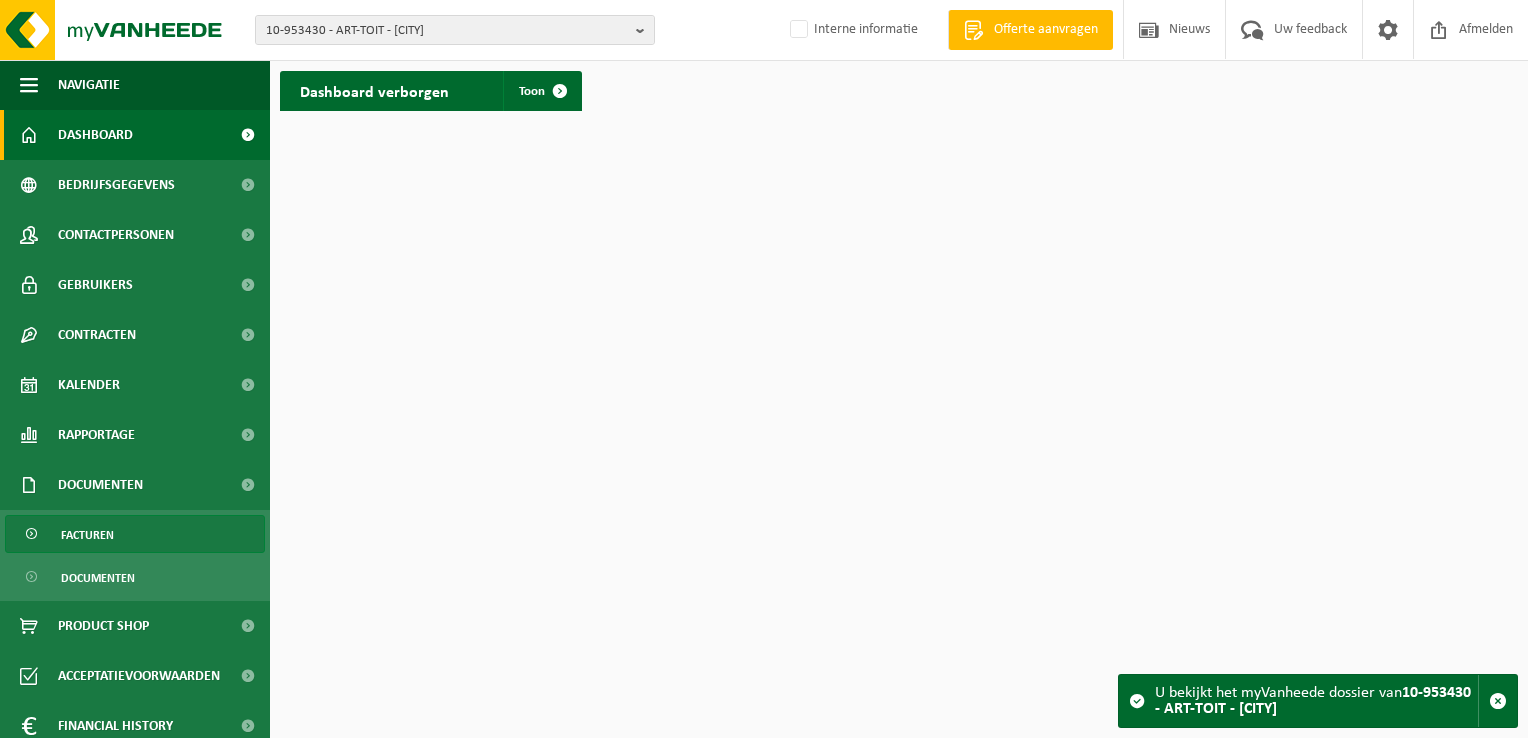 click on "Facturen" at bounding box center [135, 534] 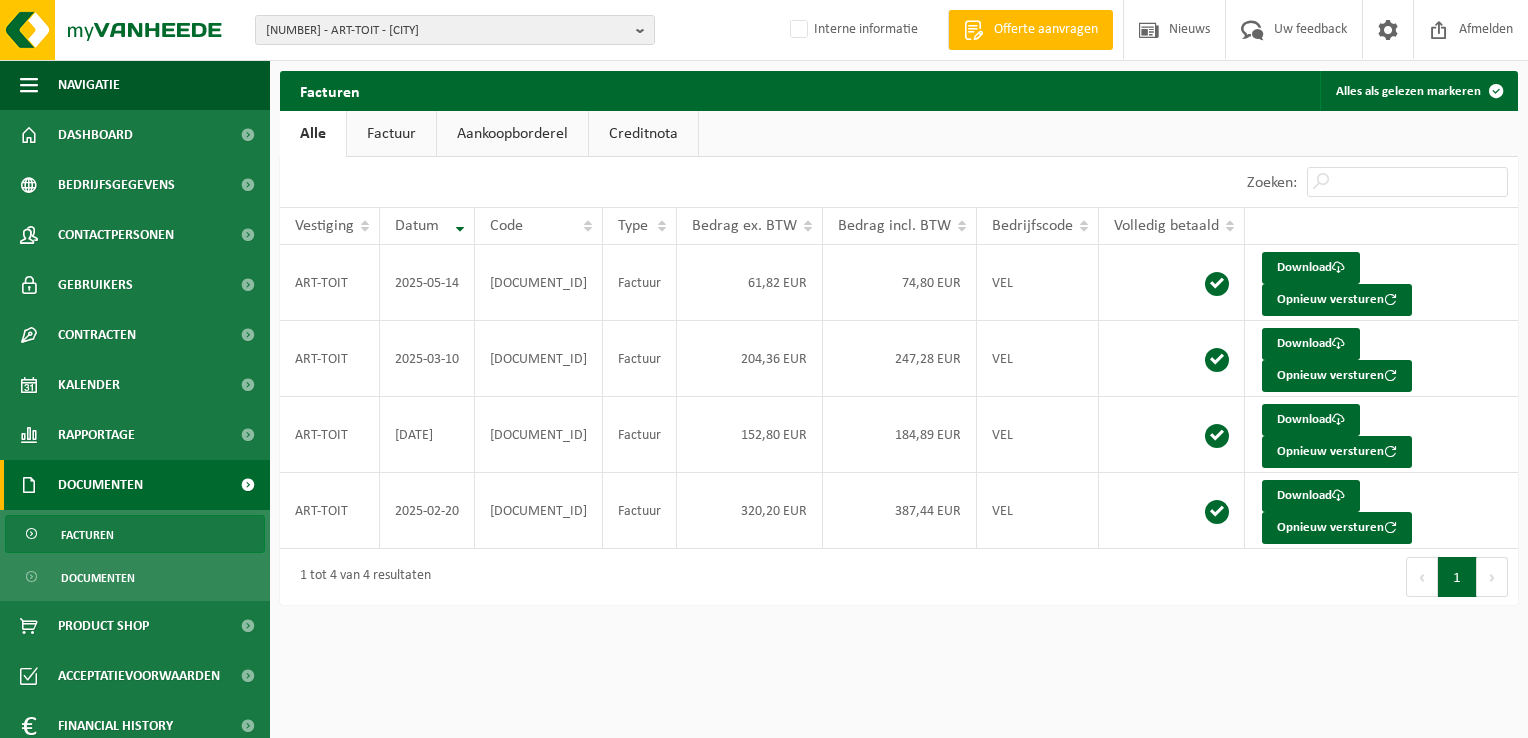scroll, scrollTop: 0, scrollLeft: 0, axis: both 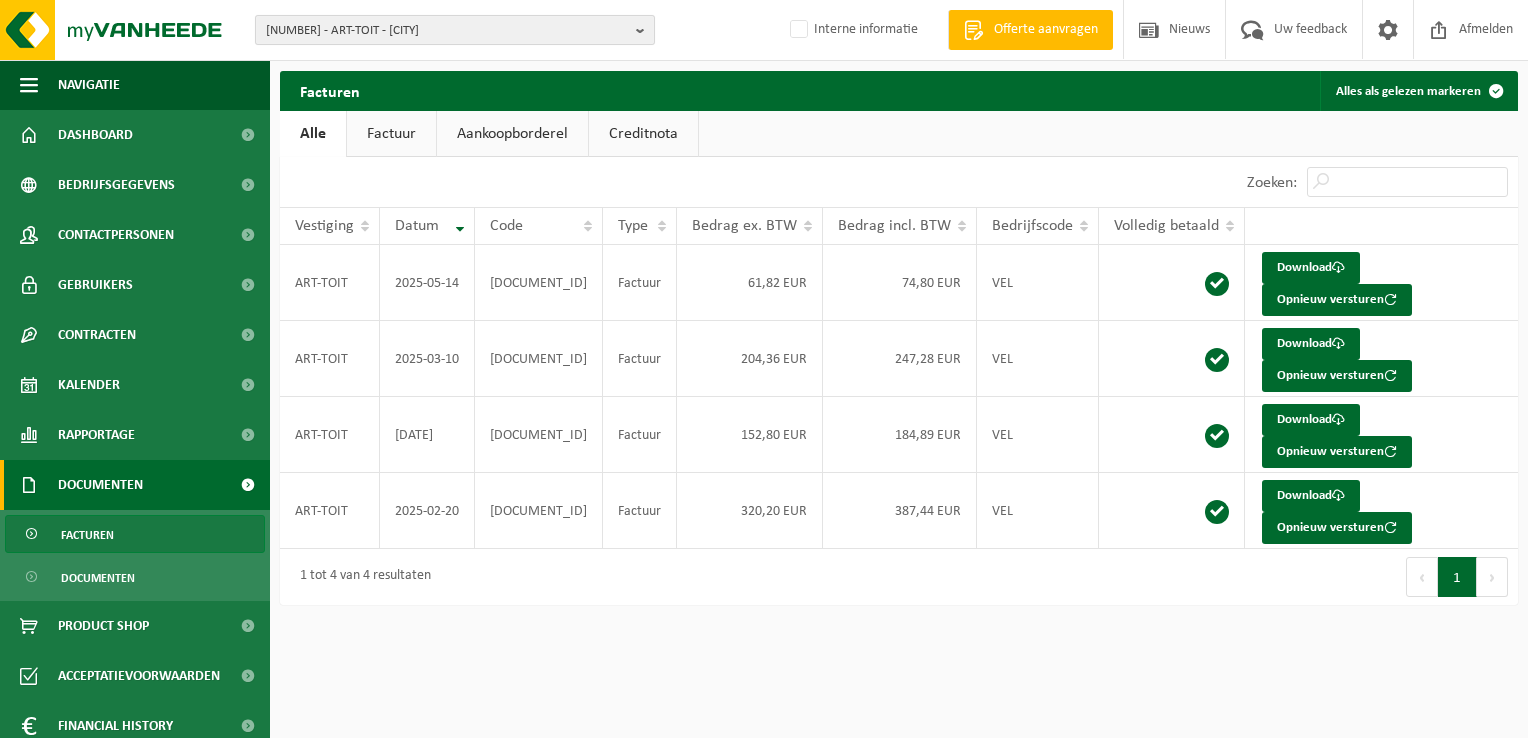 click on "10-953430 - ART-TOIT - VILLERS-LA-VILLE" at bounding box center [447, 31] 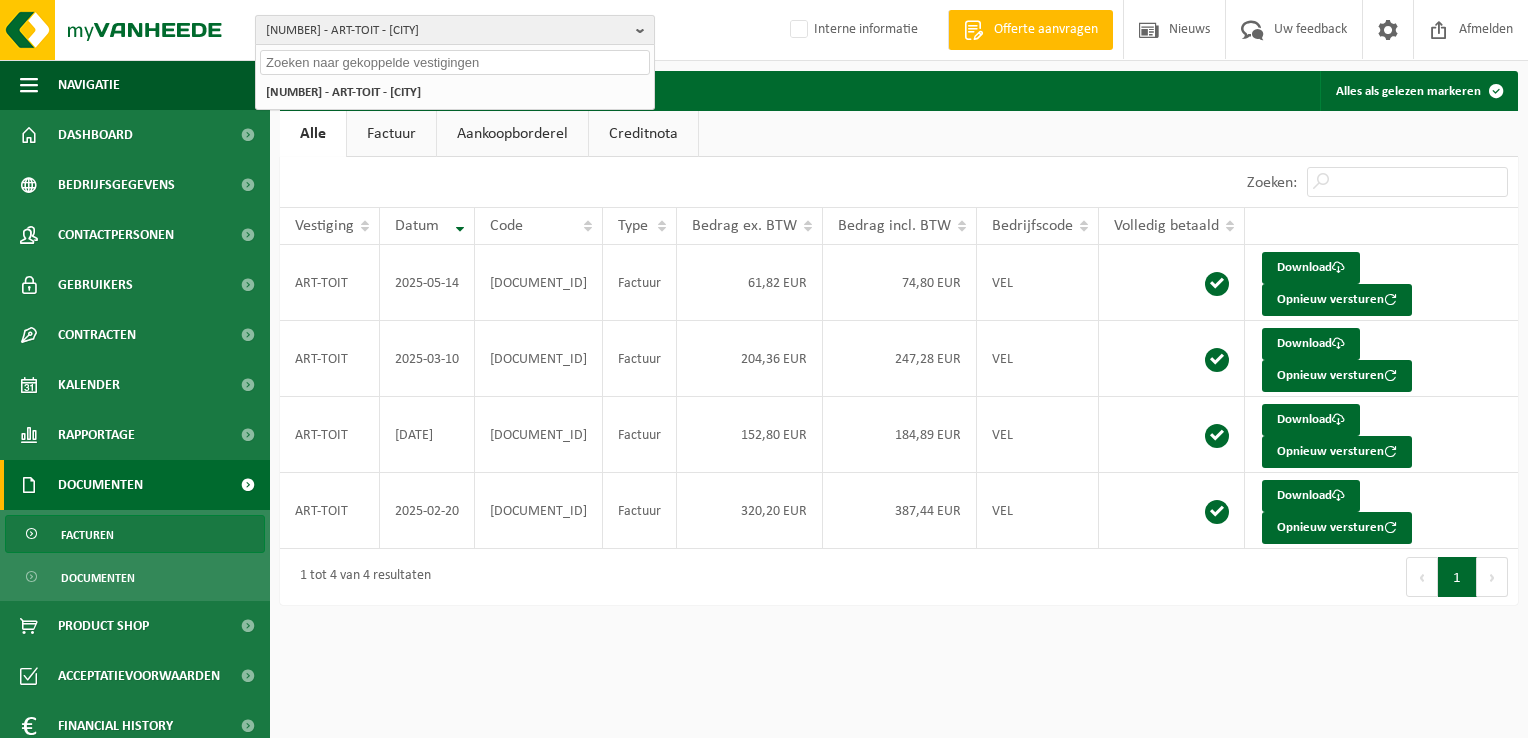 paste on "01-066214" 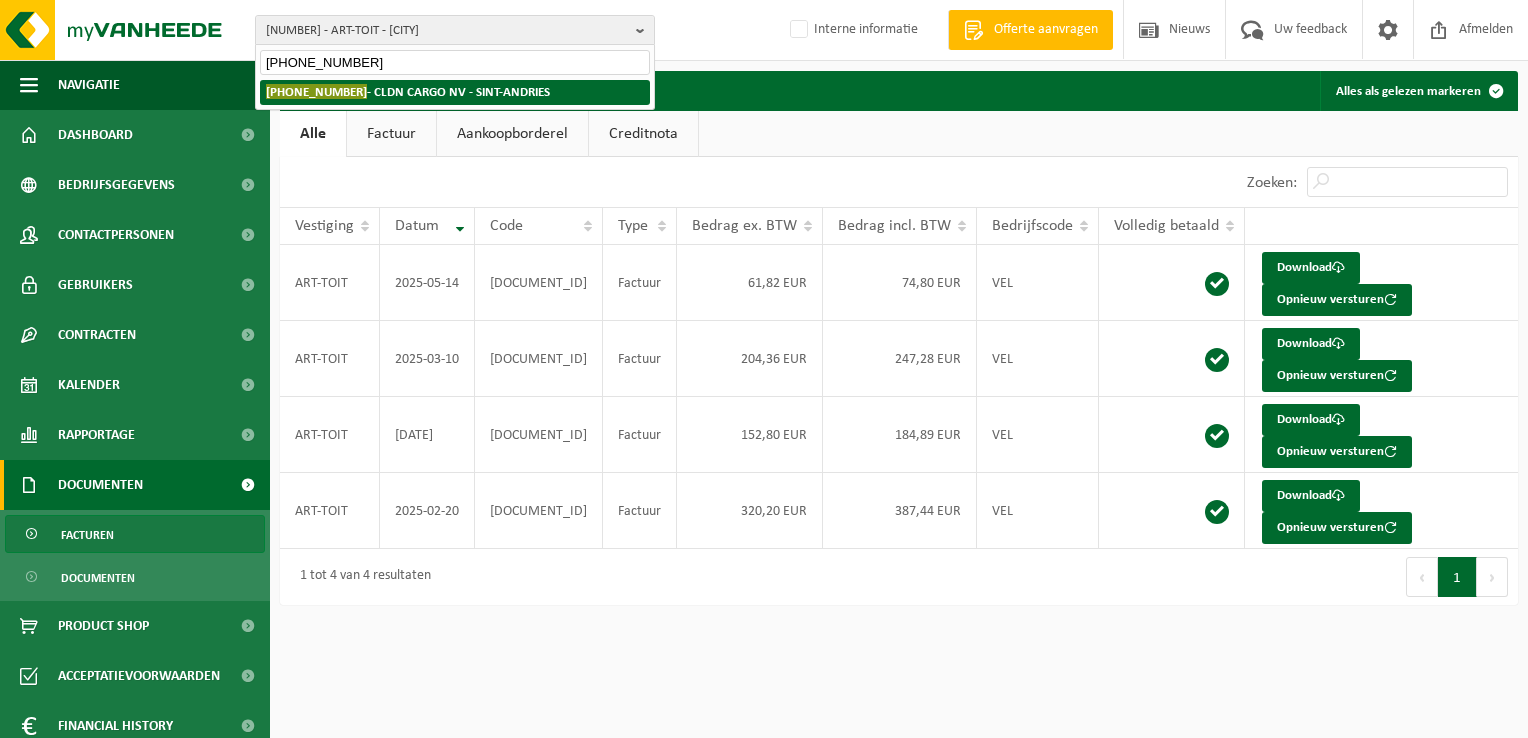 type on "01-066214" 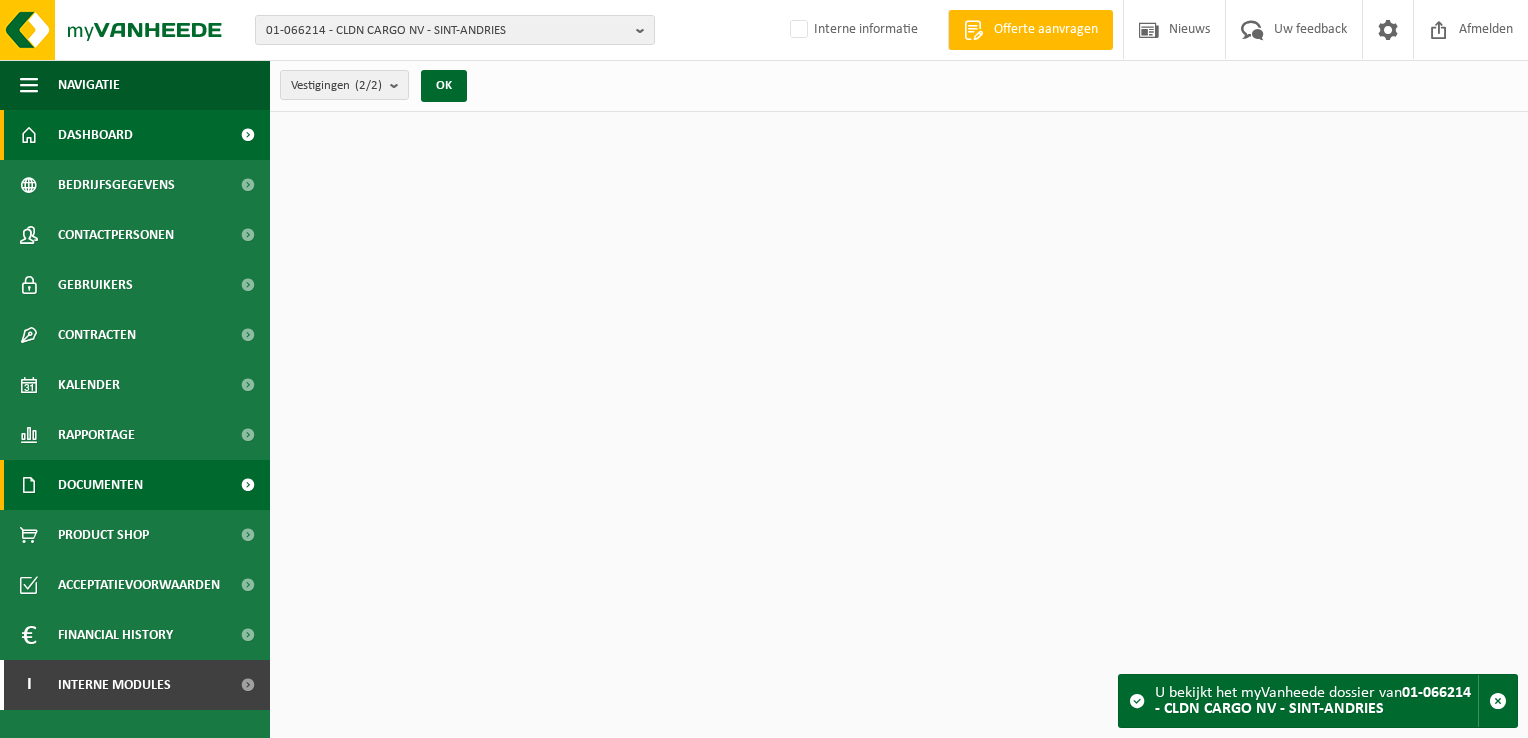 scroll, scrollTop: 0, scrollLeft: 0, axis: both 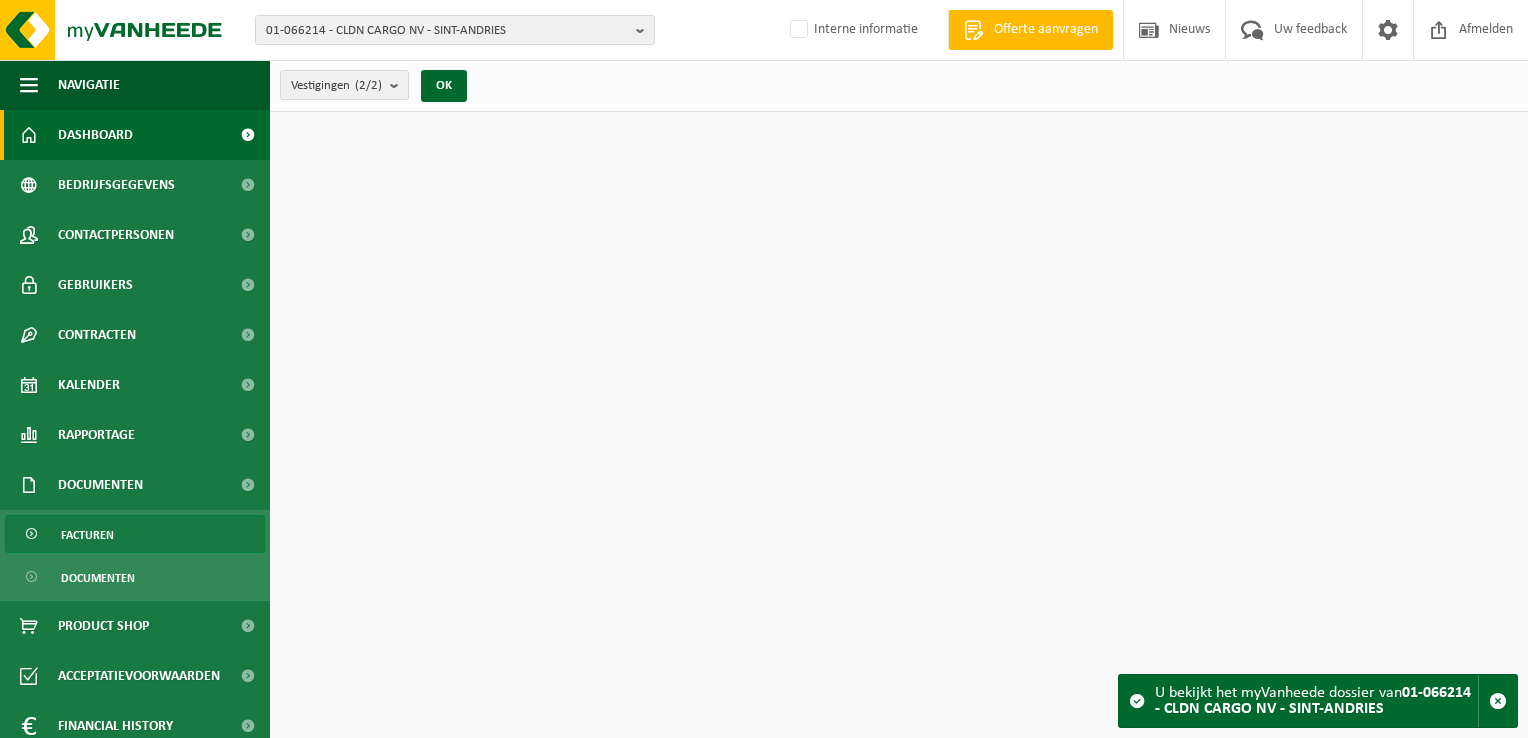 click on "Facturen" at bounding box center (135, 534) 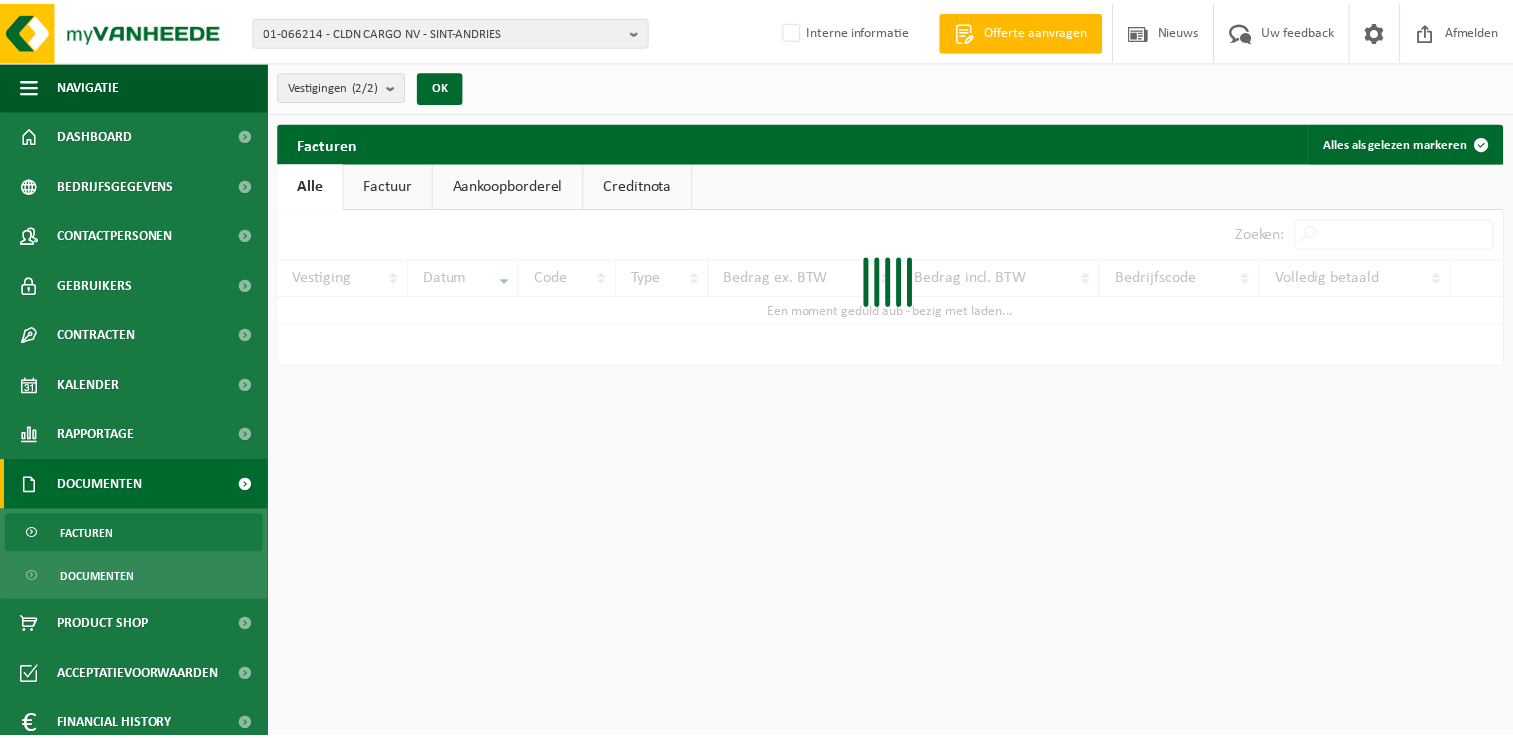 scroll, scrollTop: 0, scrollLeft: 0, axis: both 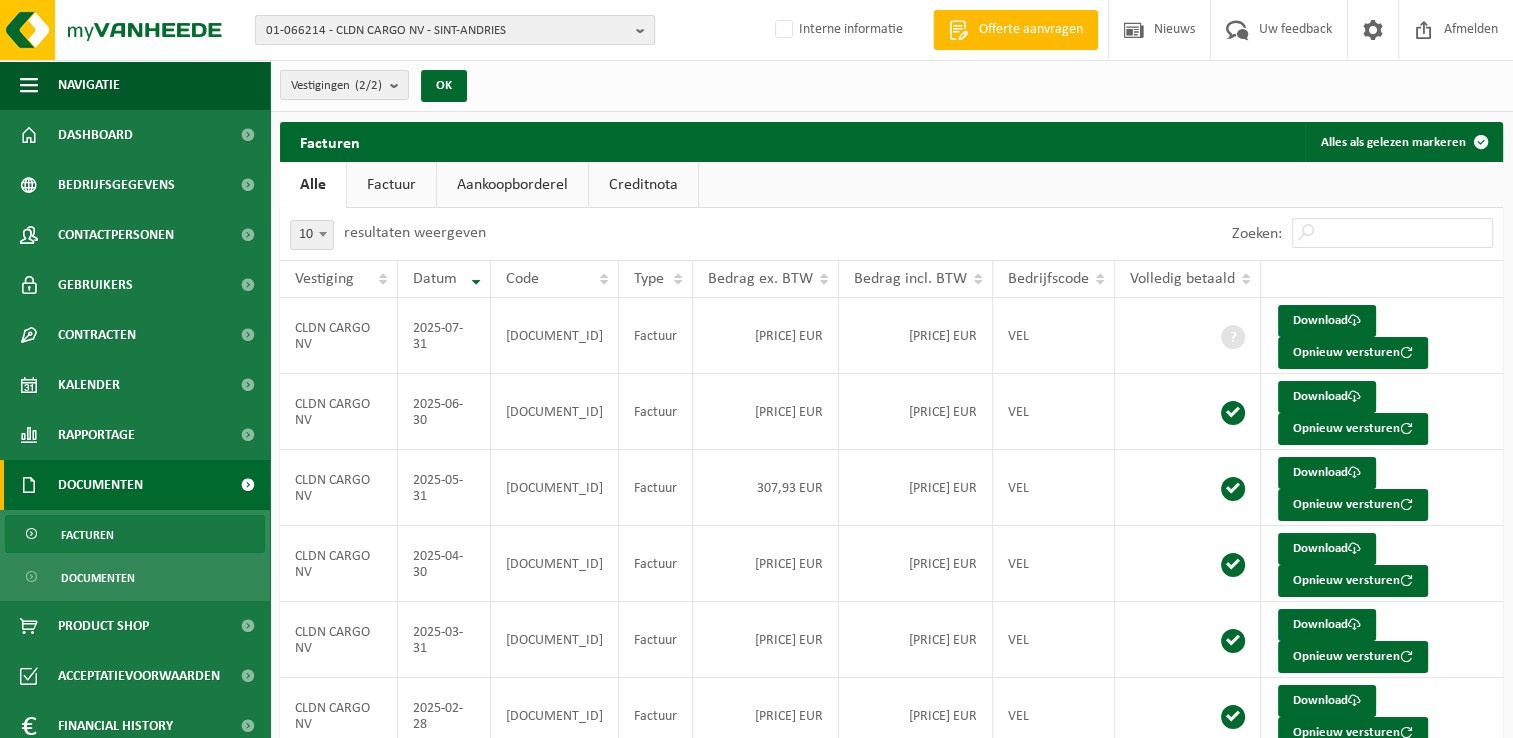 click on "01-066214 - CLDN CARGO NV - SINT-ANDRIES" at bounding box center (447, 31) 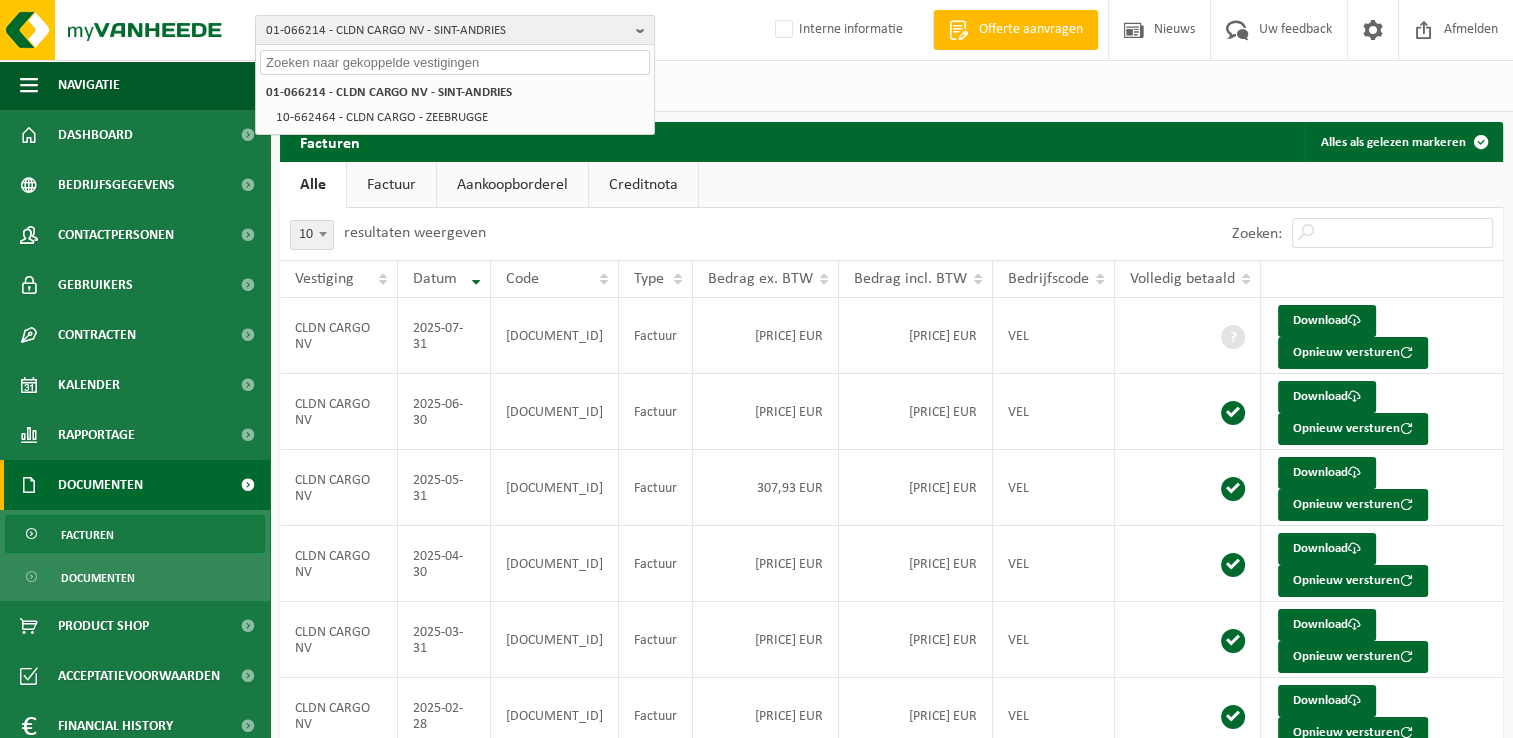 paste on "[NUMBER]" 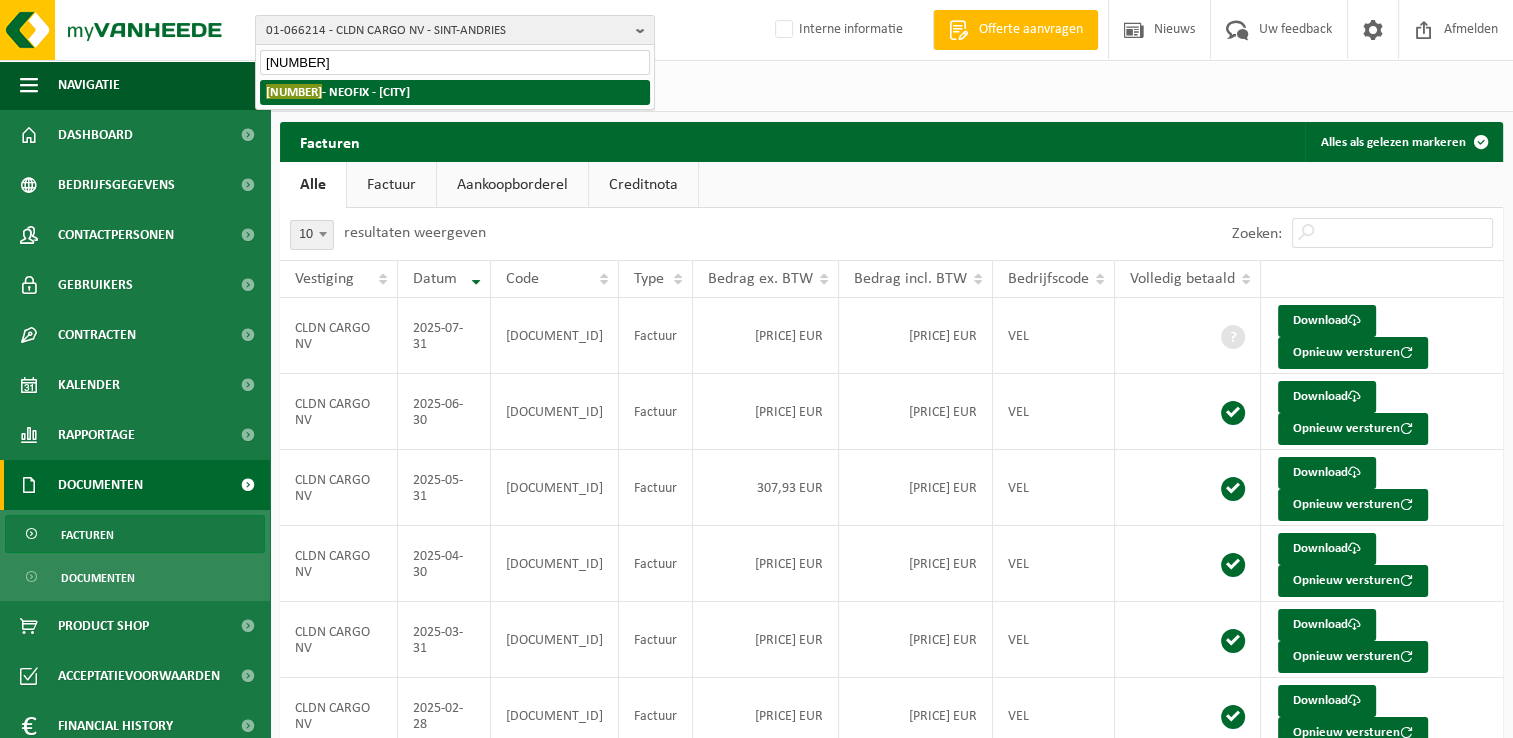 type on "[NUMBER]" 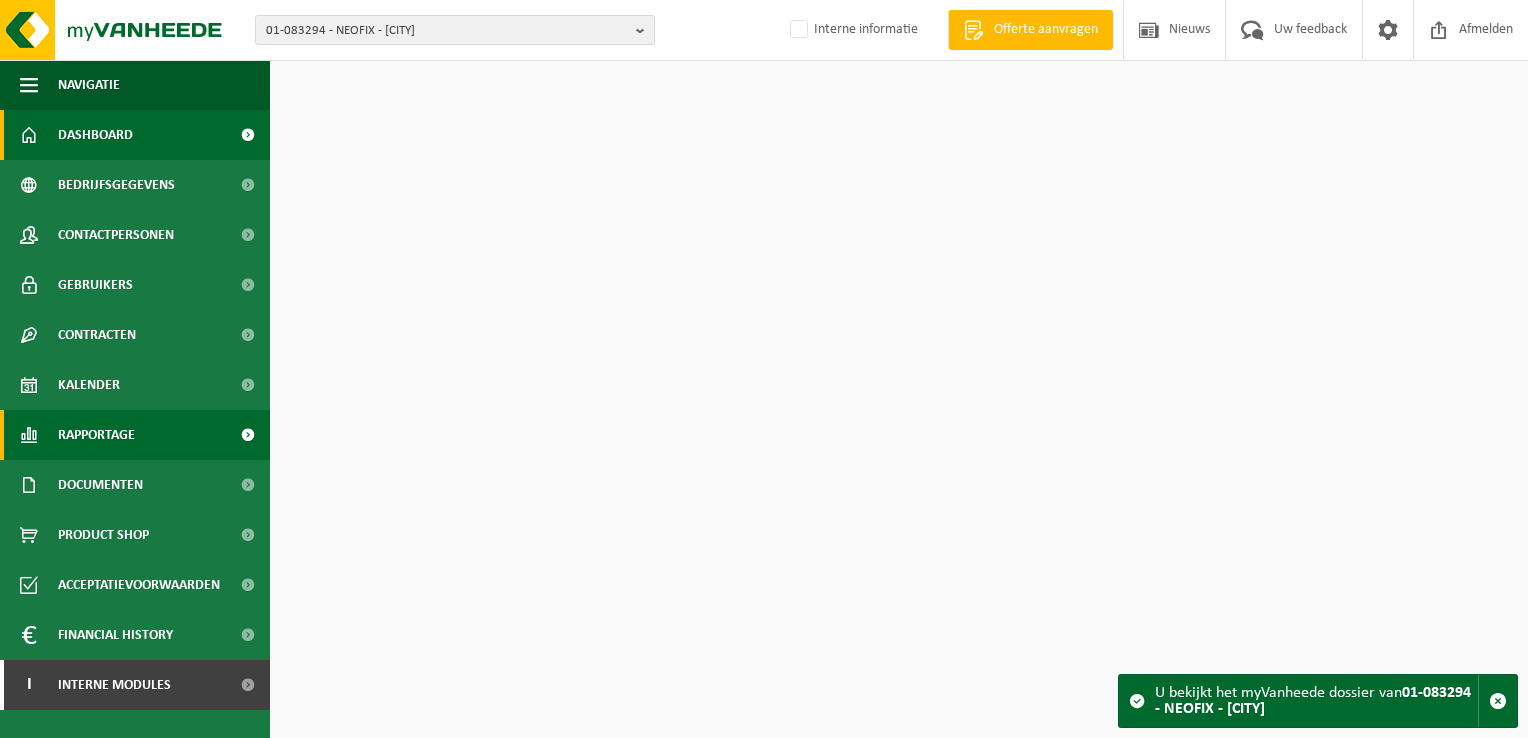 scroll, scrollTop: 0, scrollLeft: 0, axis: both 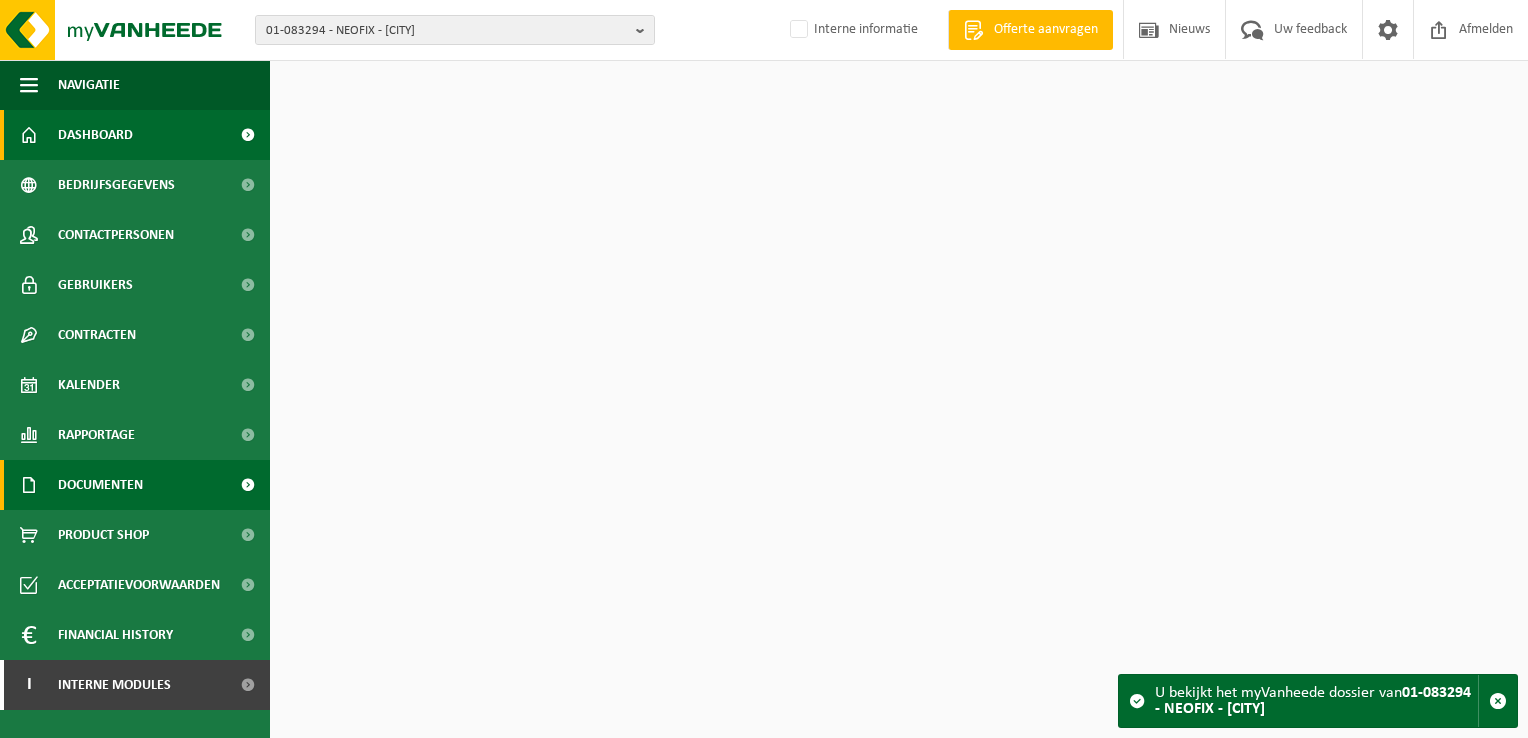 click on "Documenten" at bounding box center (135, 485) 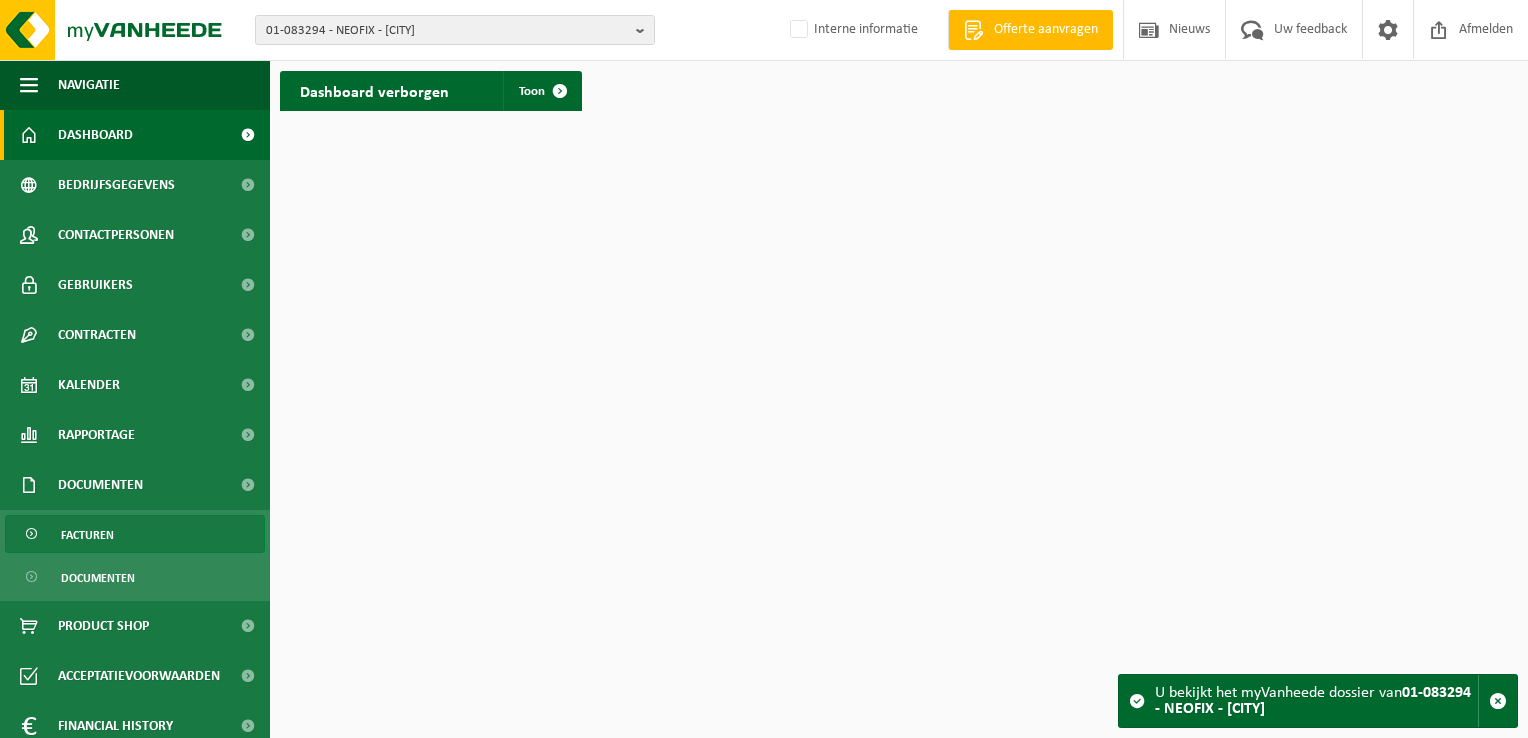 click on "Facturen" at bounding box center [135, 534] 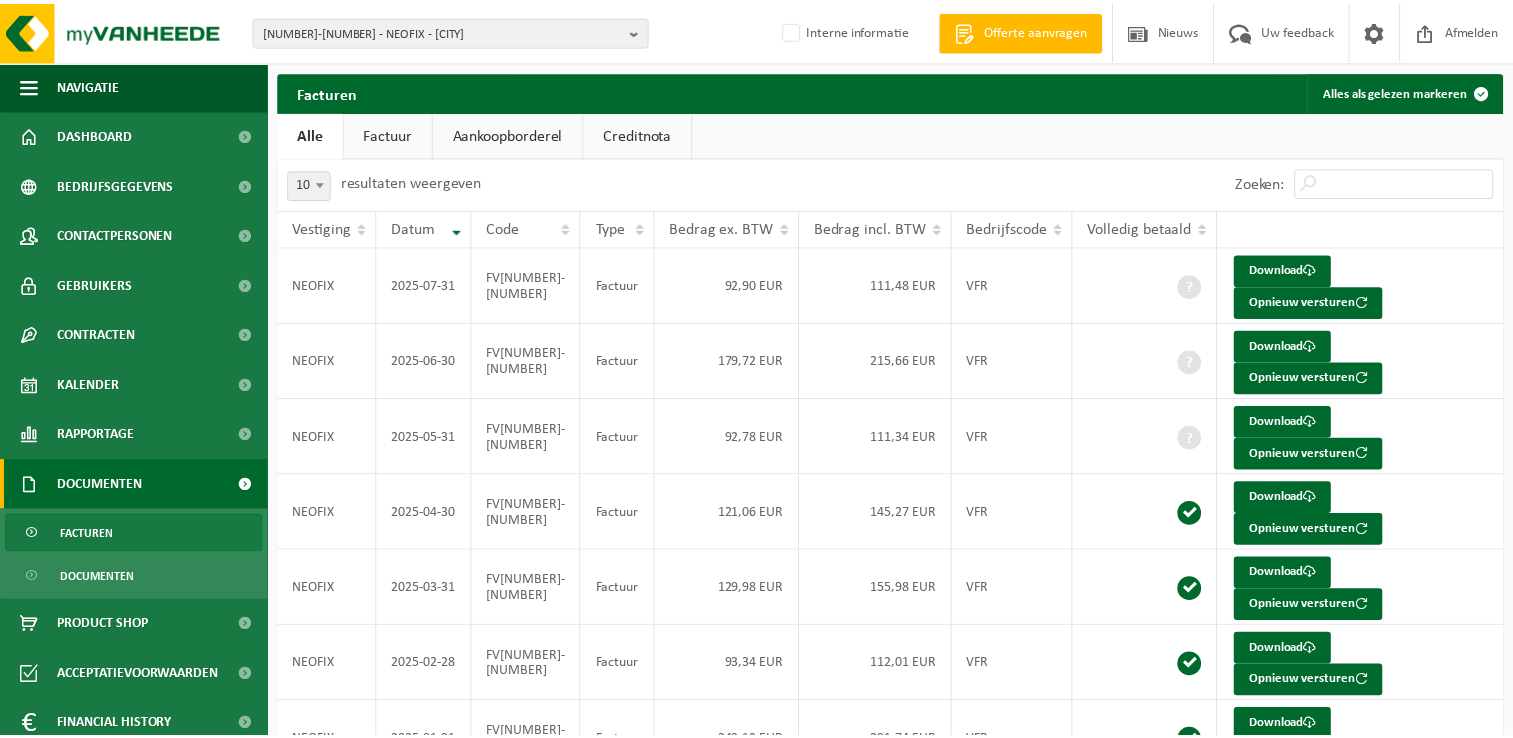 scroll, scrollTop: 0, scrollLeft: 0, axis: both 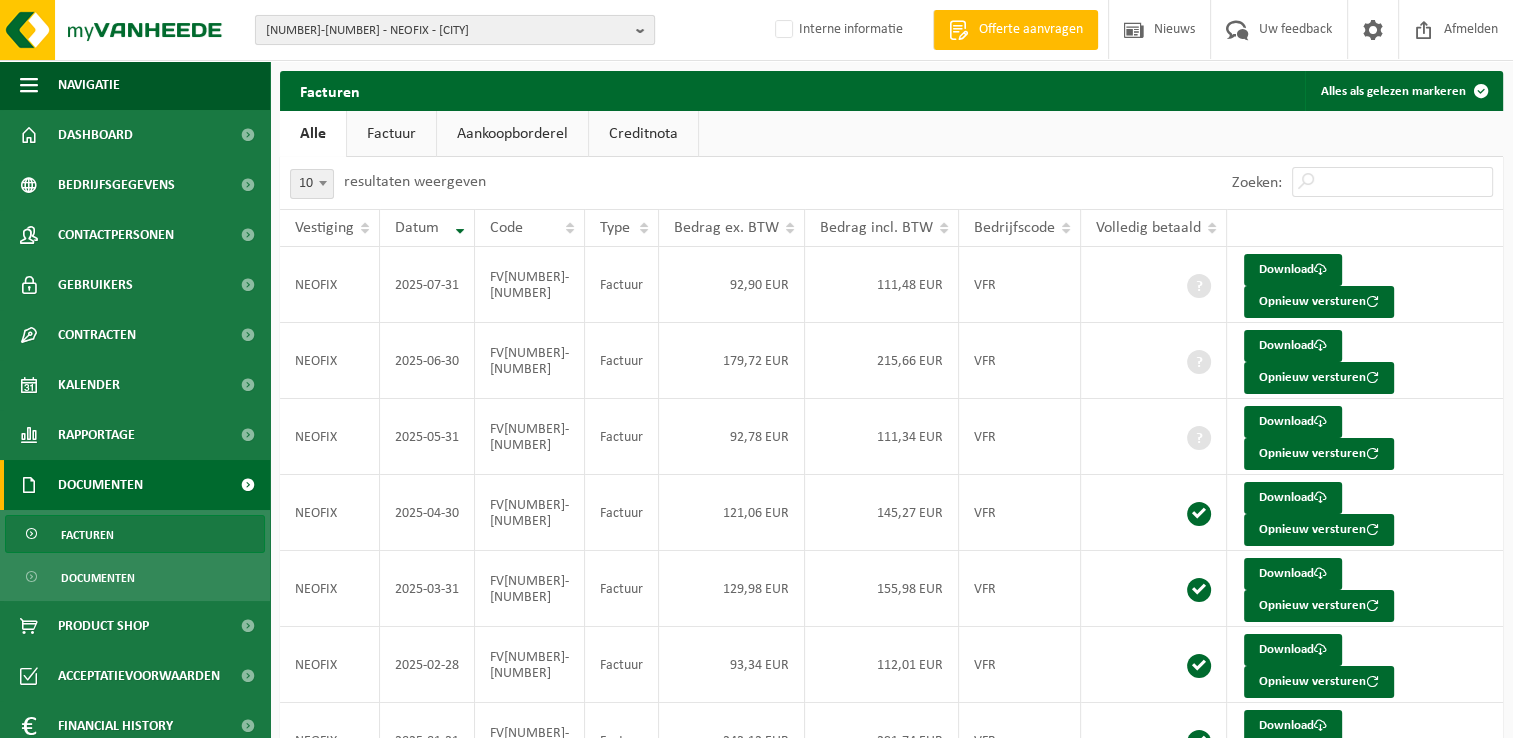 click on "01-083294 - NEOFIX - ROUBAIX" at bounding box center [447, 31] 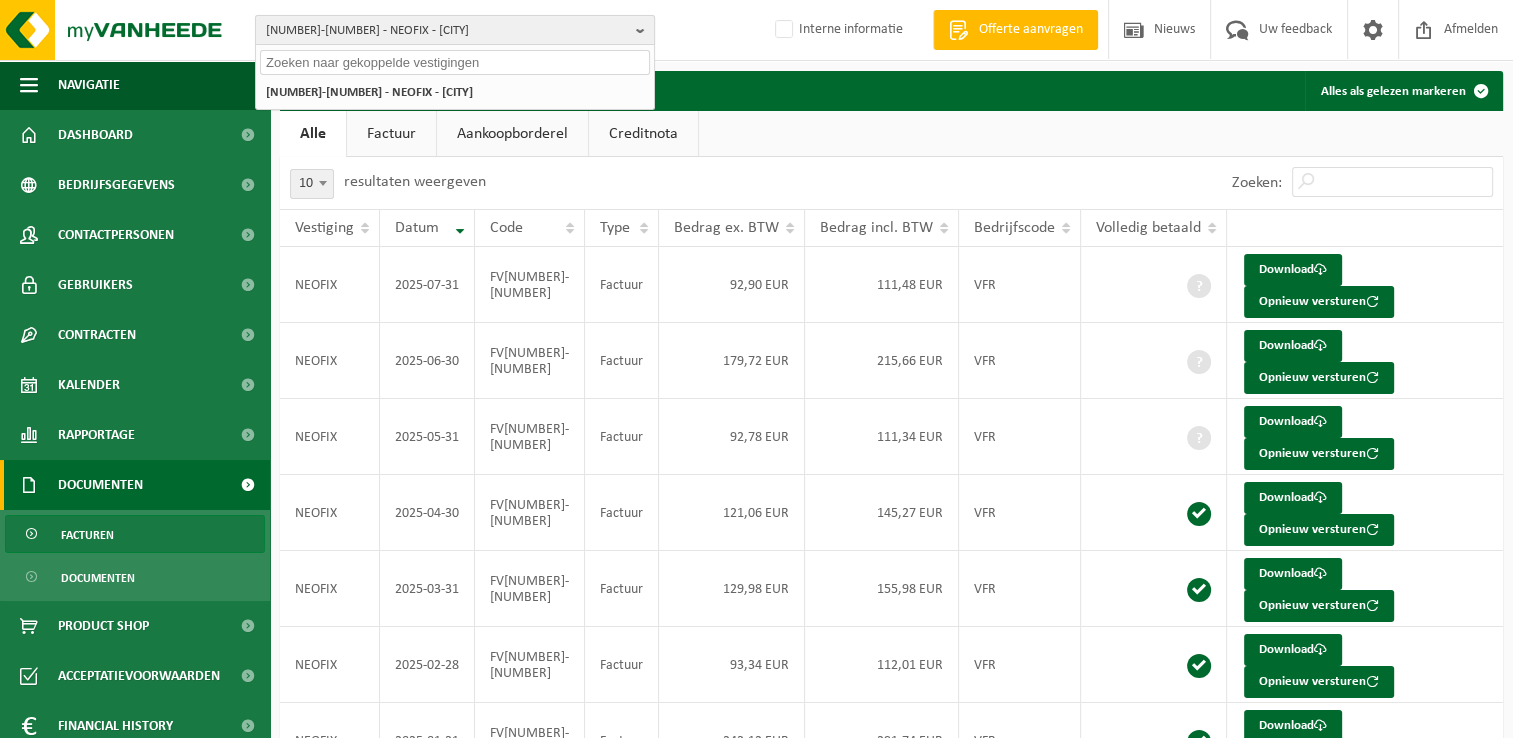 paste on "01-058571" 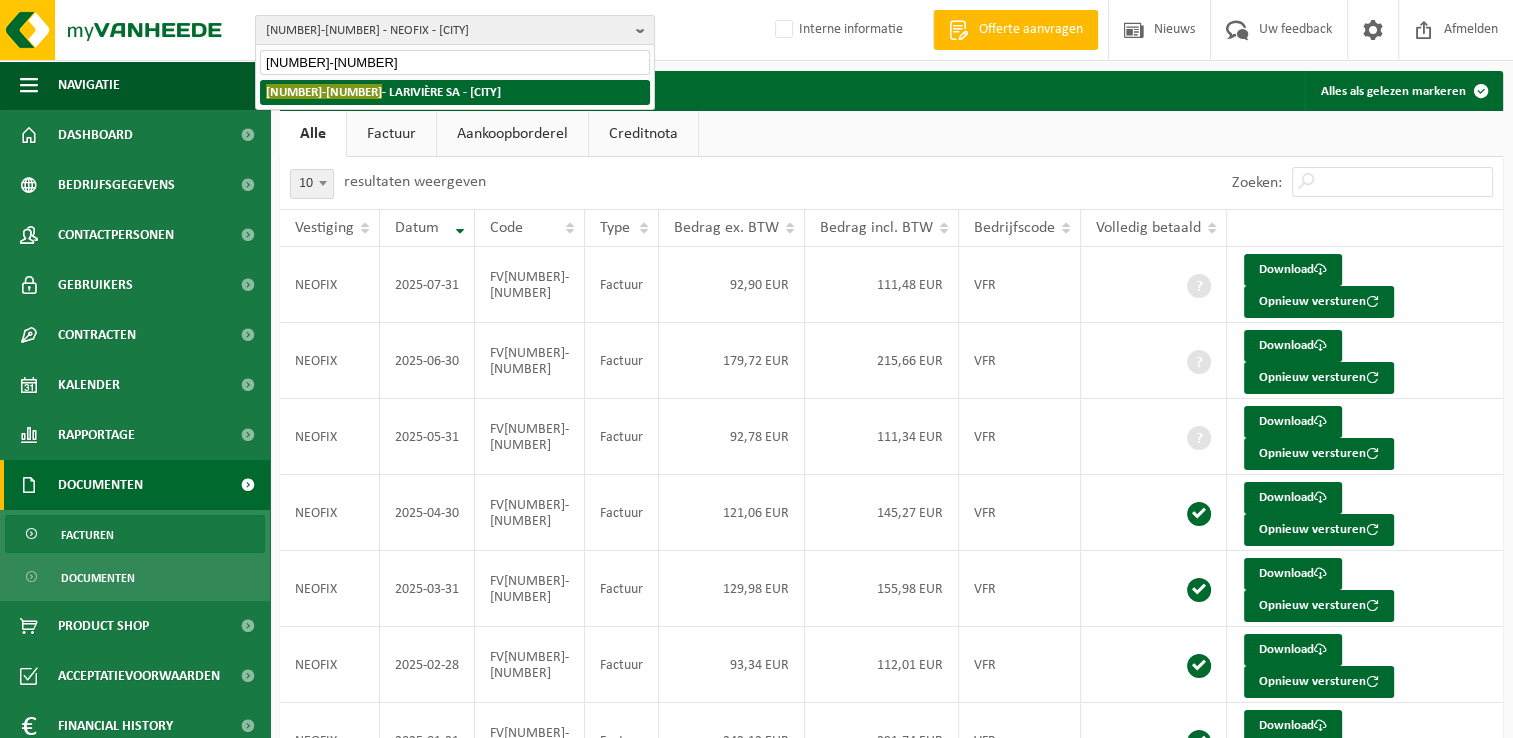 type on "01-058571" 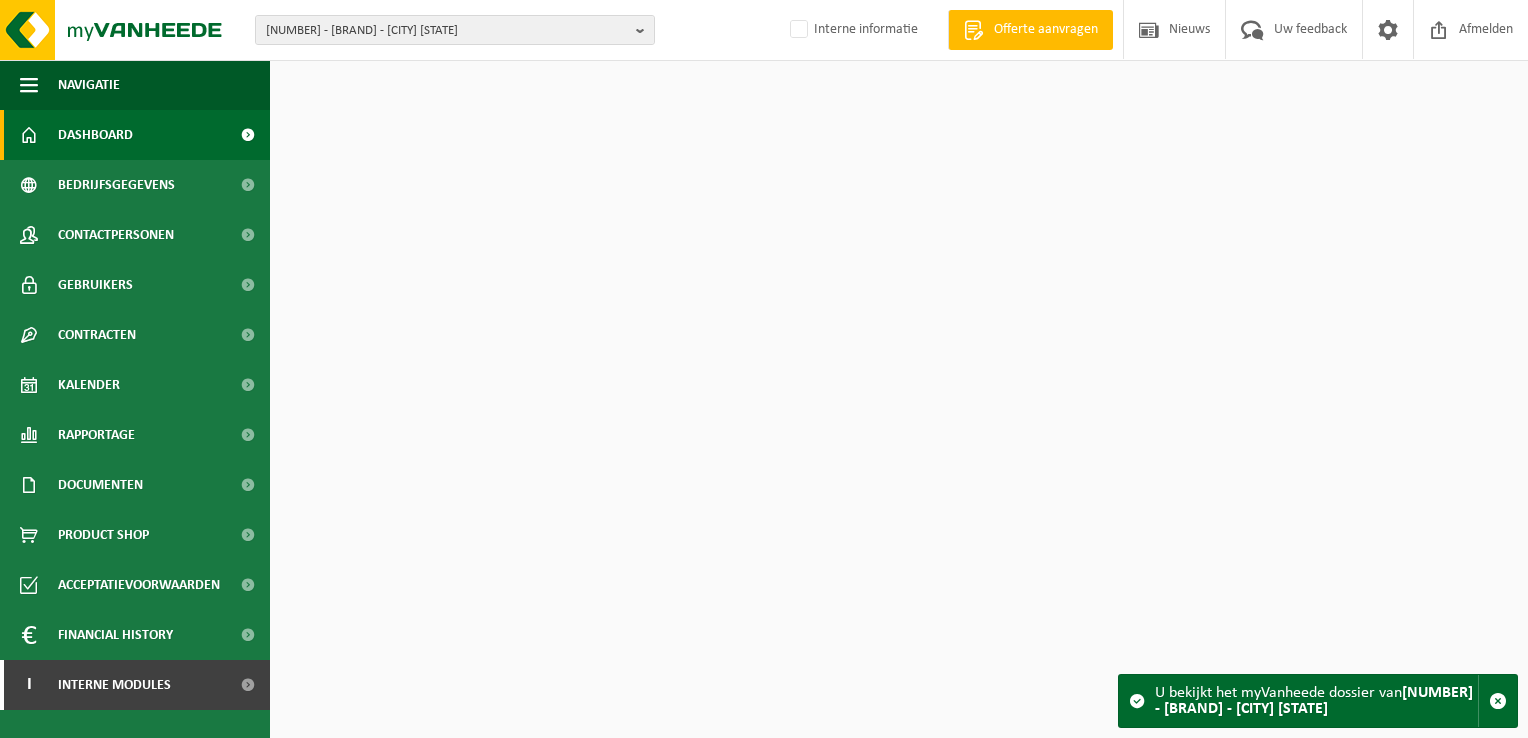 scroll, scrollTop: 0, scrollLeft: 0, axis: both 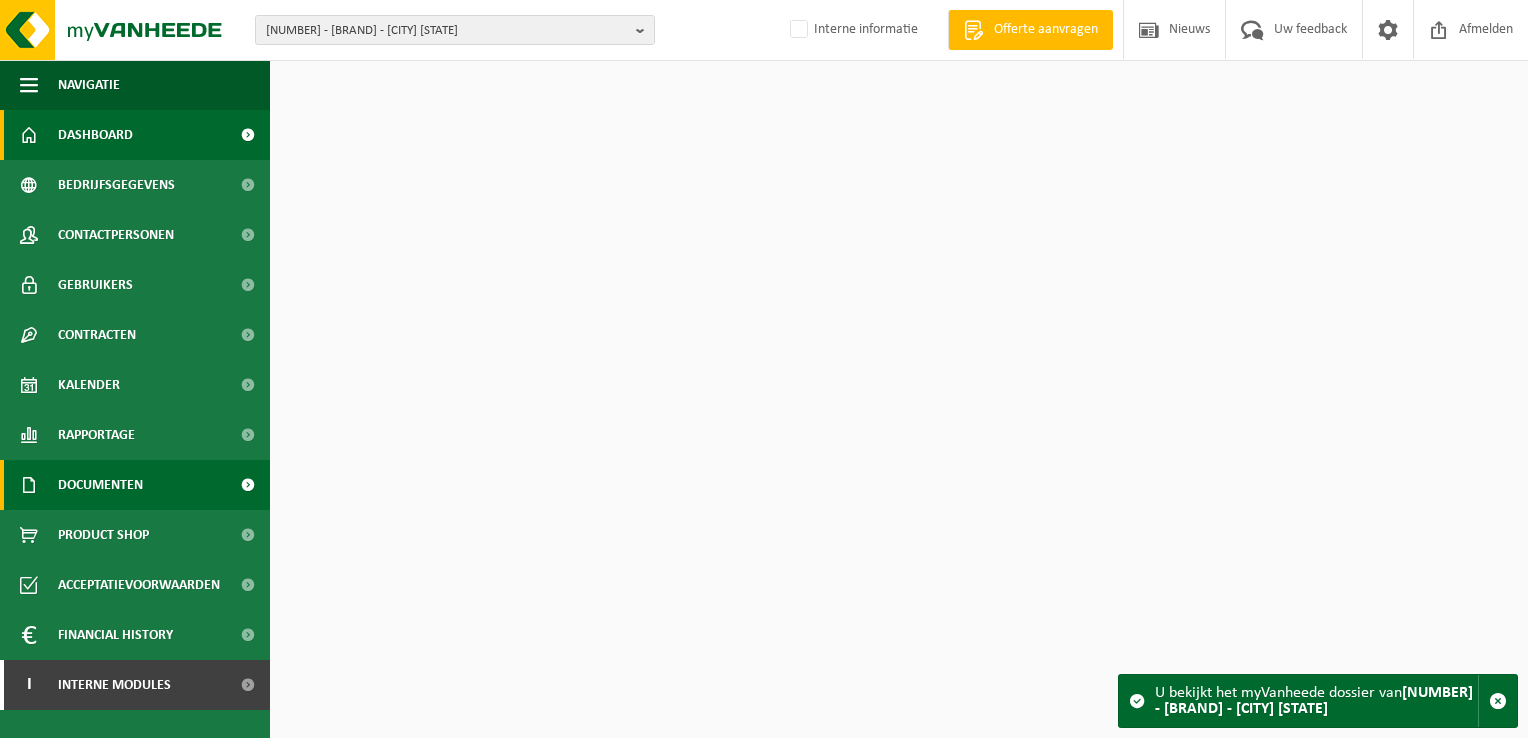 click on "Documenten" at bounding box center [100, 485] 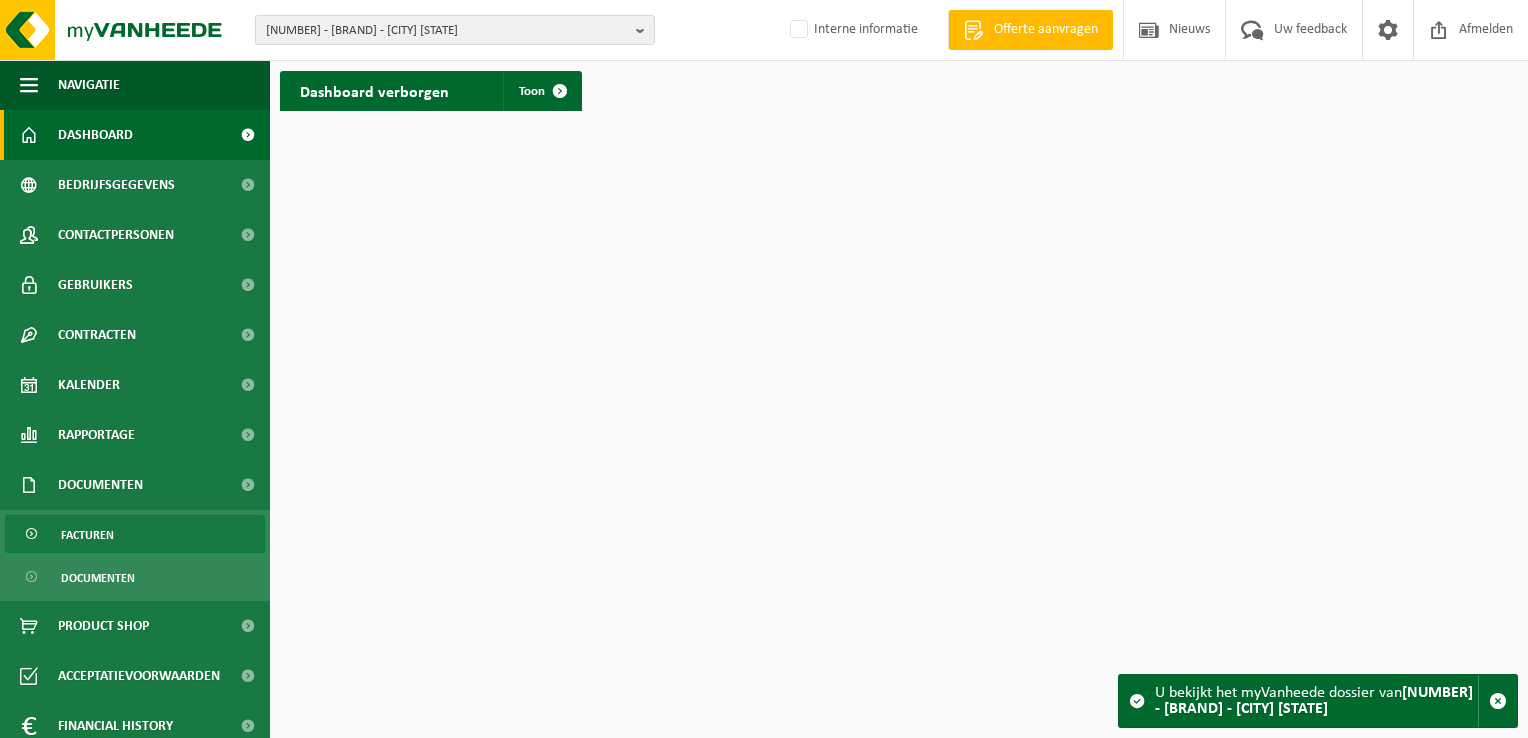 click on "Facturen" at bounding box center (135, 534) 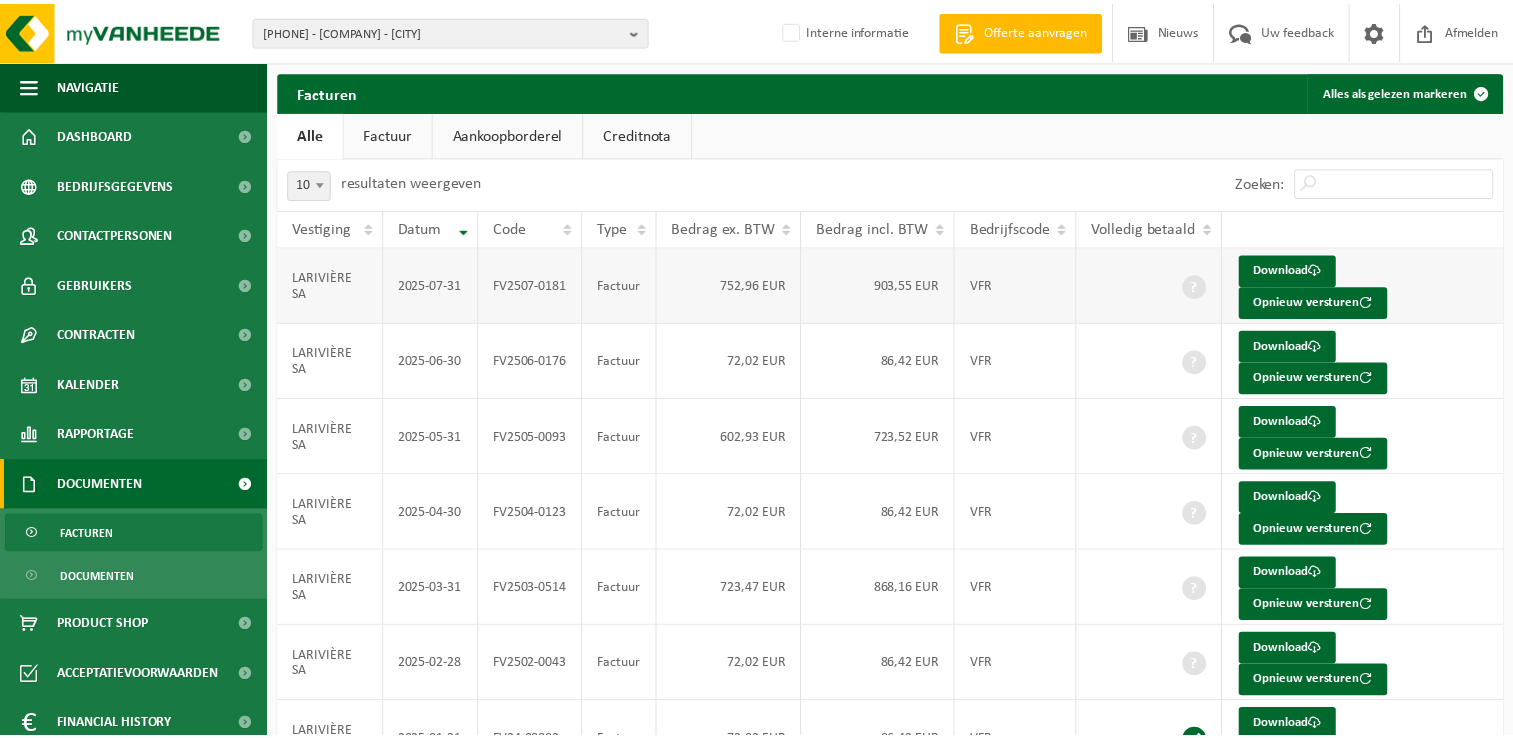 scroll, scrollTop: 0, scrollLeft: 0, axis: both 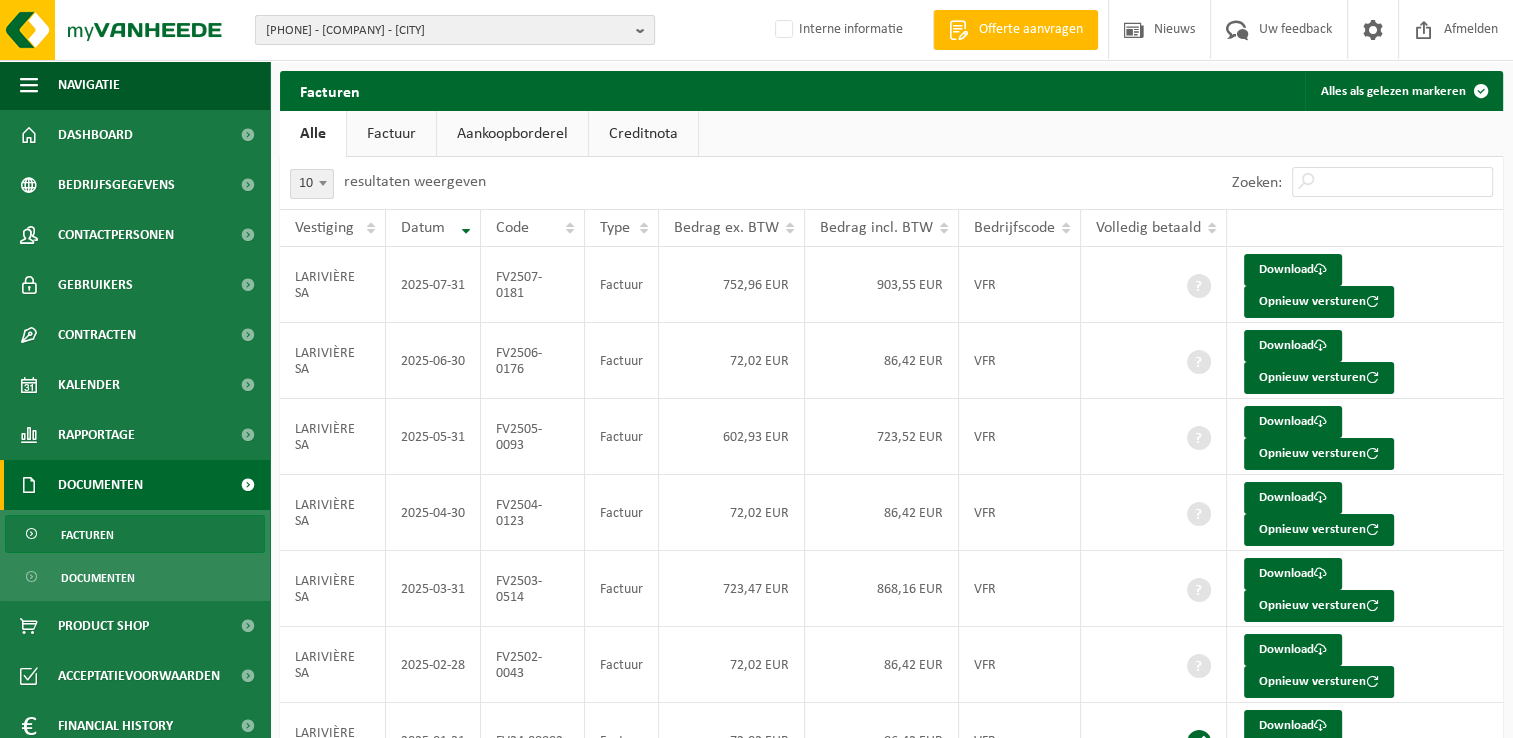 click on "[NUMBER] - [BRAND] - [CITY] [STATE]" at bounding box center (447, 31) 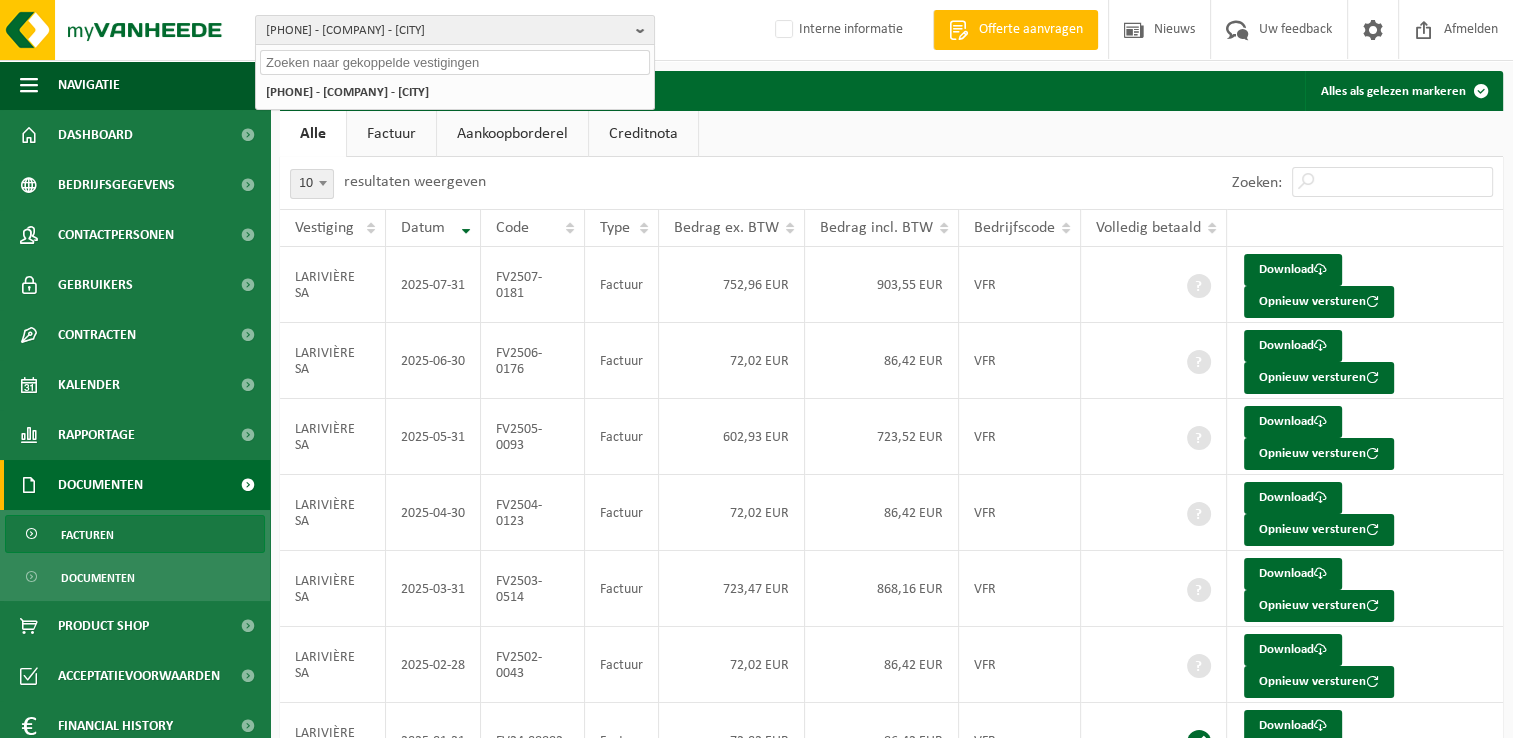 paste on "10-978894" 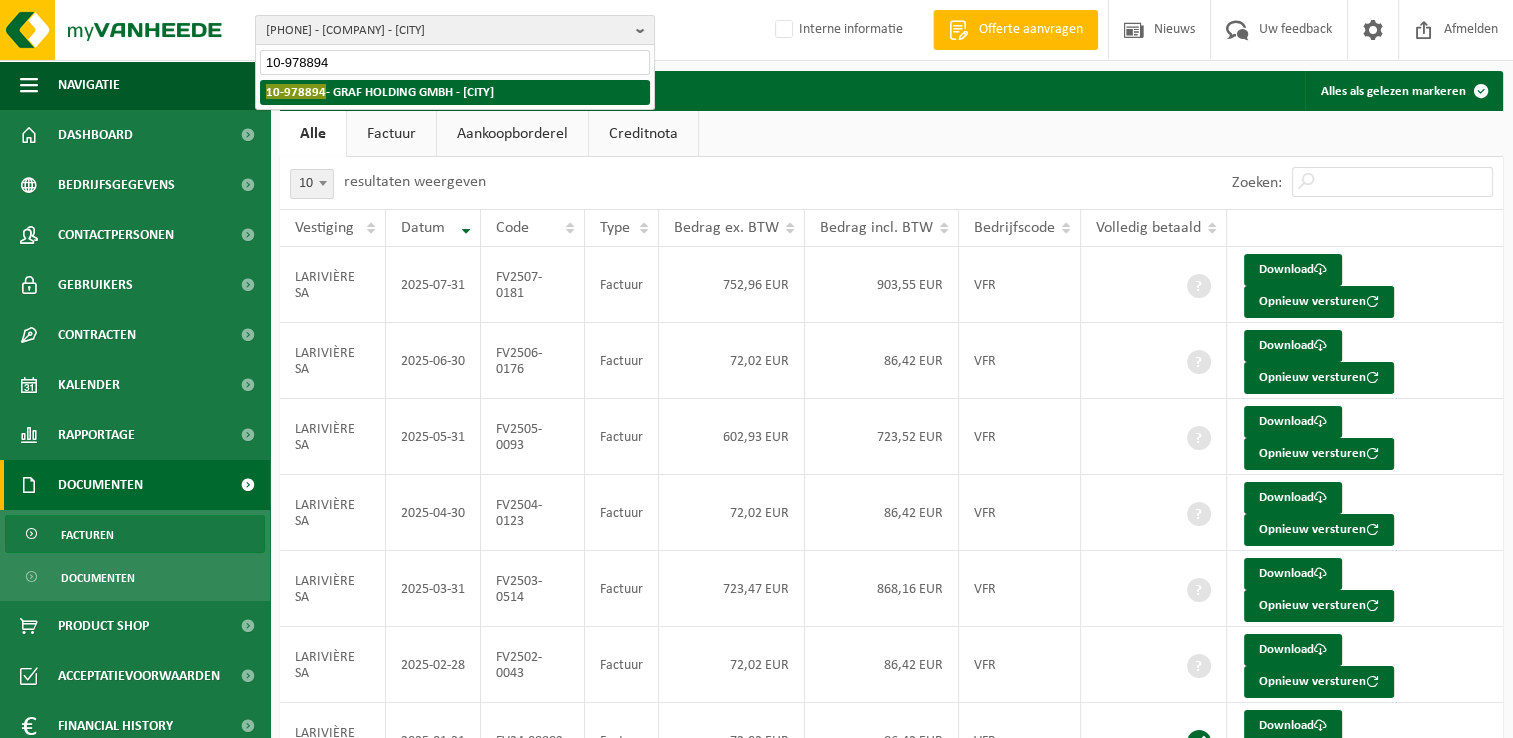 type on "10-978894" 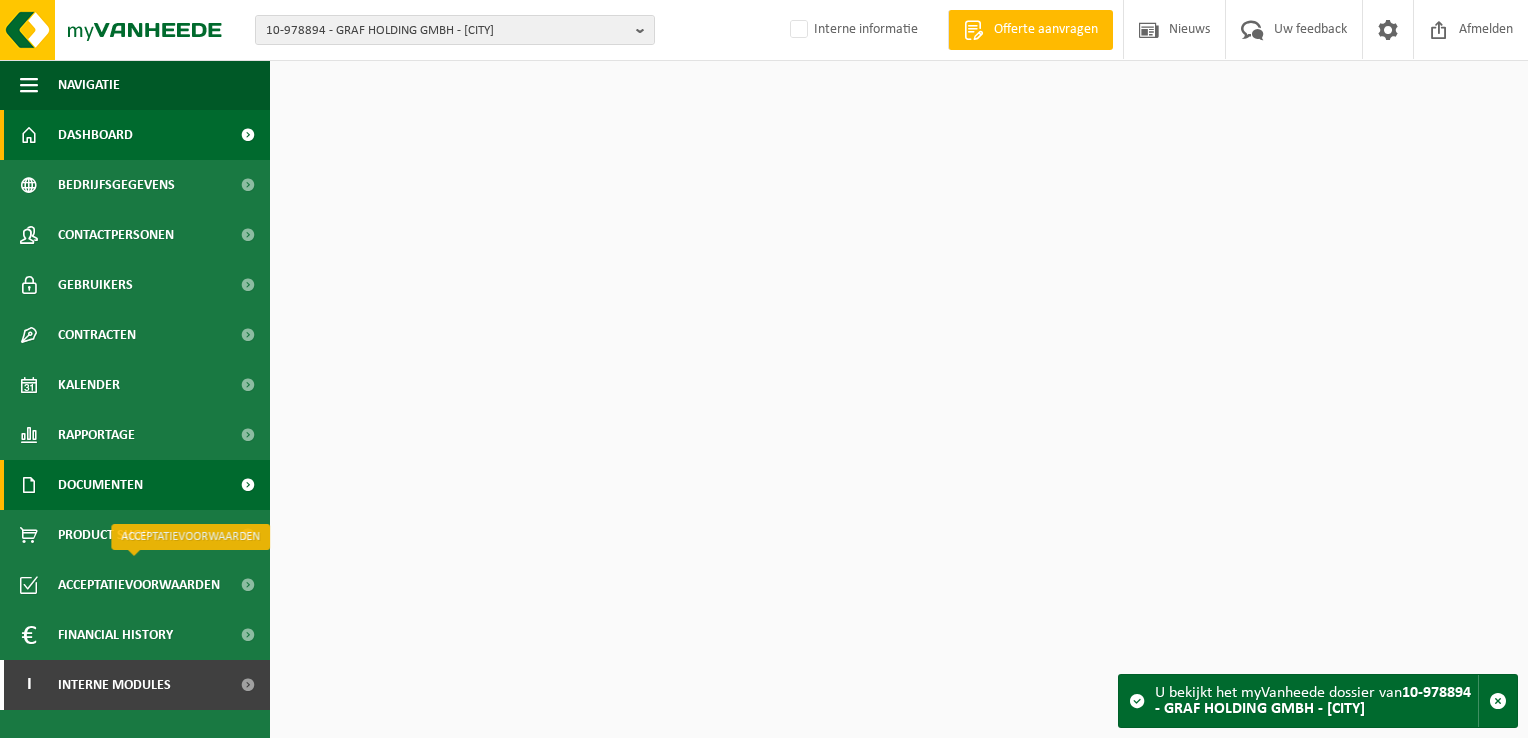 scroll, scrollTop: 0, scrollLeft: 0, axis: both 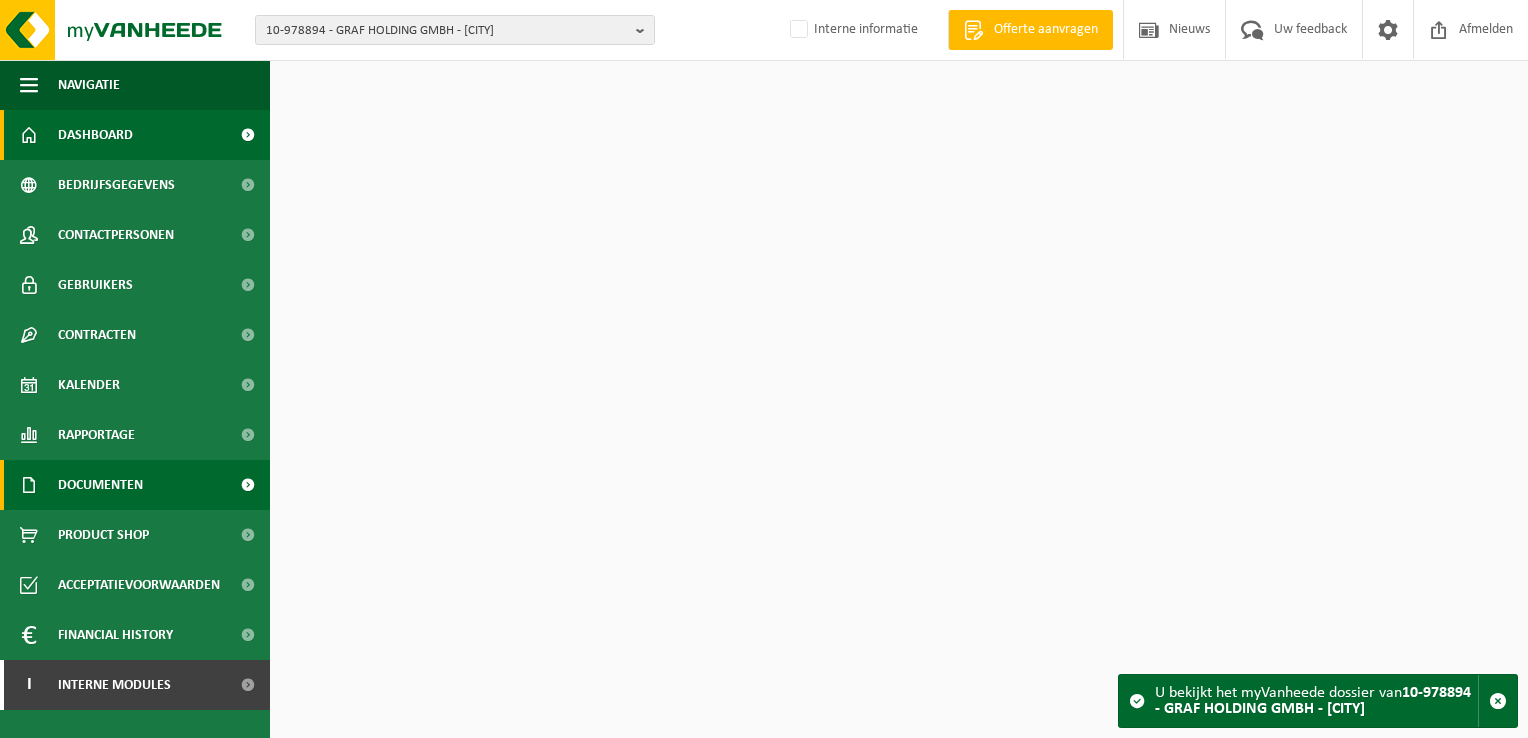click on "Documenten" at bounding box center [135, 485] 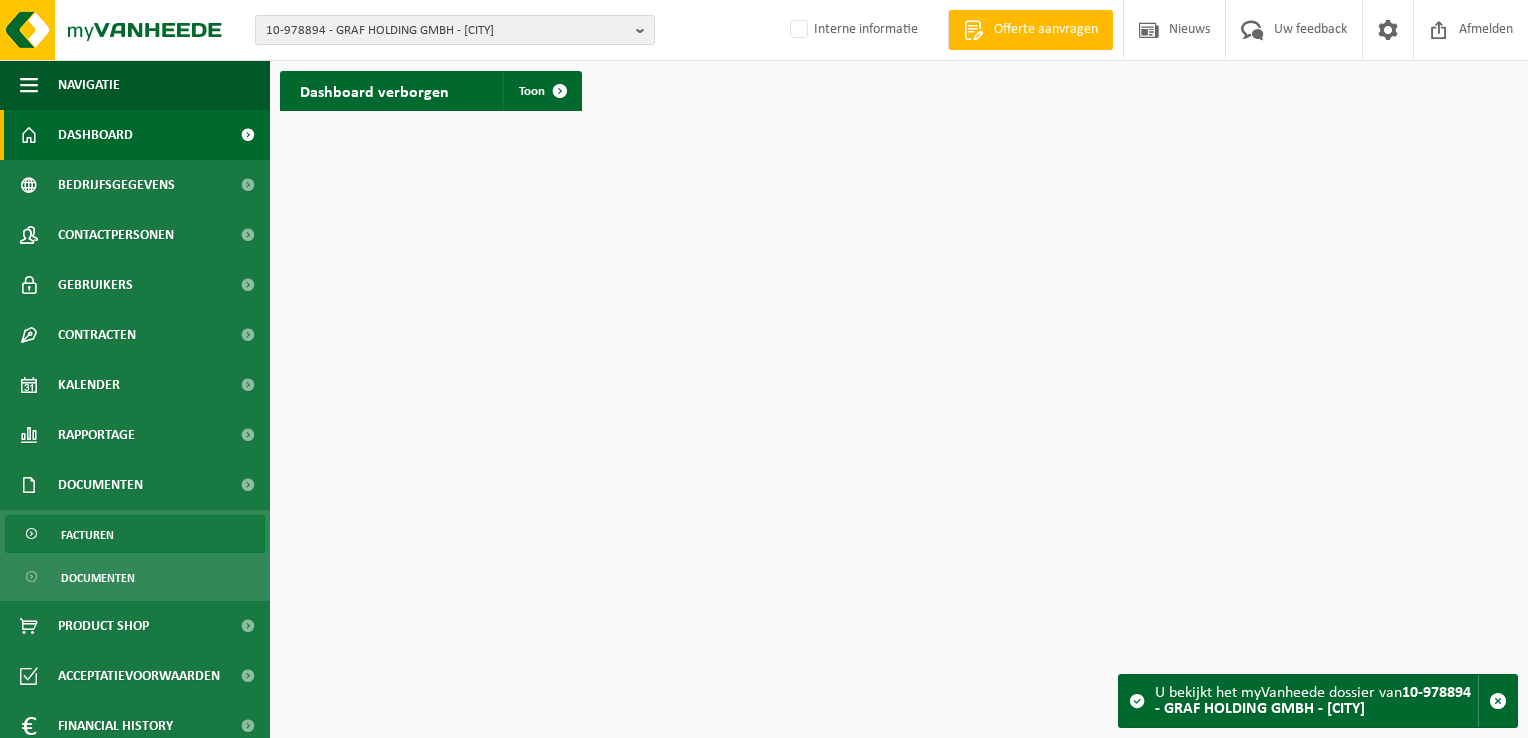 click on "Facturen" at bounding box center (135, 534) 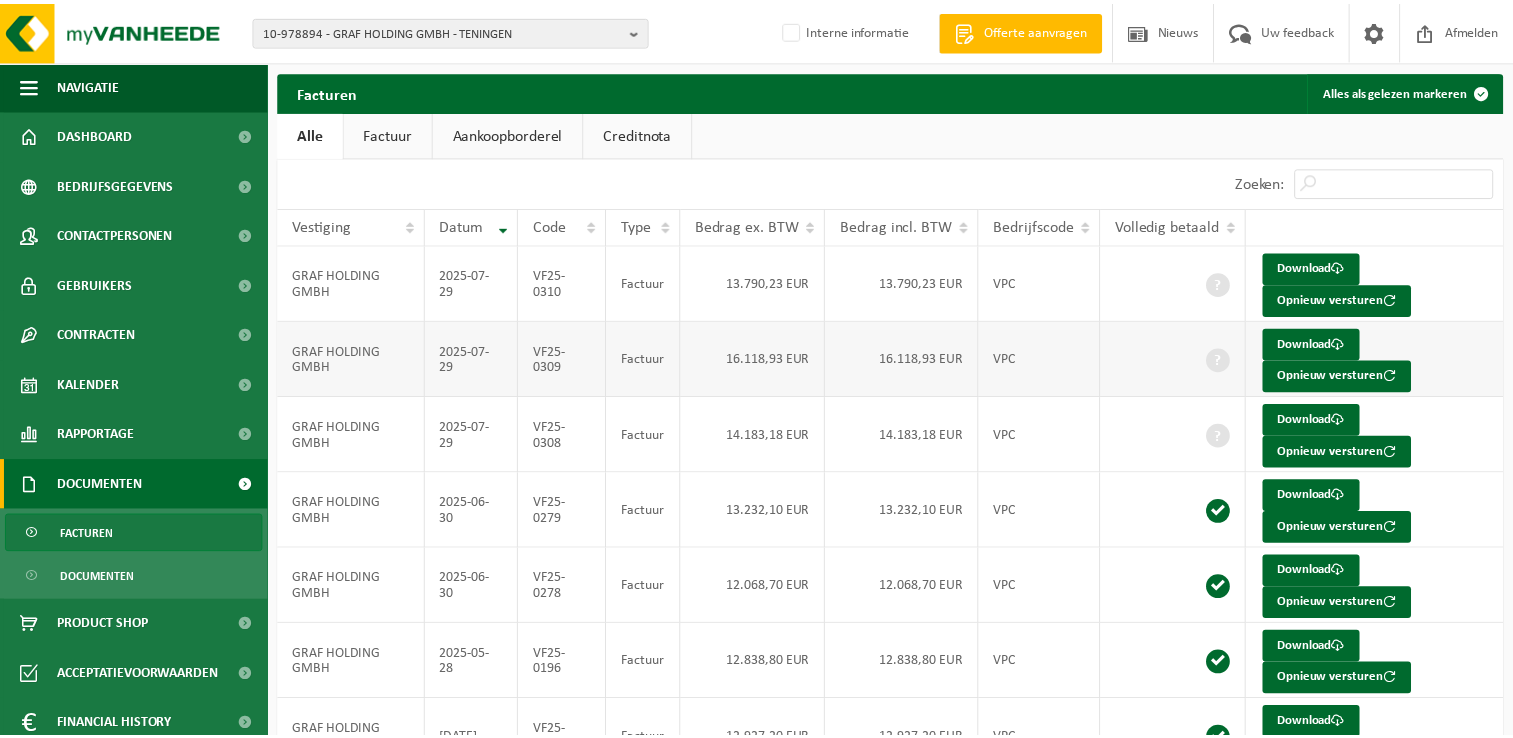 scroll, scrollTop: 0, scrollLeft: 0, axis: both 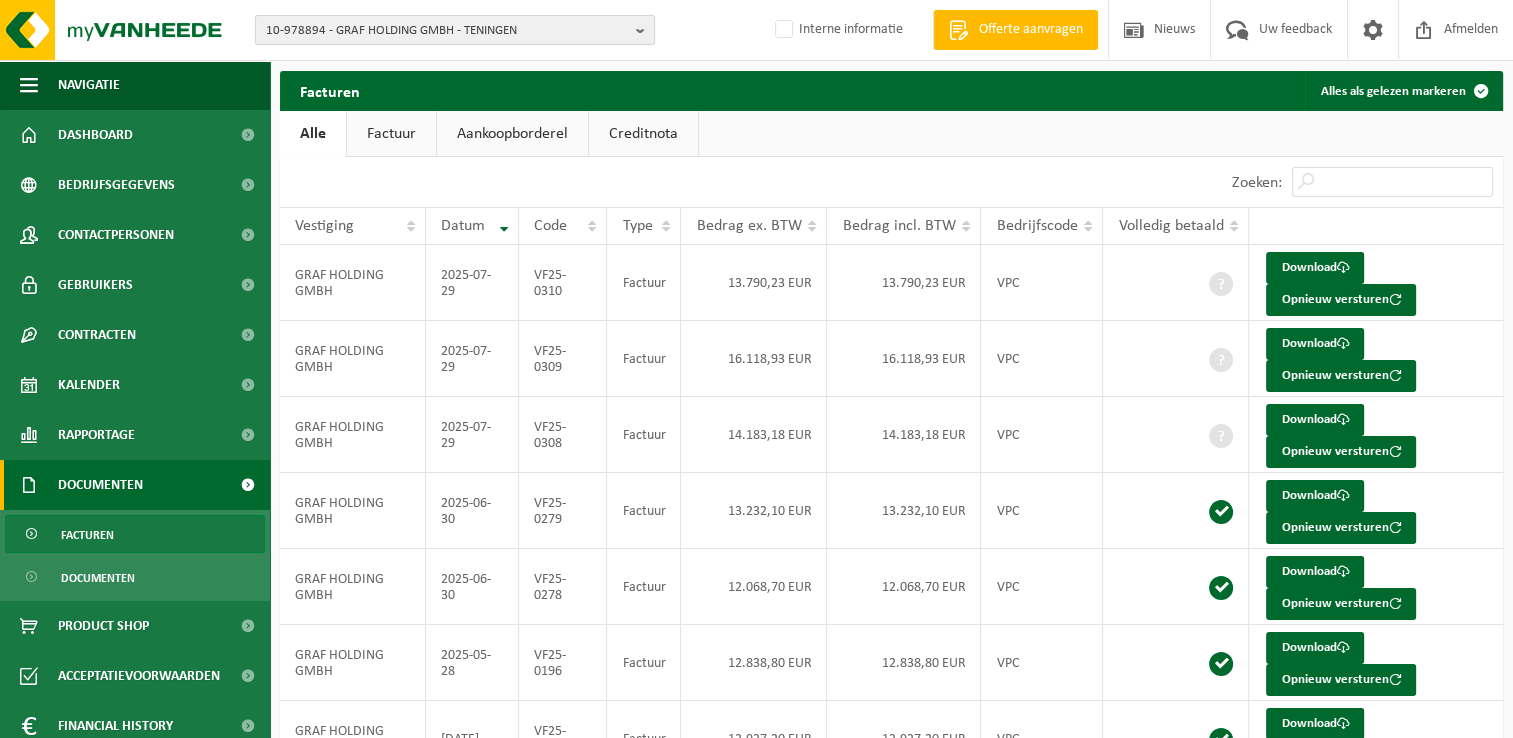 click on "10-978894 - GRAF HOLDING GMBH - TENINGEN" at bounding box center [447, 31] 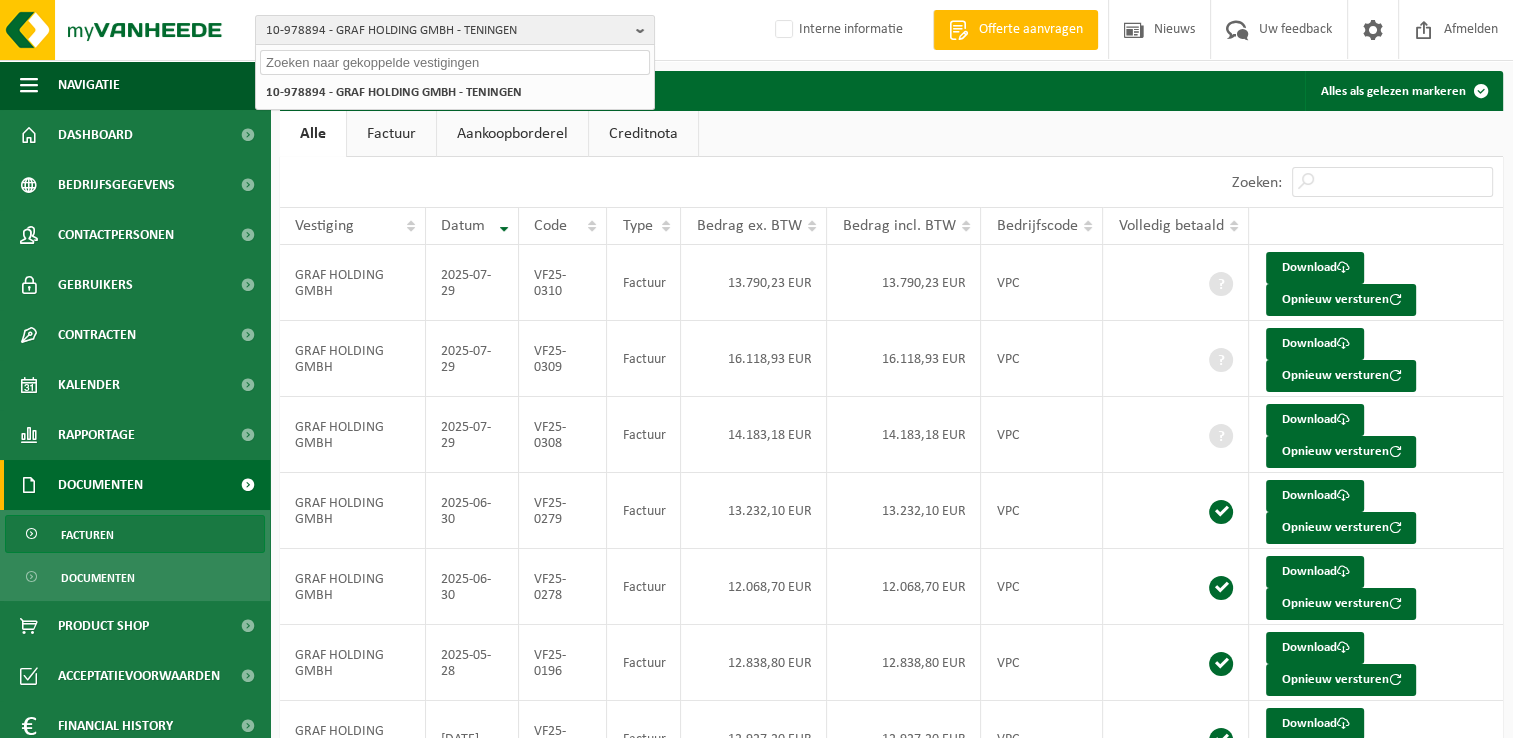 paste on "ACH CONSTRUCT" 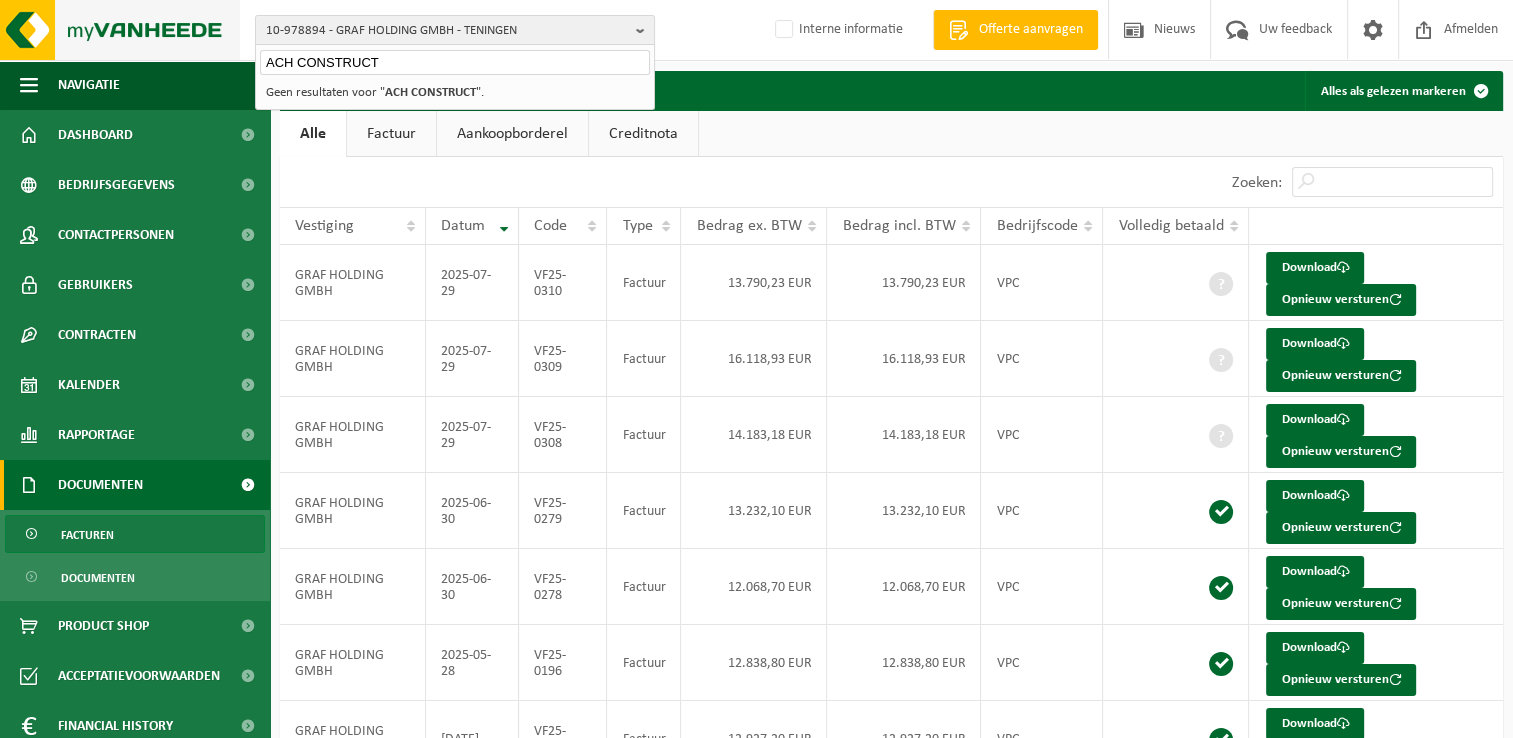 drag, startPoint x: 380, startPoint y: 62, endPoint x: 58, endPoint y: 46, distance: 322.39728 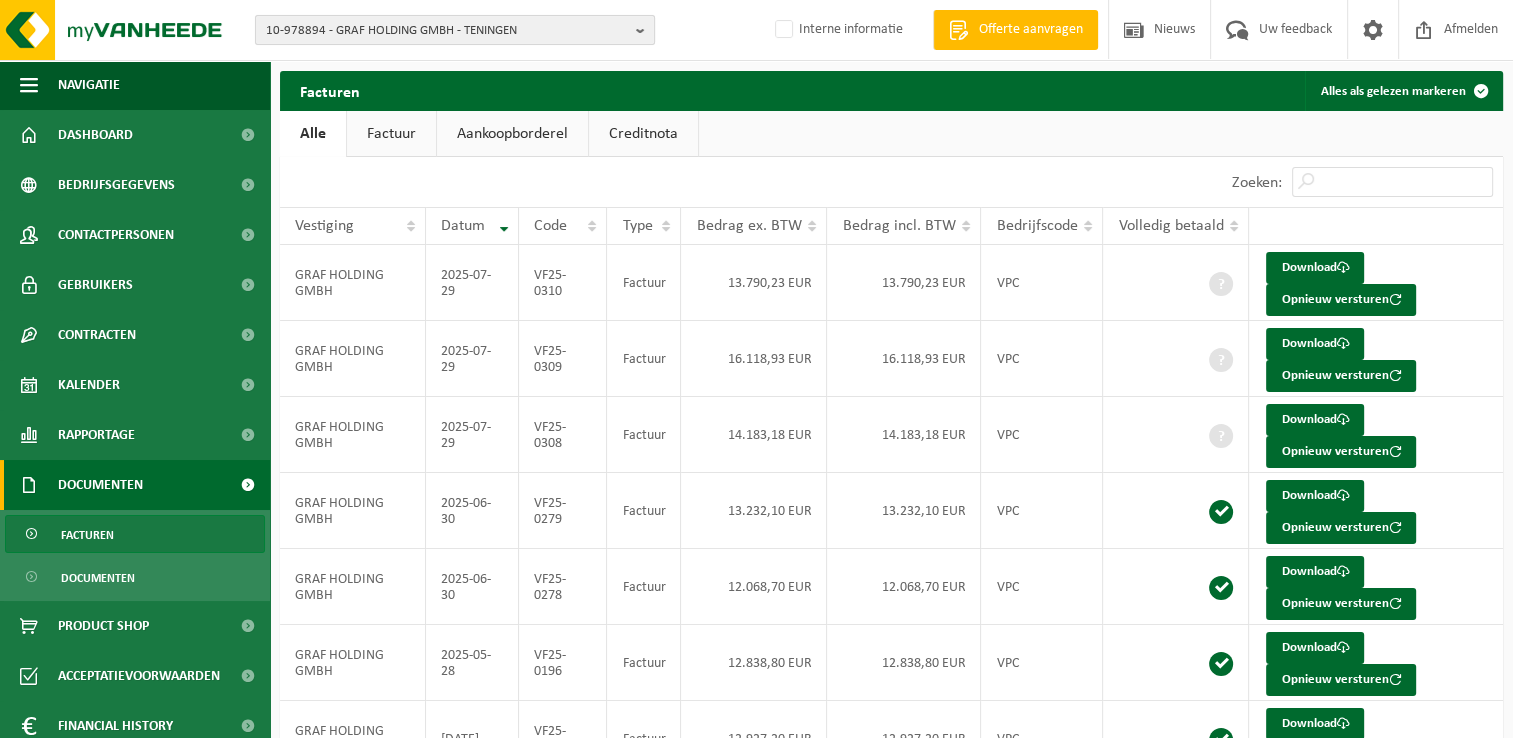 click on "10-978894 - GRAF HOLDING GMBH - TENINGEN" at bounding box center [447, 31] 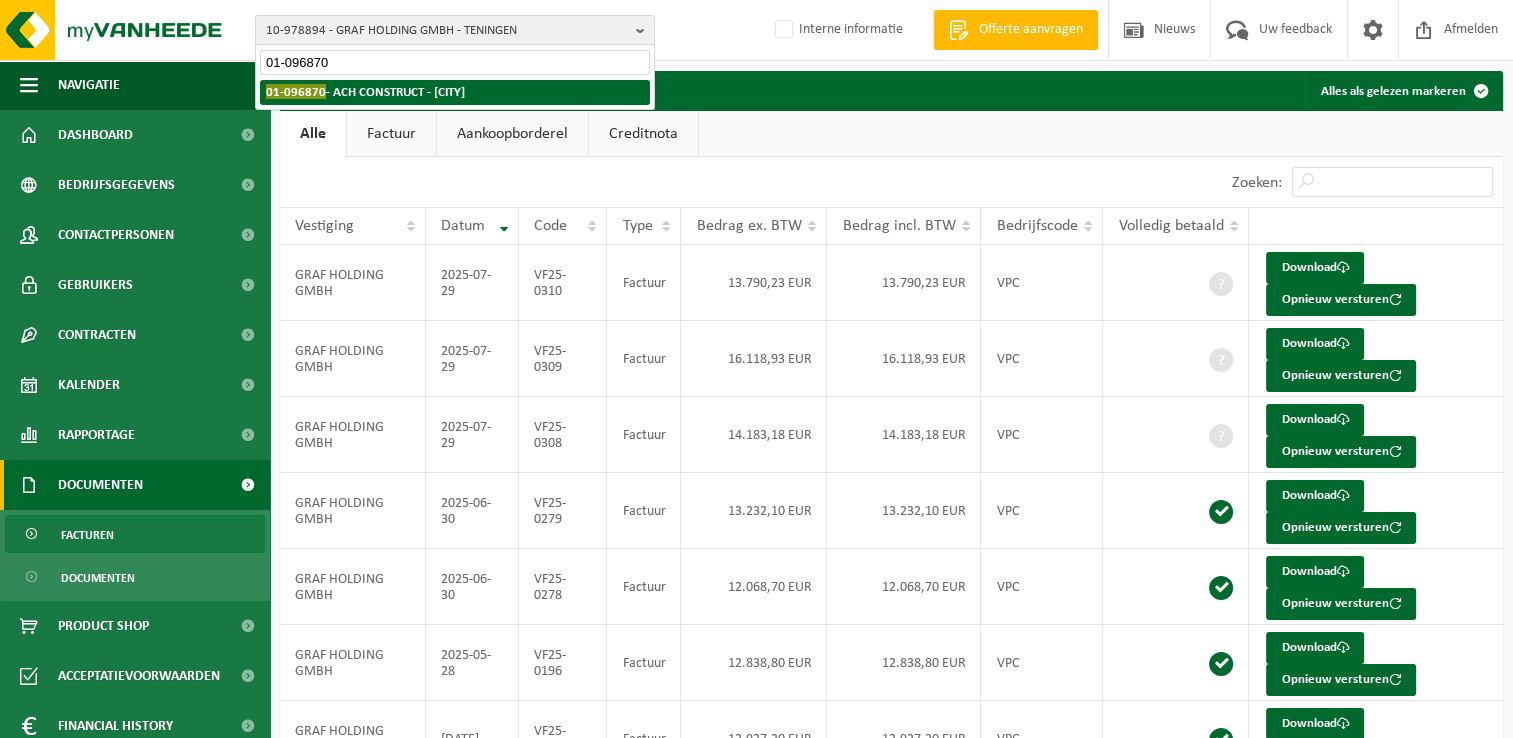 type on "01-096870" 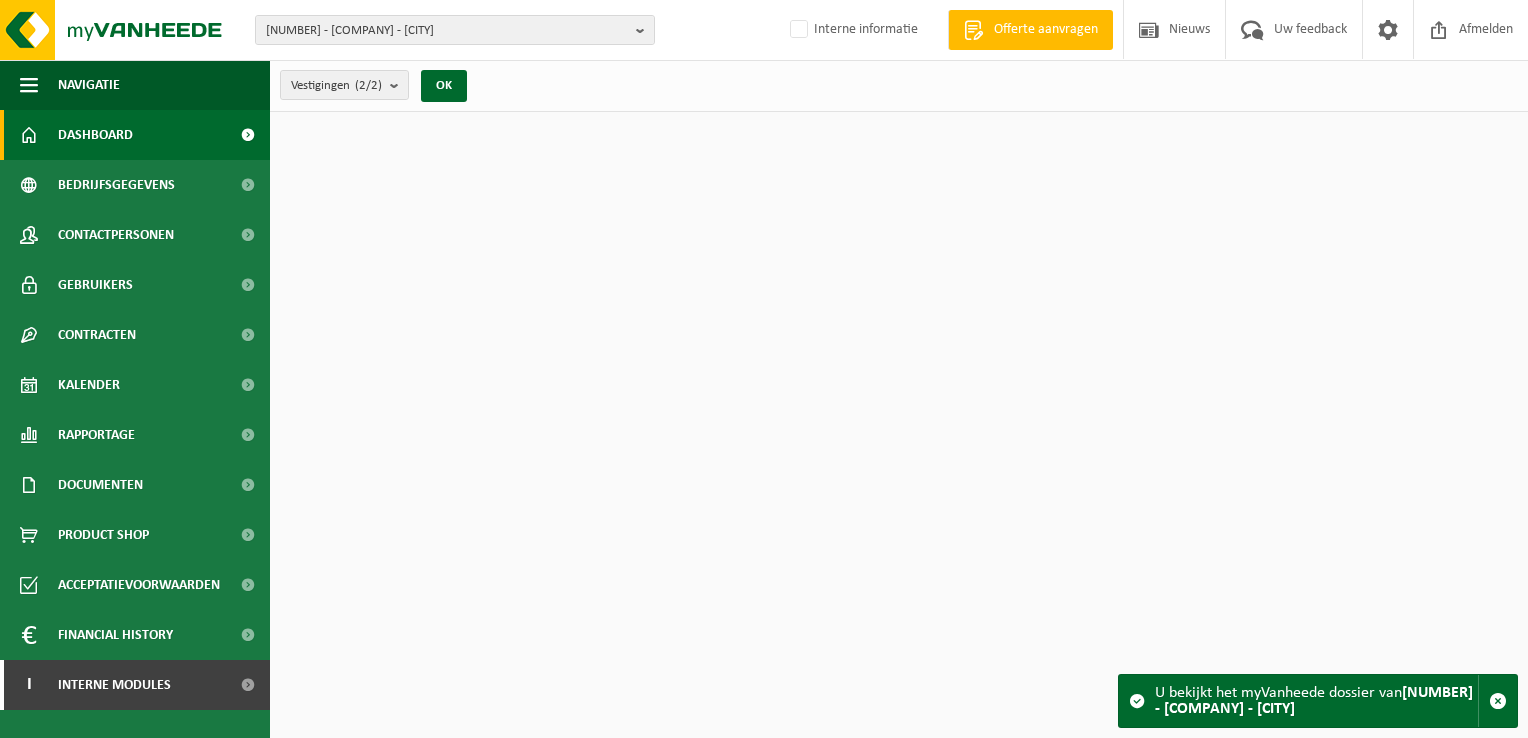 scroll, scrollTop: 0, scrollLeft: 0, axis: both 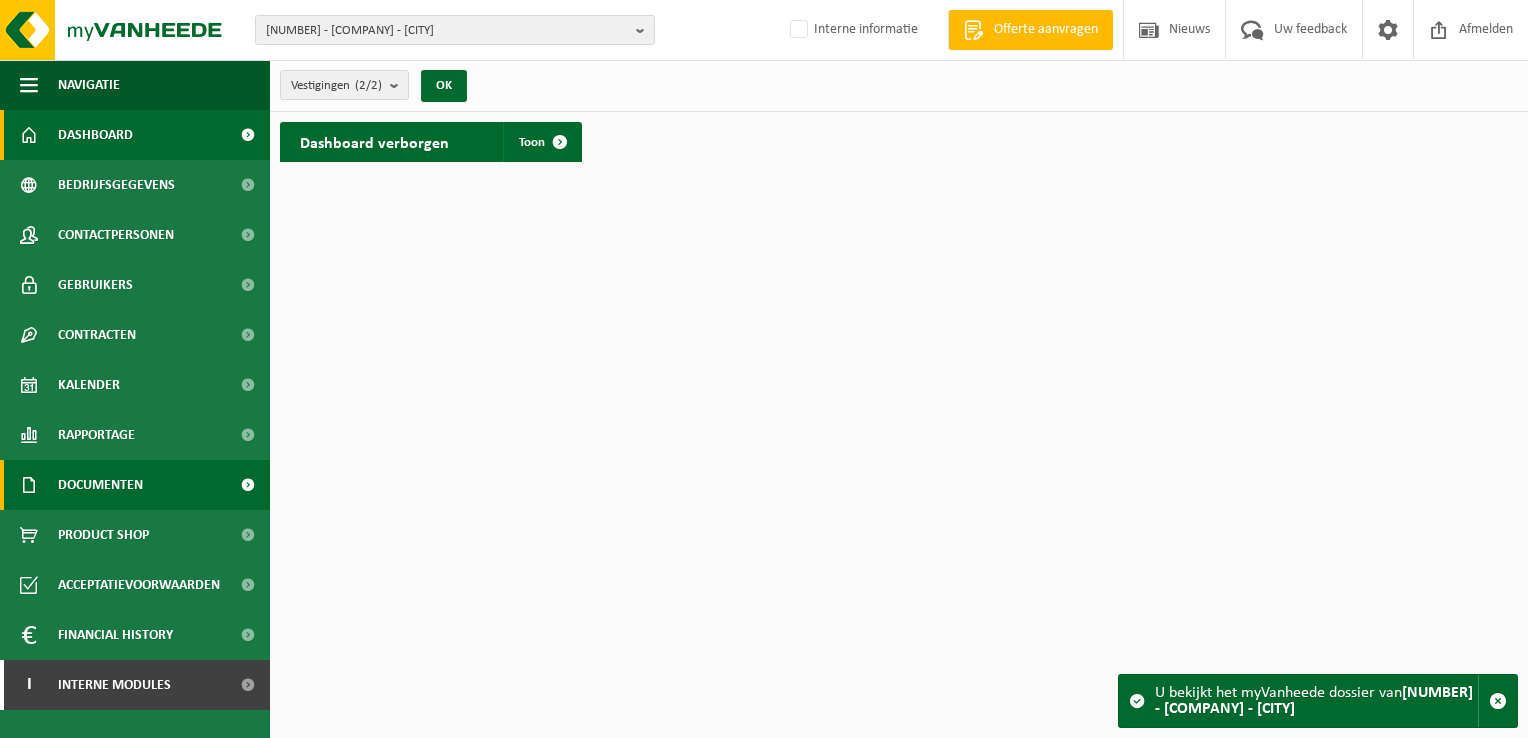 click on "Documenten" at bounding box center (100, 485) 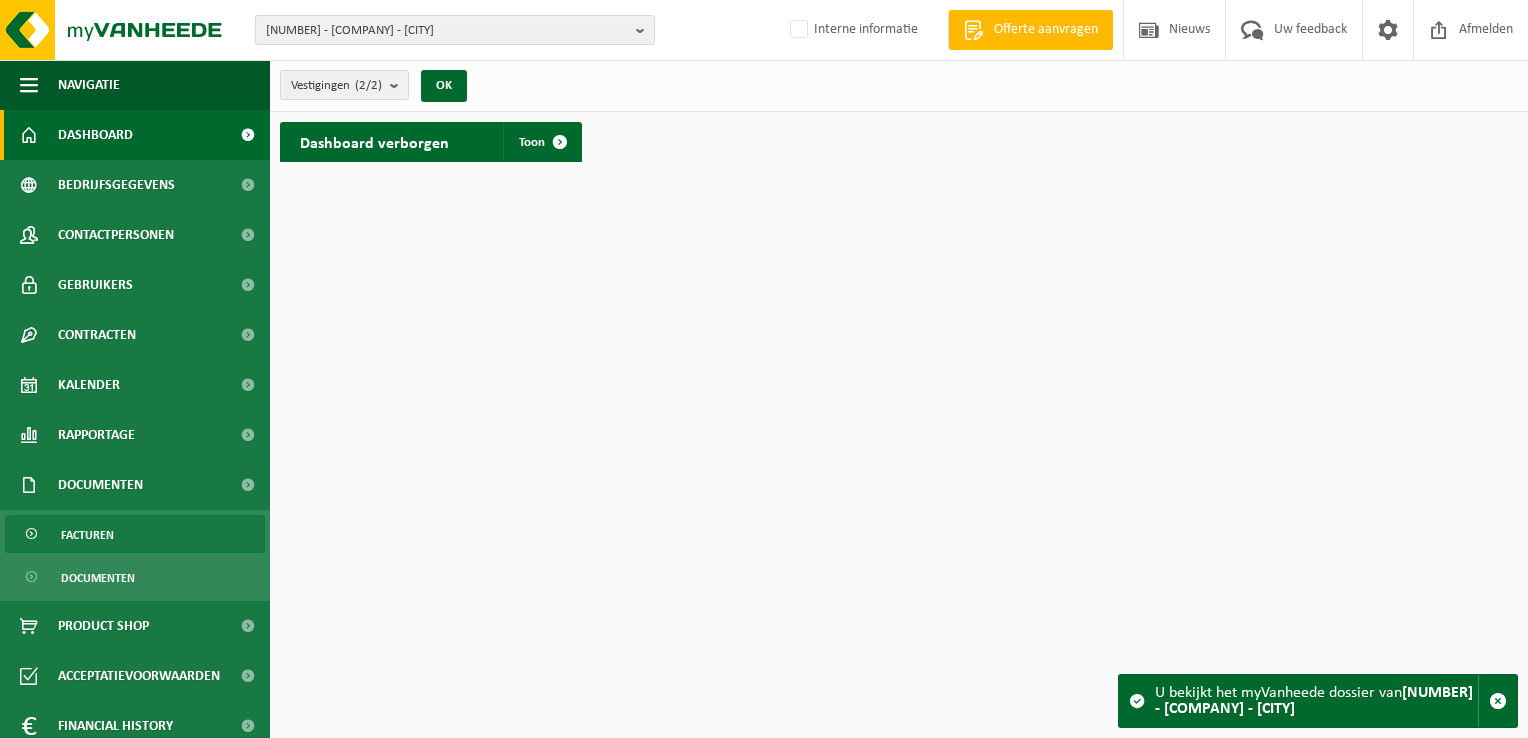 click on "Facturen" at bounding box center [135, 534] 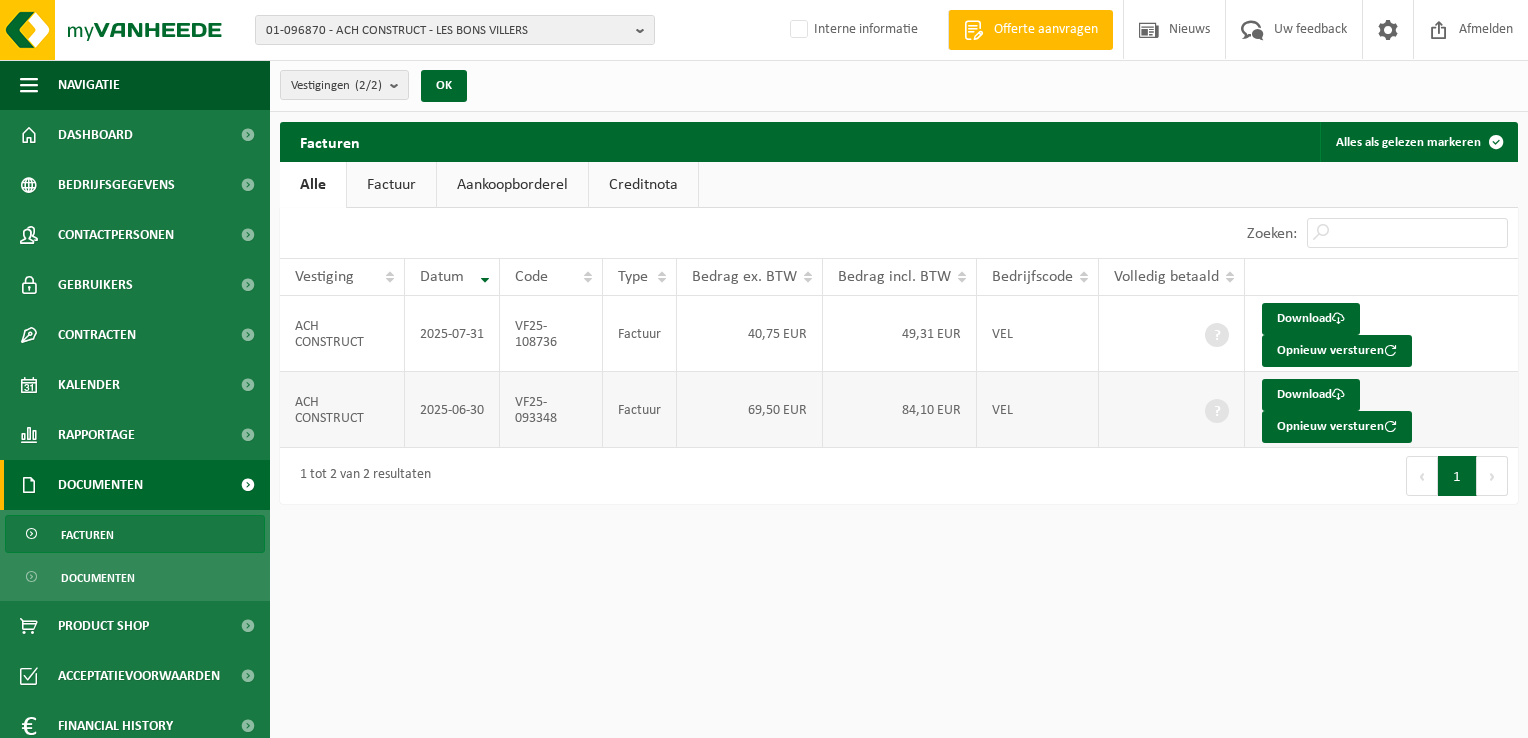 scroll, scrollTop: 0, scrollLeft: 0, axis: both 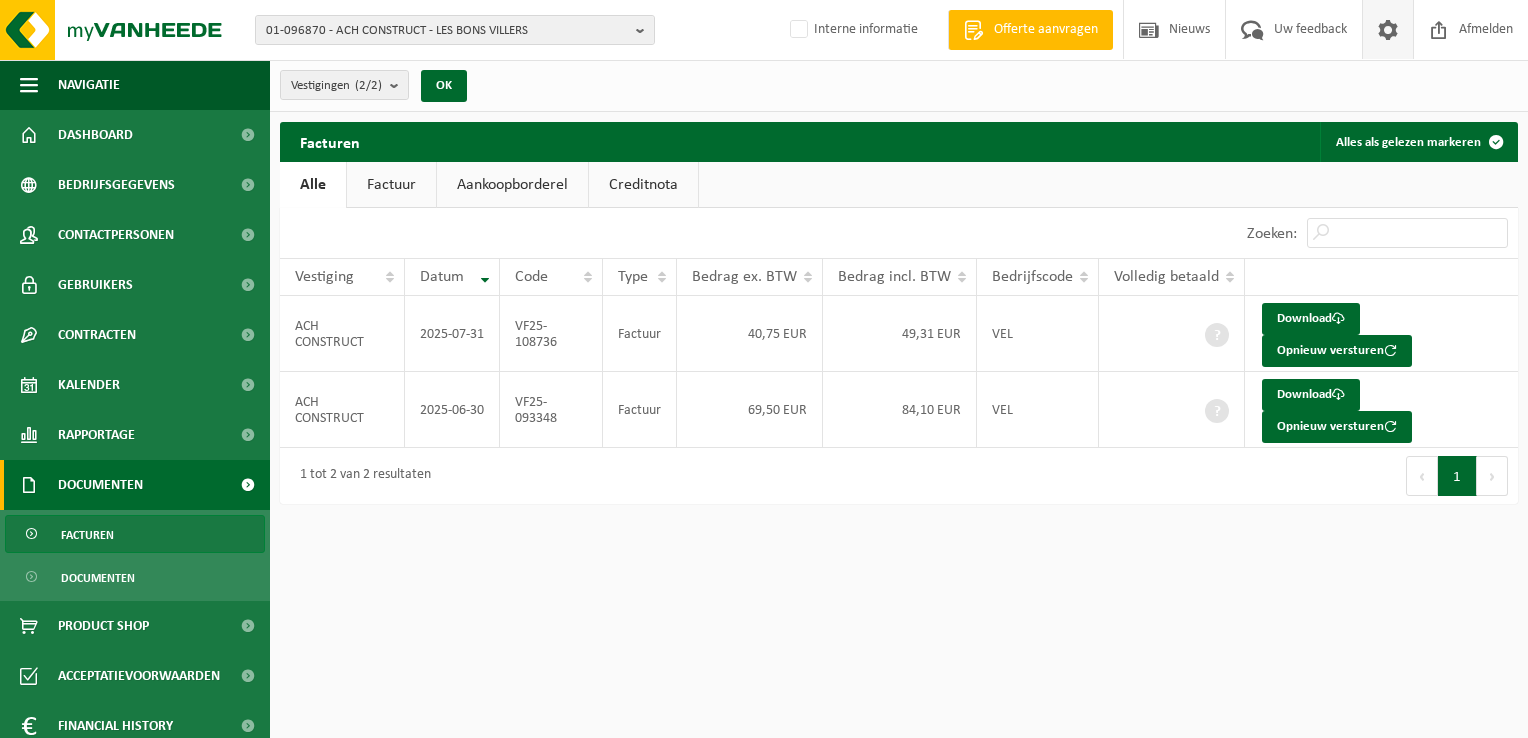 click at bounding box center [1388, 29] 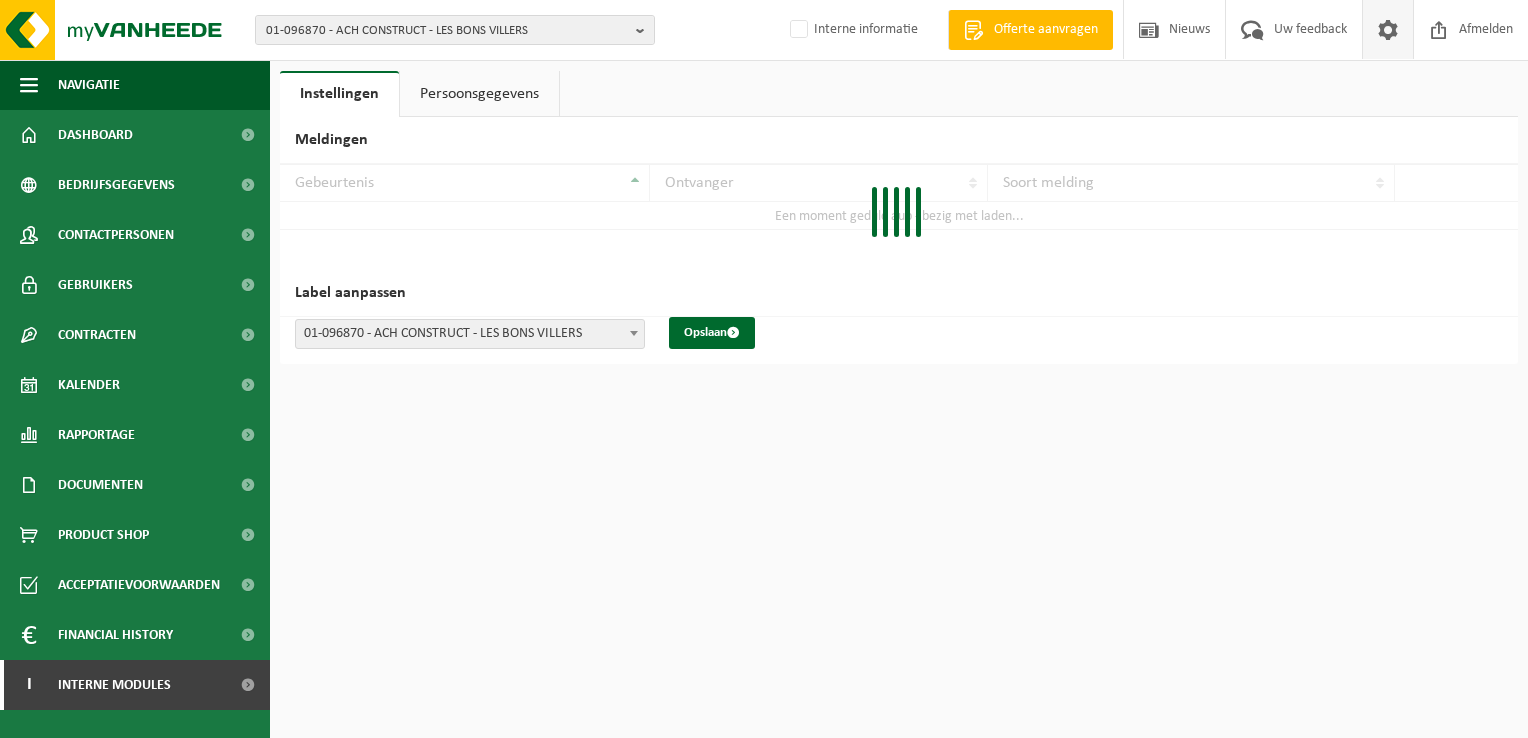 scroll, scrollTop: 0, scrollLeft: 0, axis: both 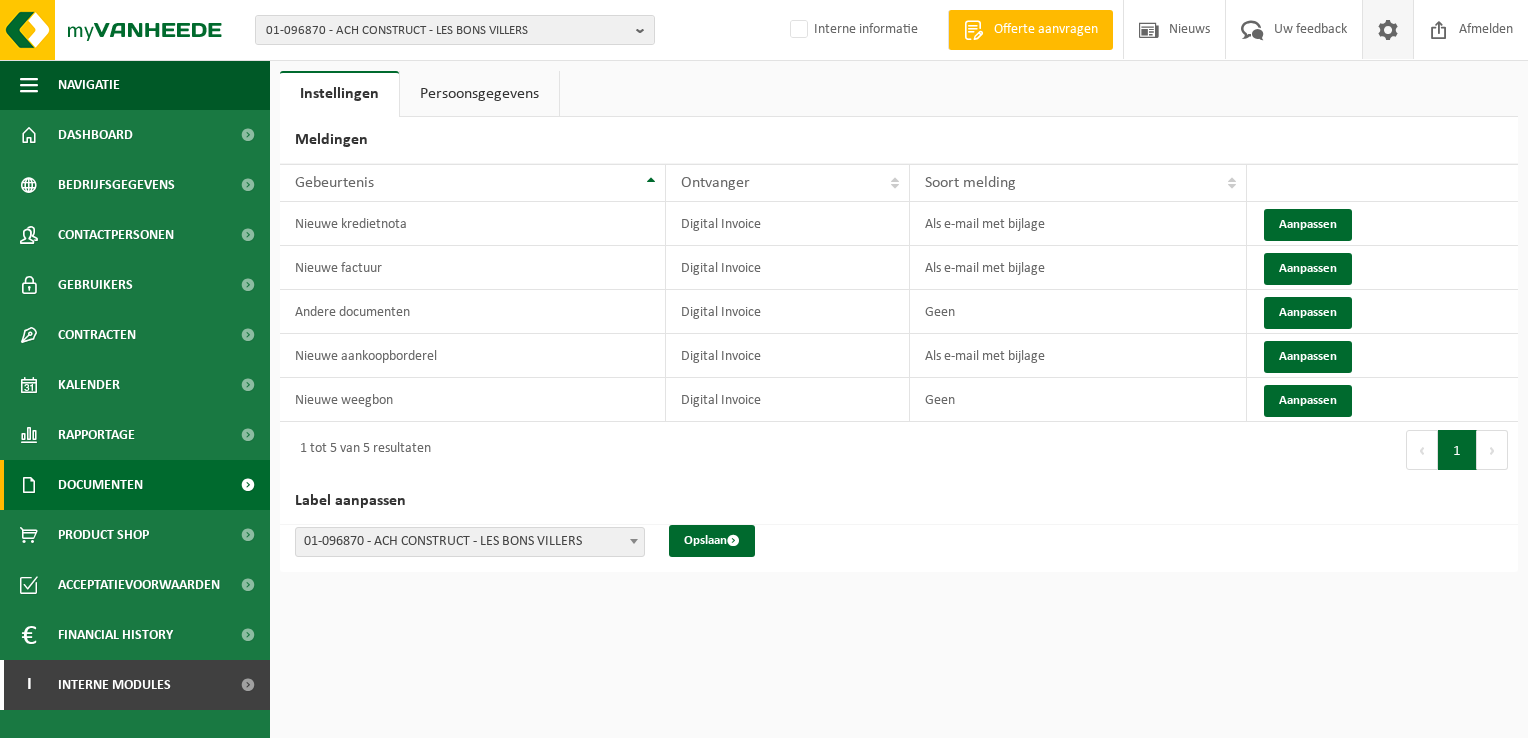 click on "Documenten" at bounding box center (100, 485) 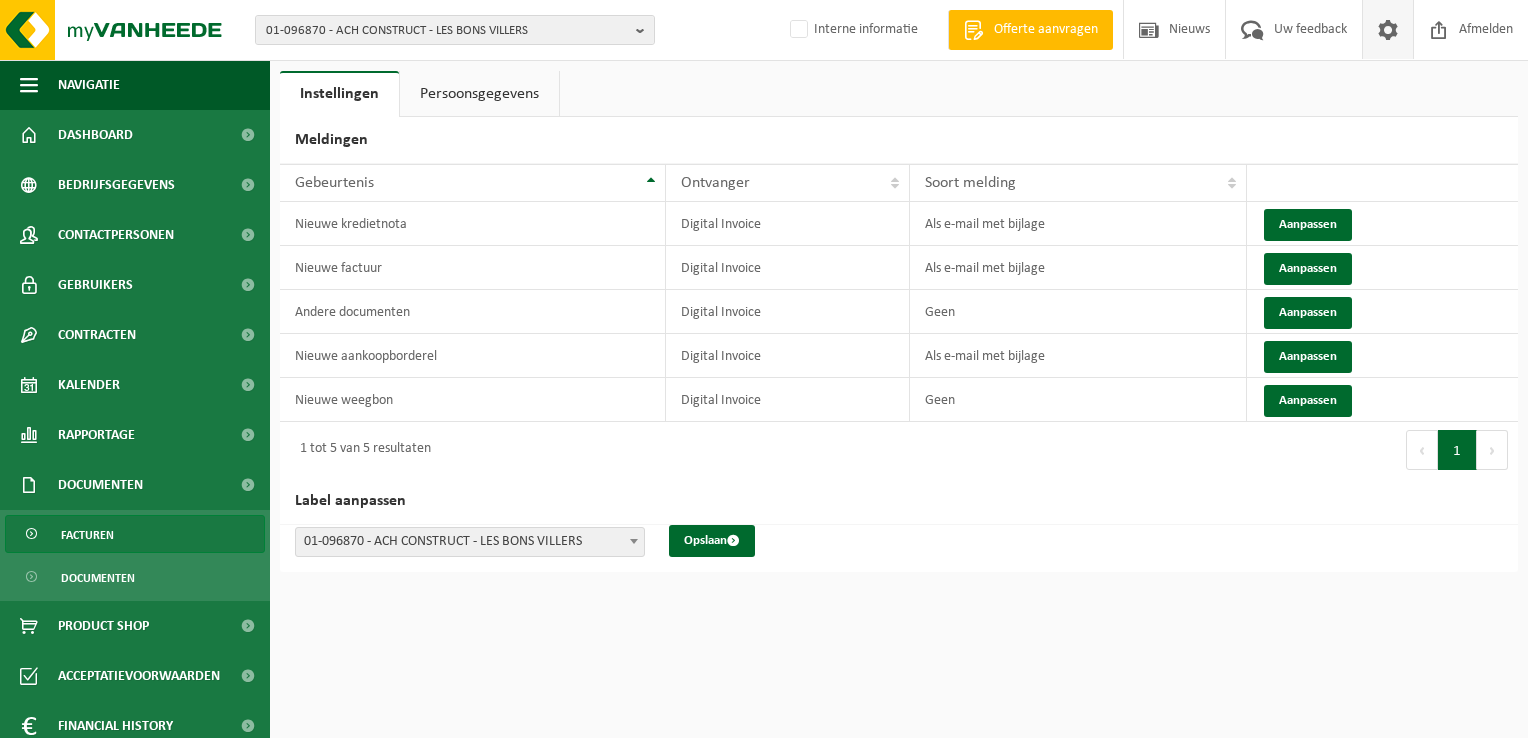 click on "Facturen" at bounding box center (135, 534) 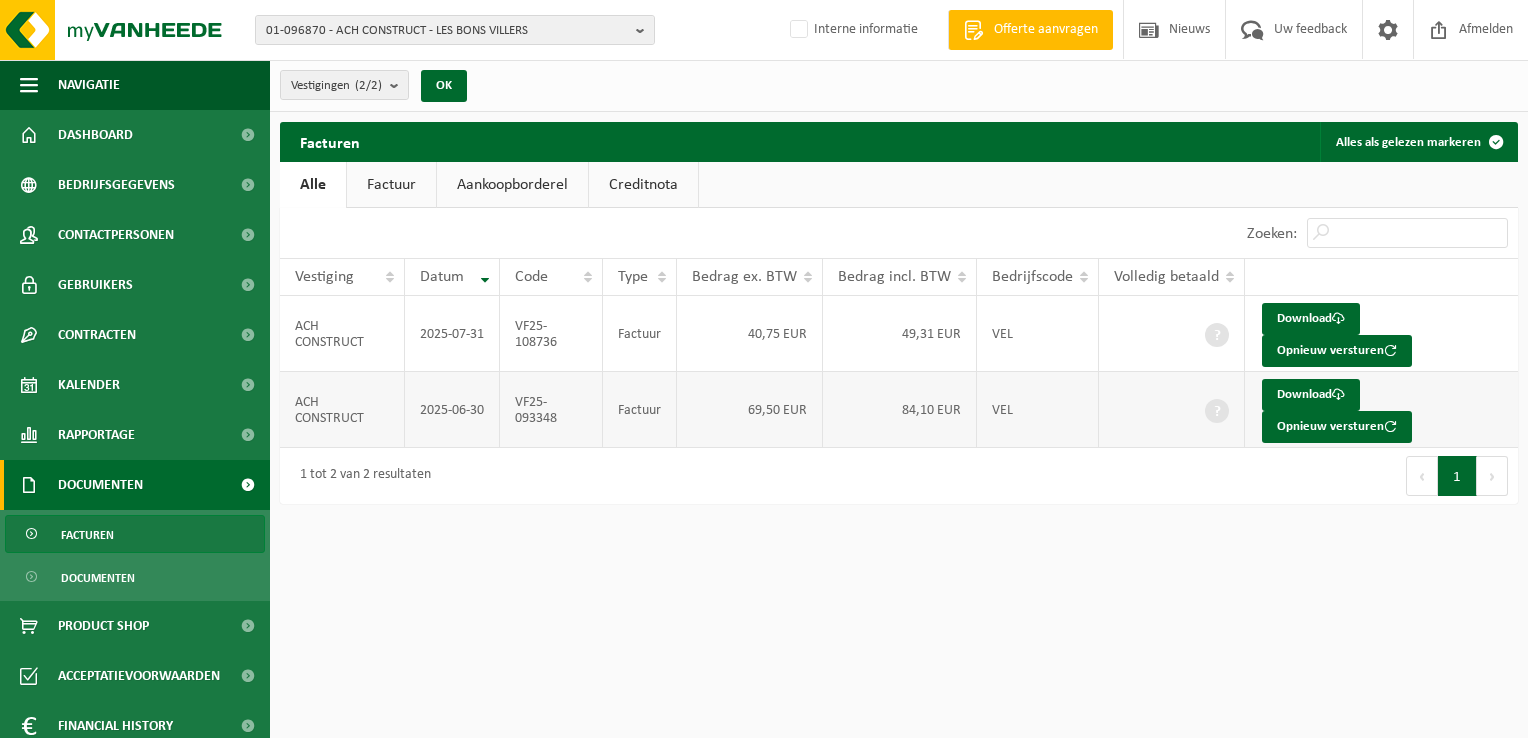 scroll, scrollTop: 0, scrollLeft: 0, axis: both 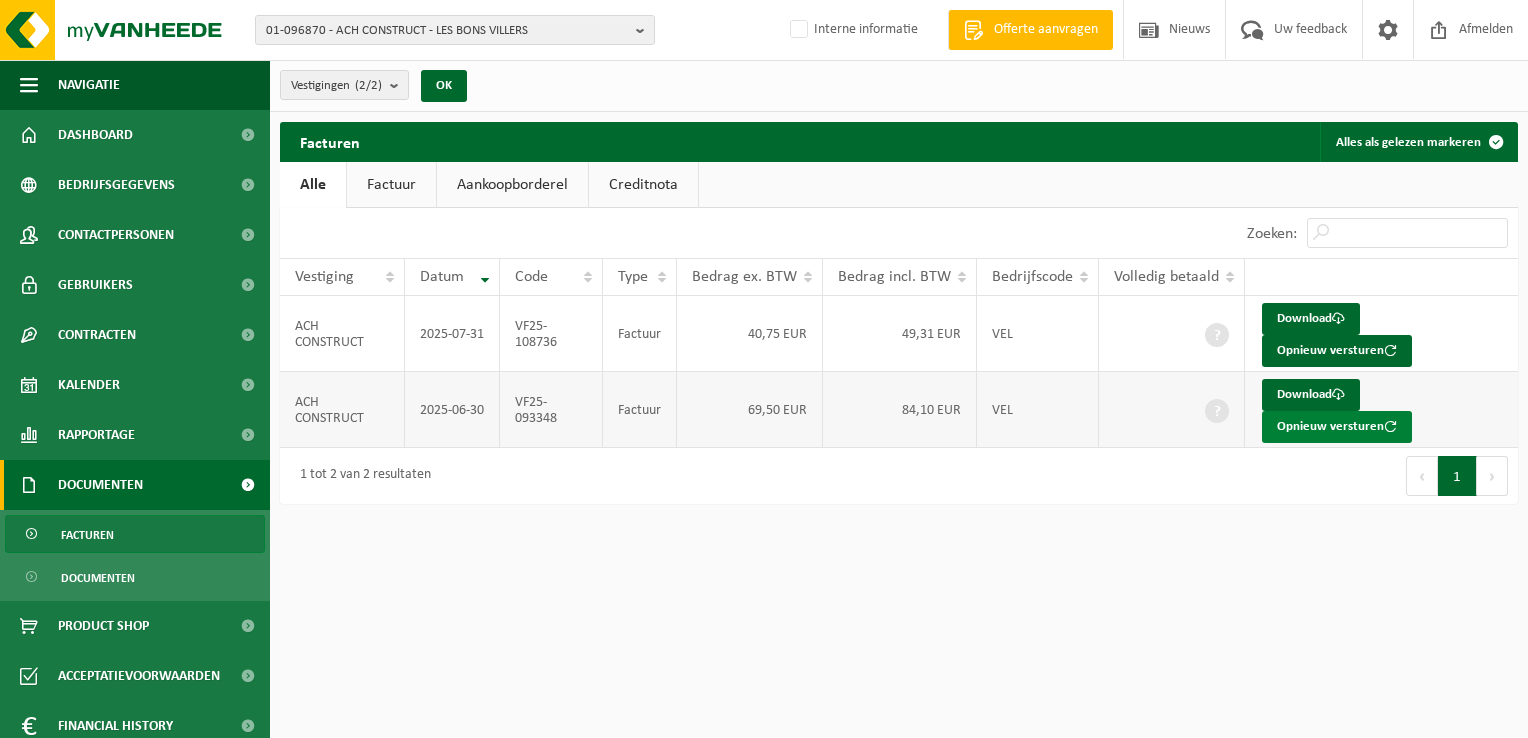 click on "Opnieuw versturen" at bounding box center [1337, 427] 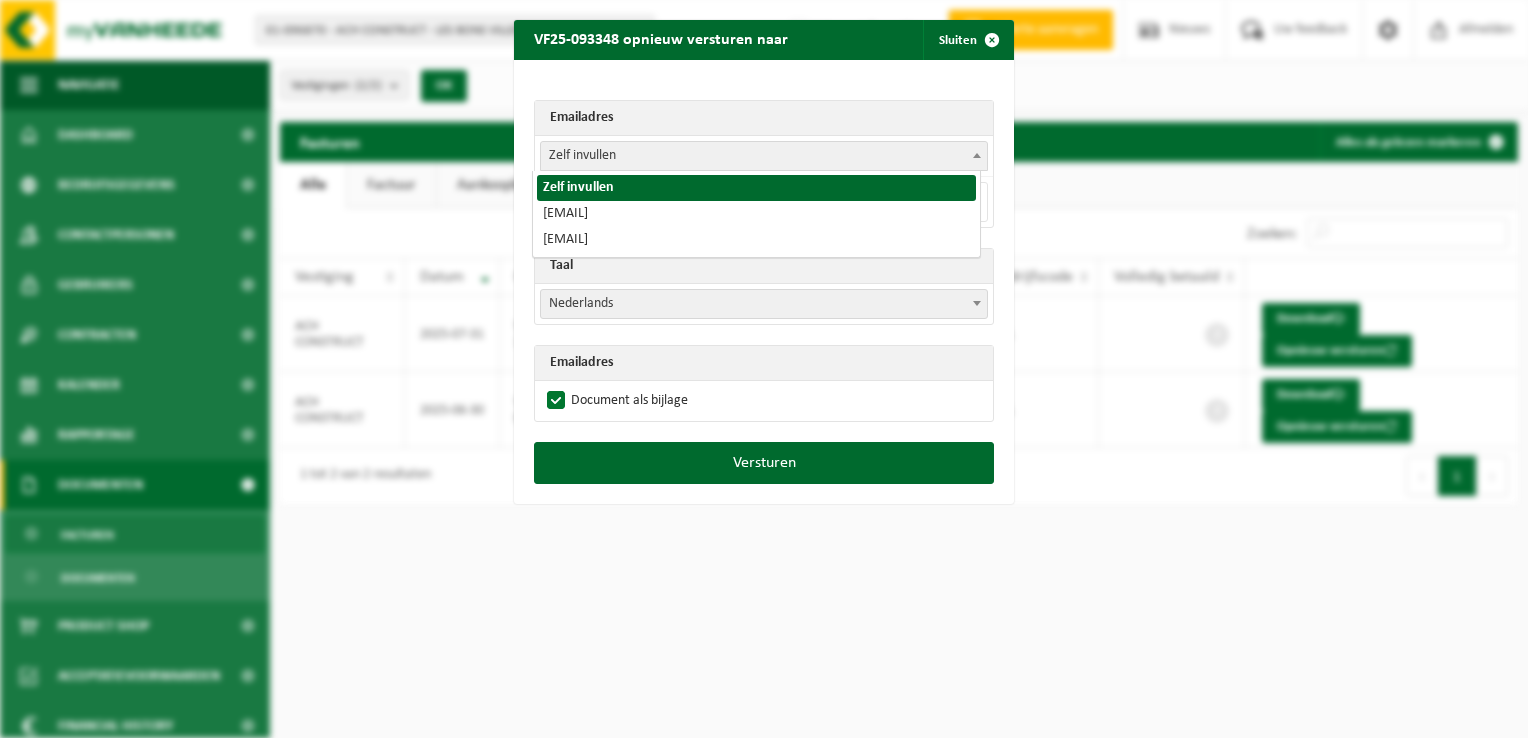 click on "Zelf invullen" at bounding box center (764, 156) 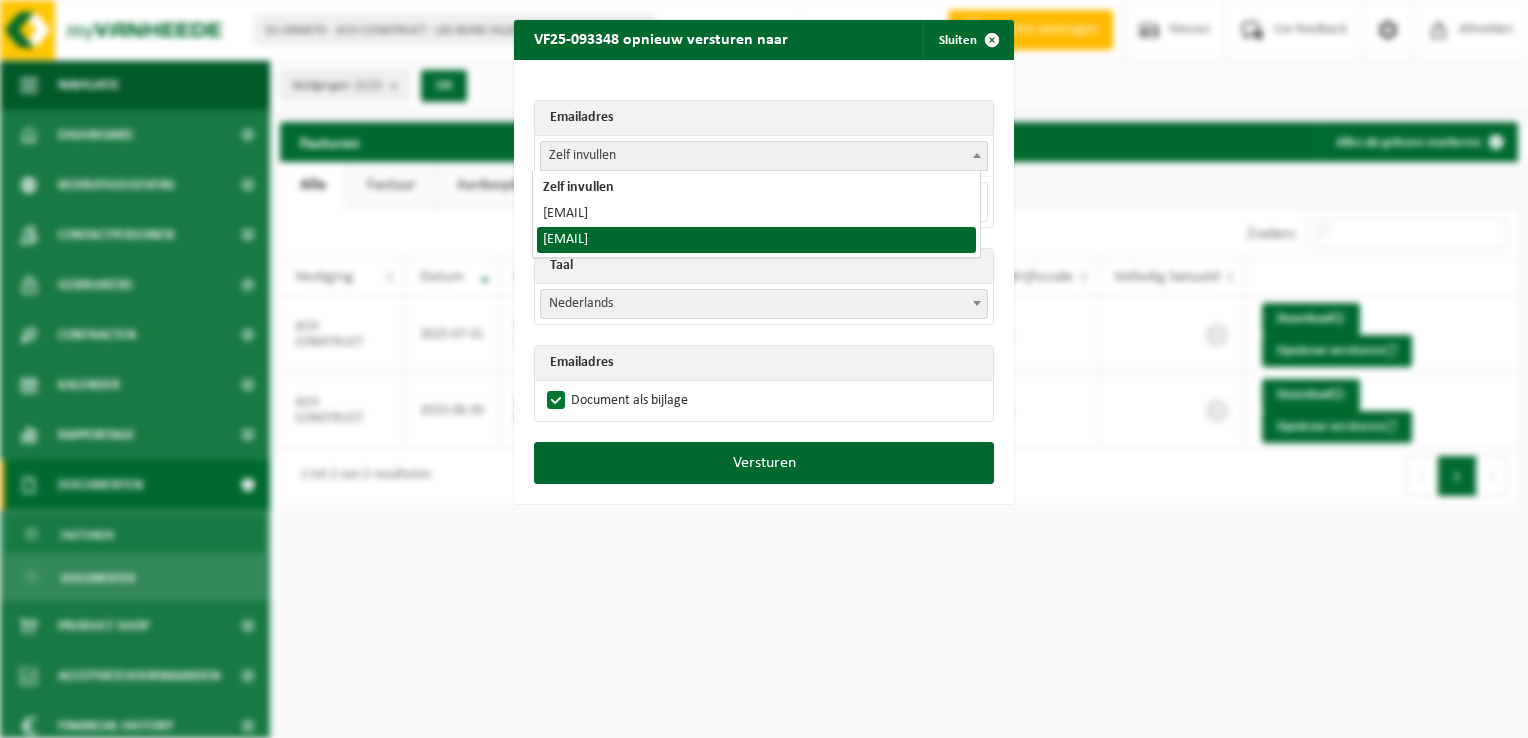 select on "invoicing@achbuild.be" 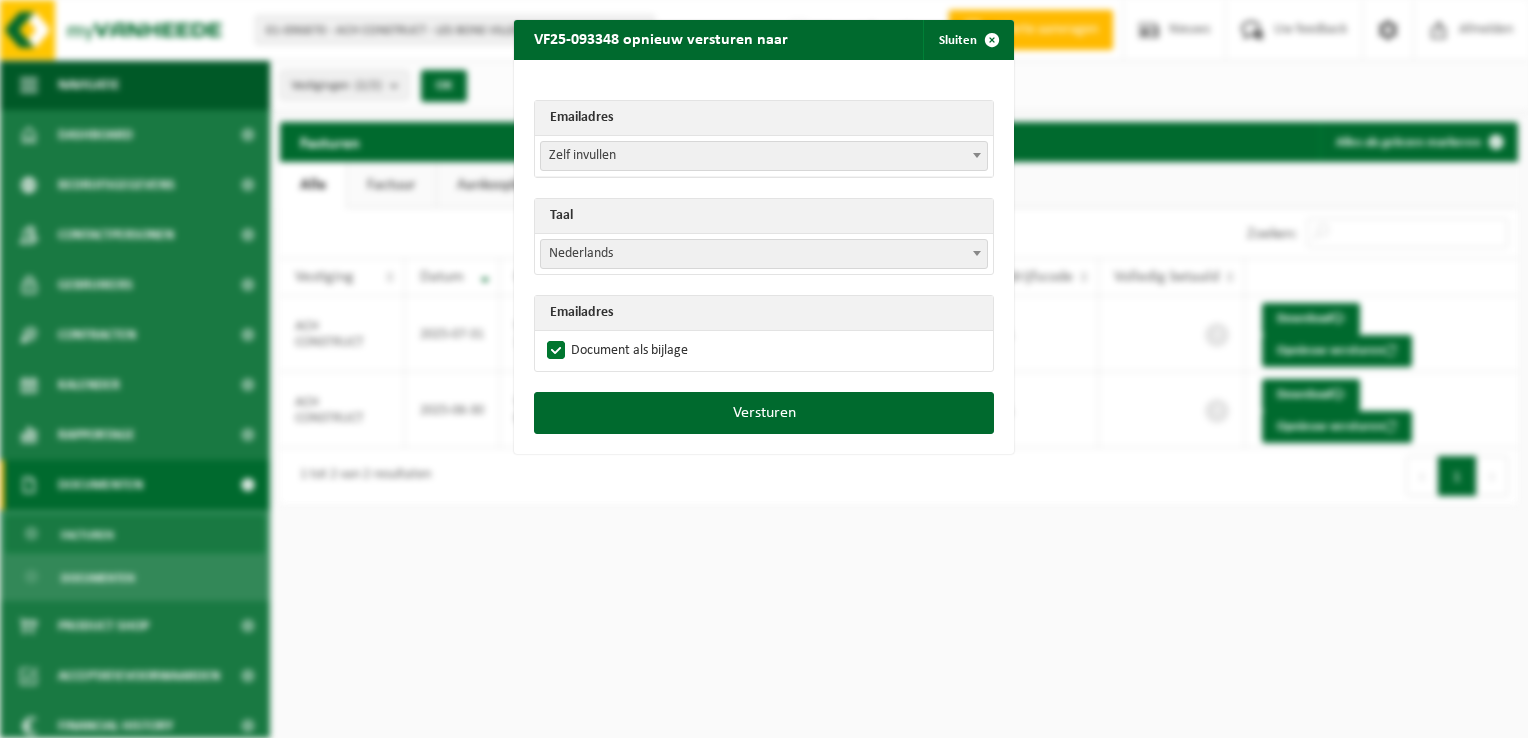 click on "Zelf invullen" at bounding box center [764, 156] 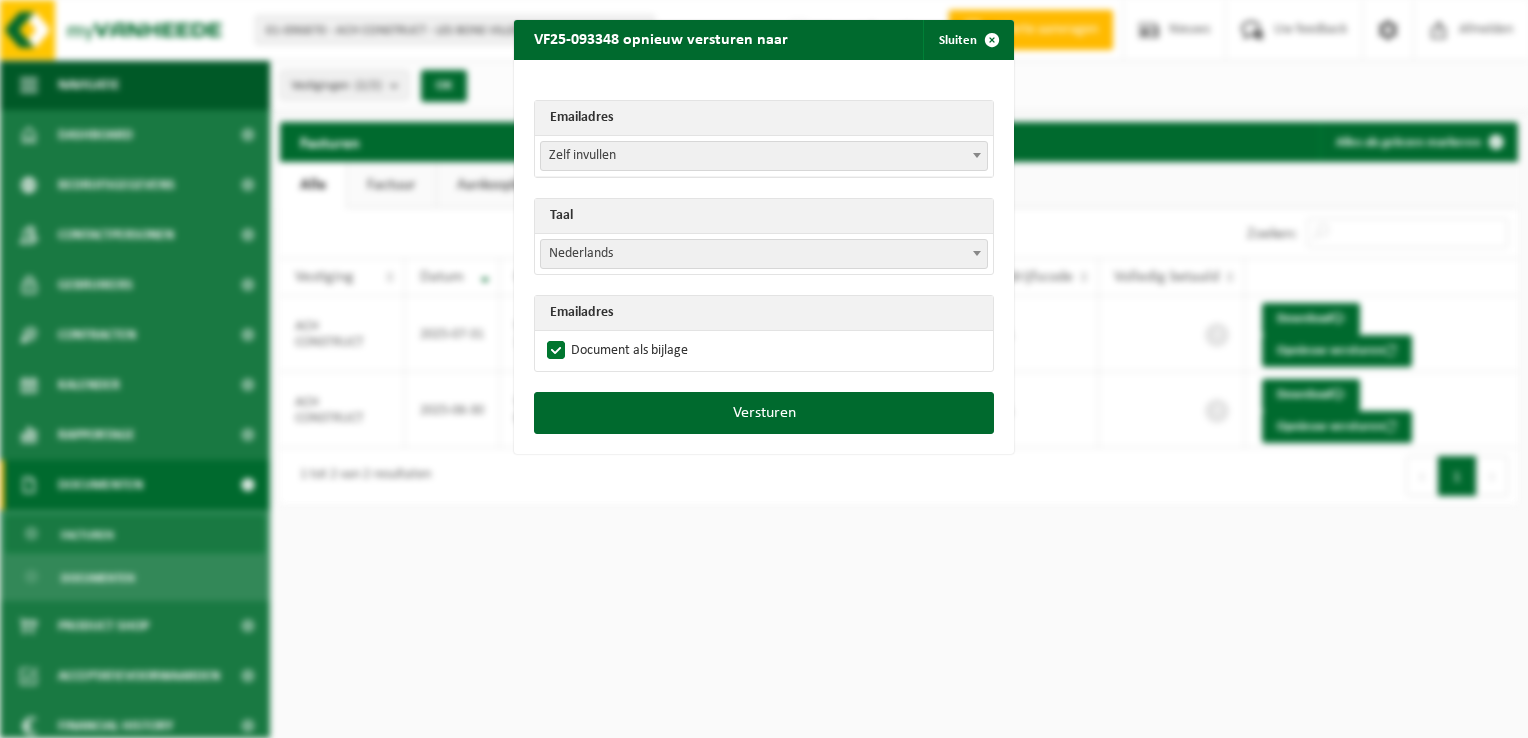 click on "Nederlands" at bounding box center (764, 254) 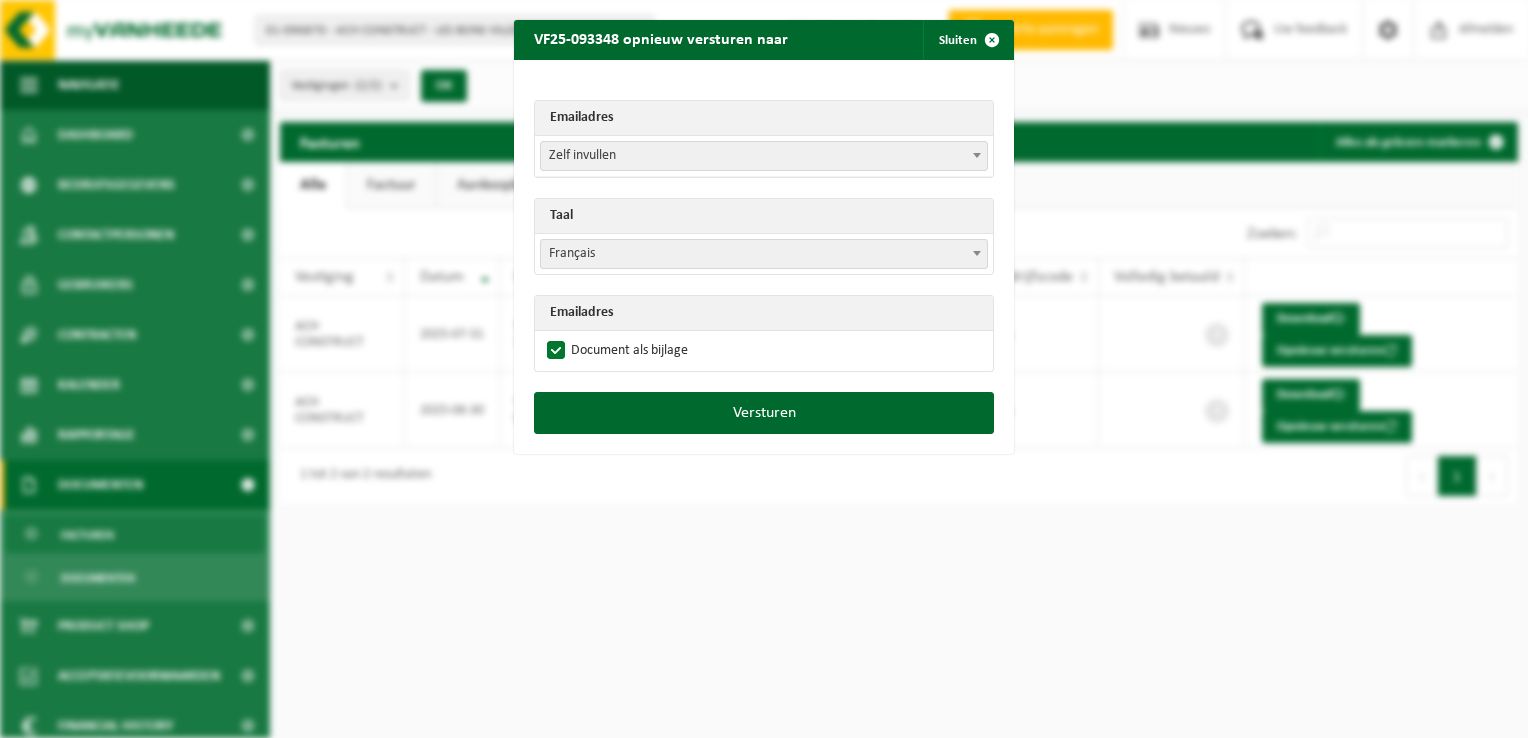 select on "fr" 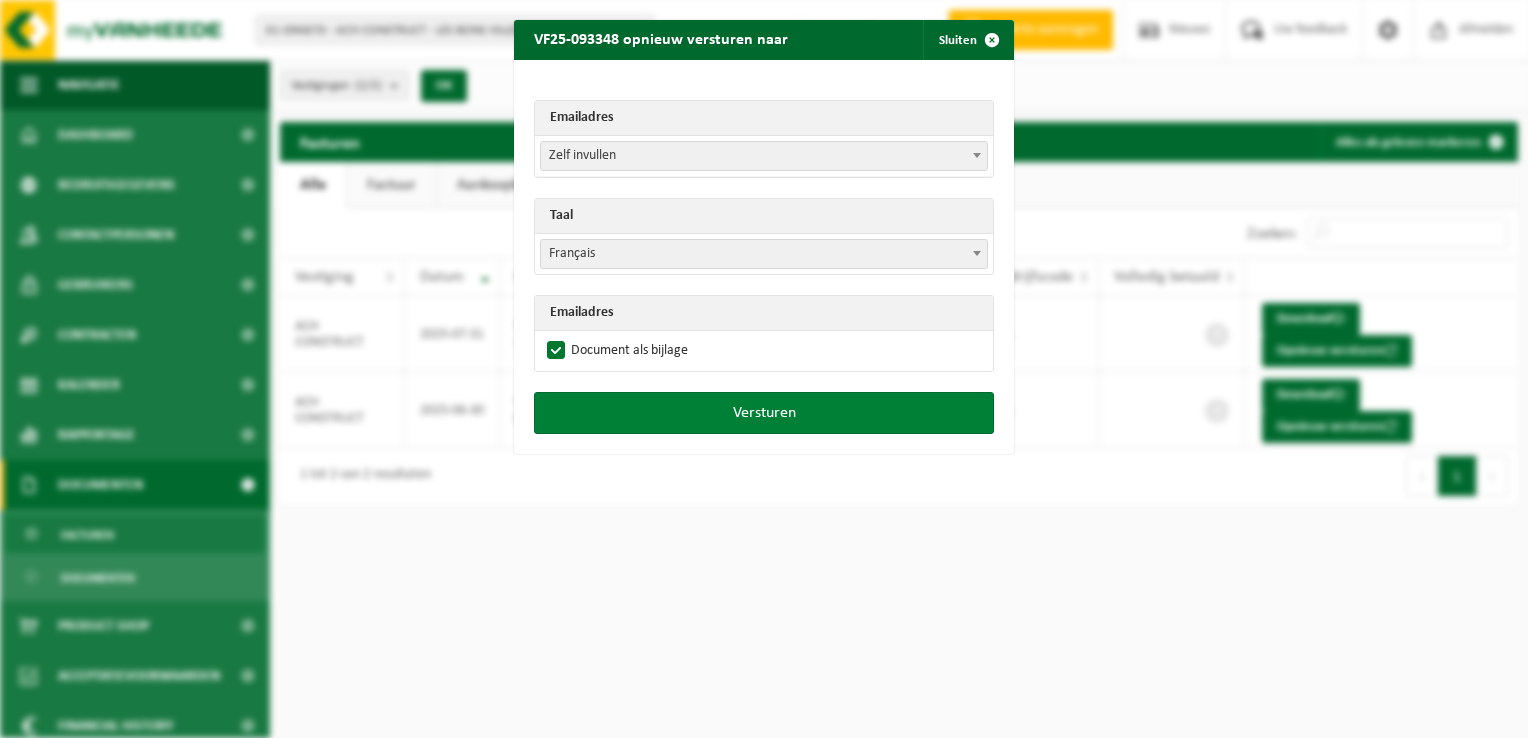 click on "Versturen" at bounding box center (764, 413) 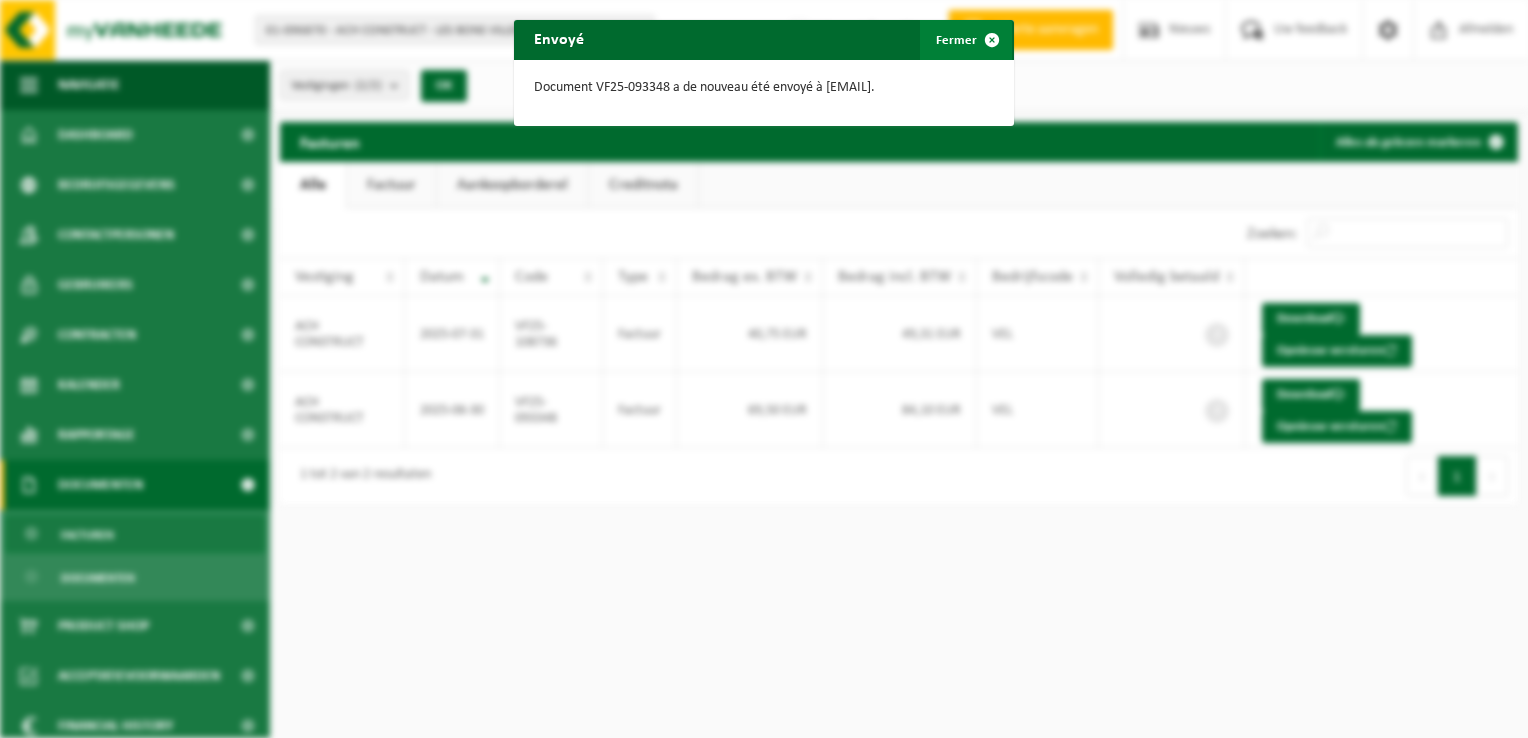 click at bounding box center [992, 40] 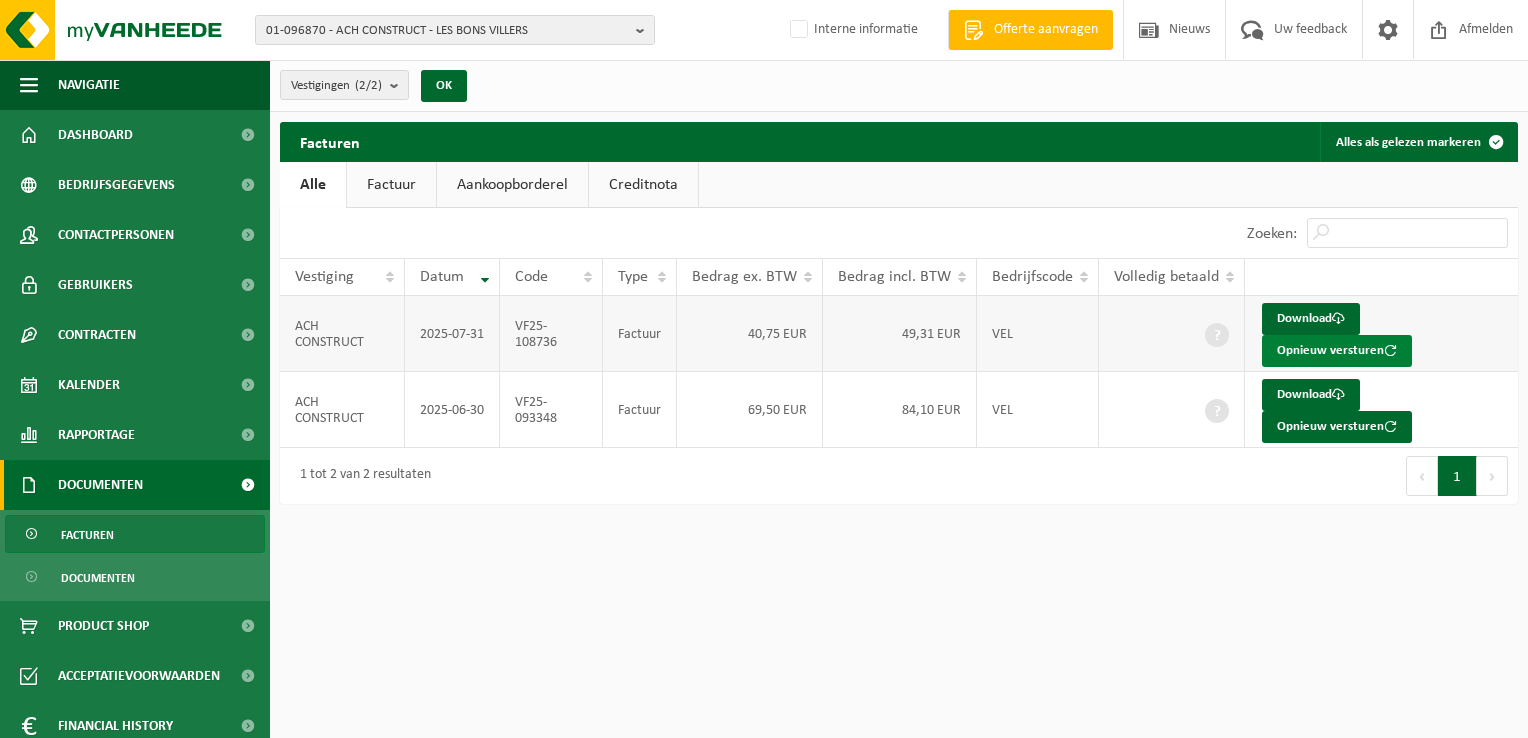 click on "Opnieuw versturen" at bounding box center [1337, 351] 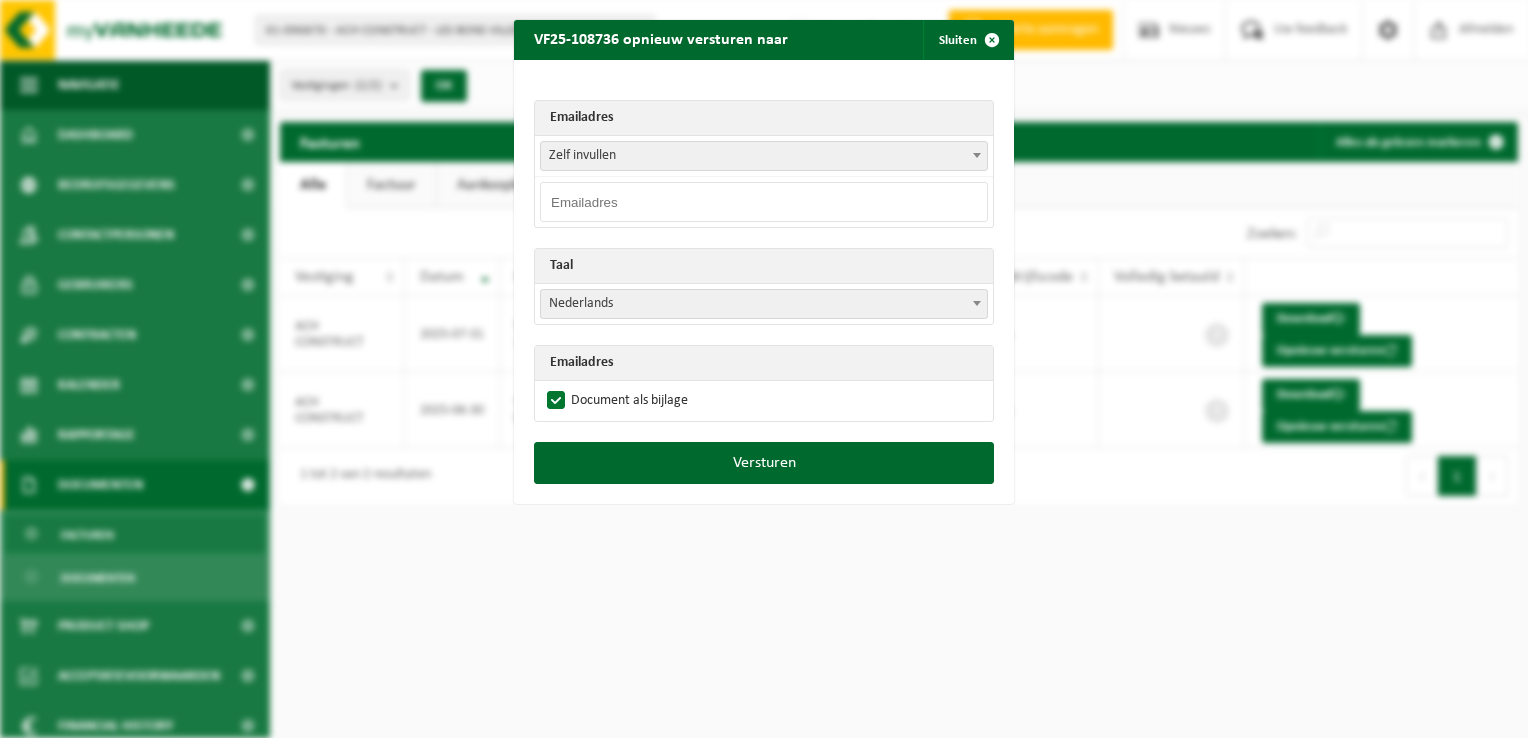 click on "Zelf invullen" at bounding box center [764, 156] 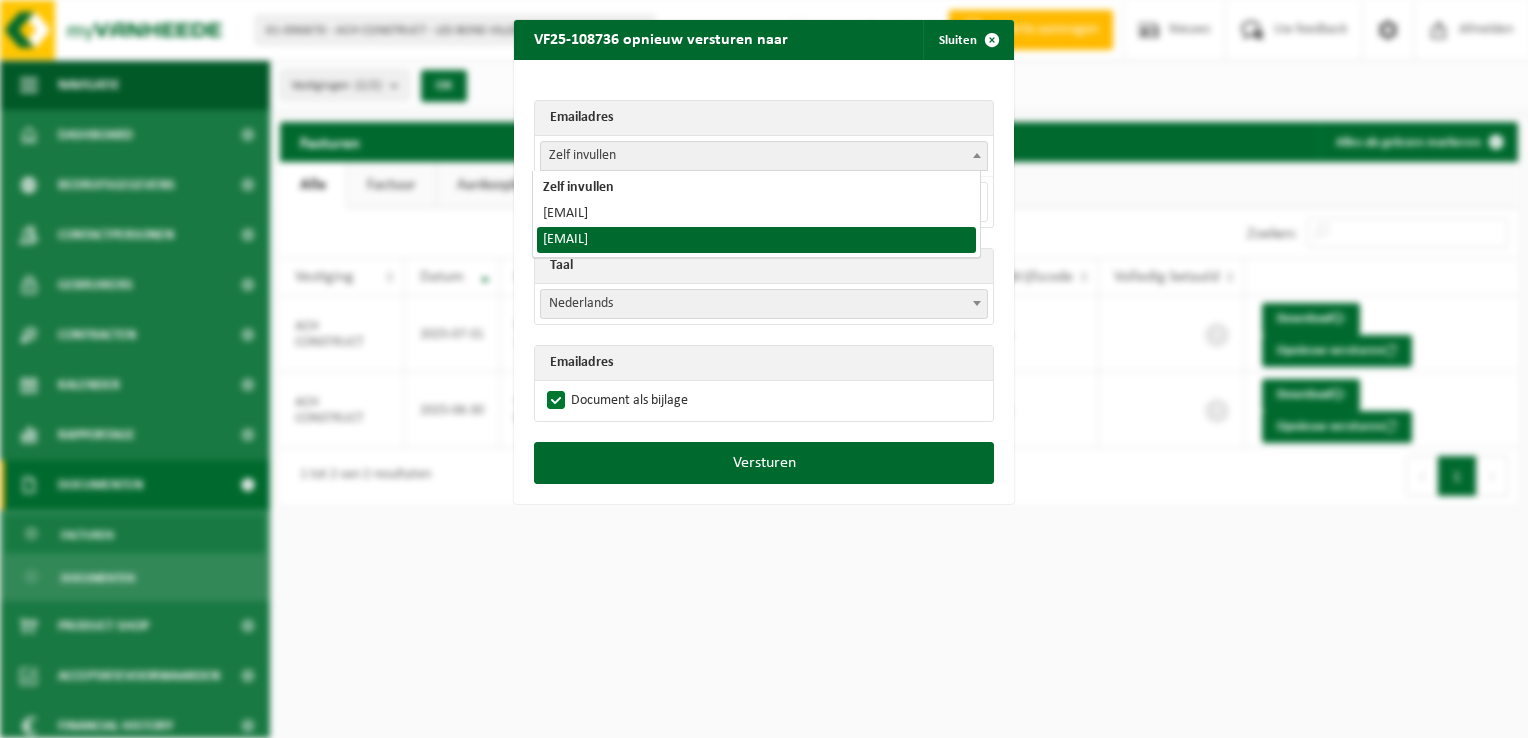 select on "invoicing@achbuild.be" 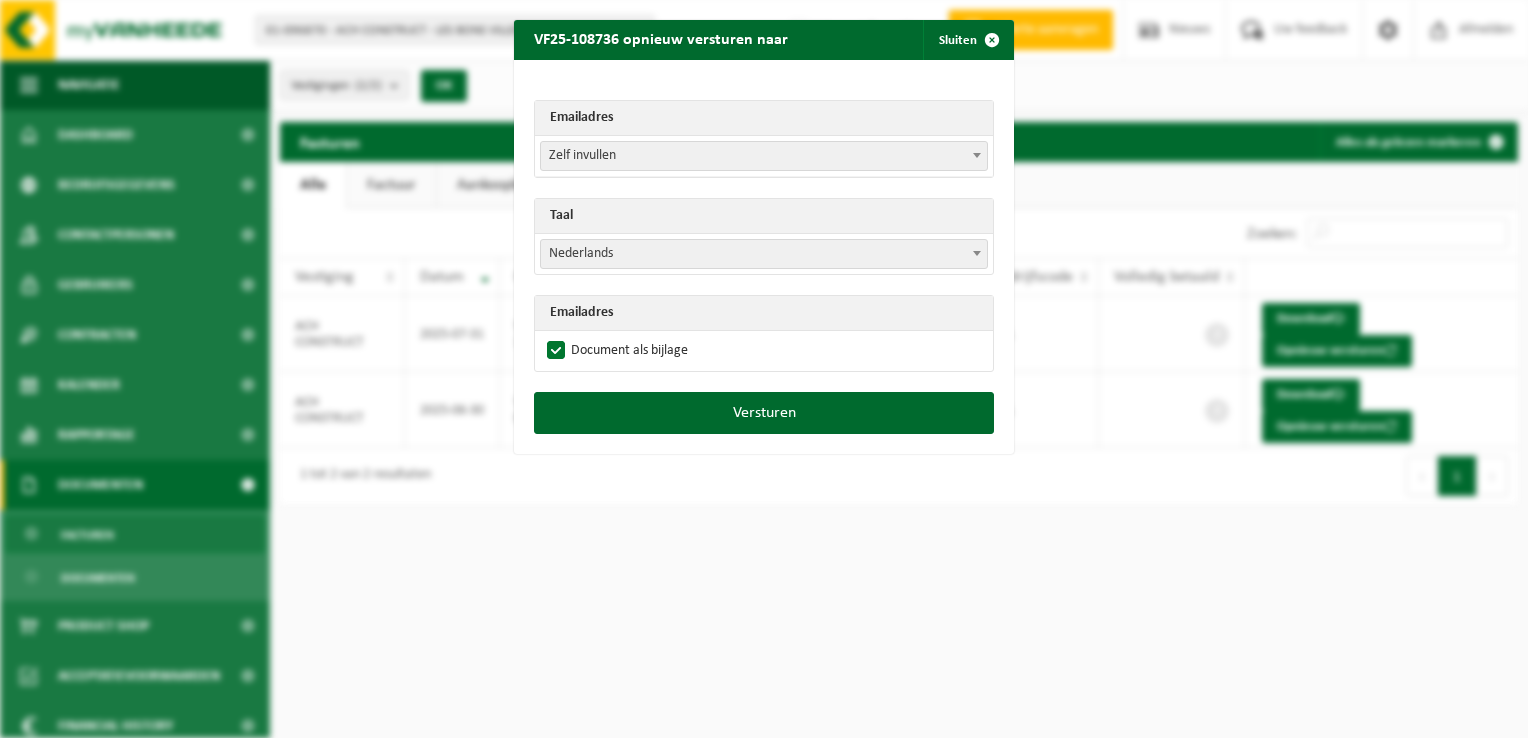 click on "Nederlands" at bounding box center [764, 254] 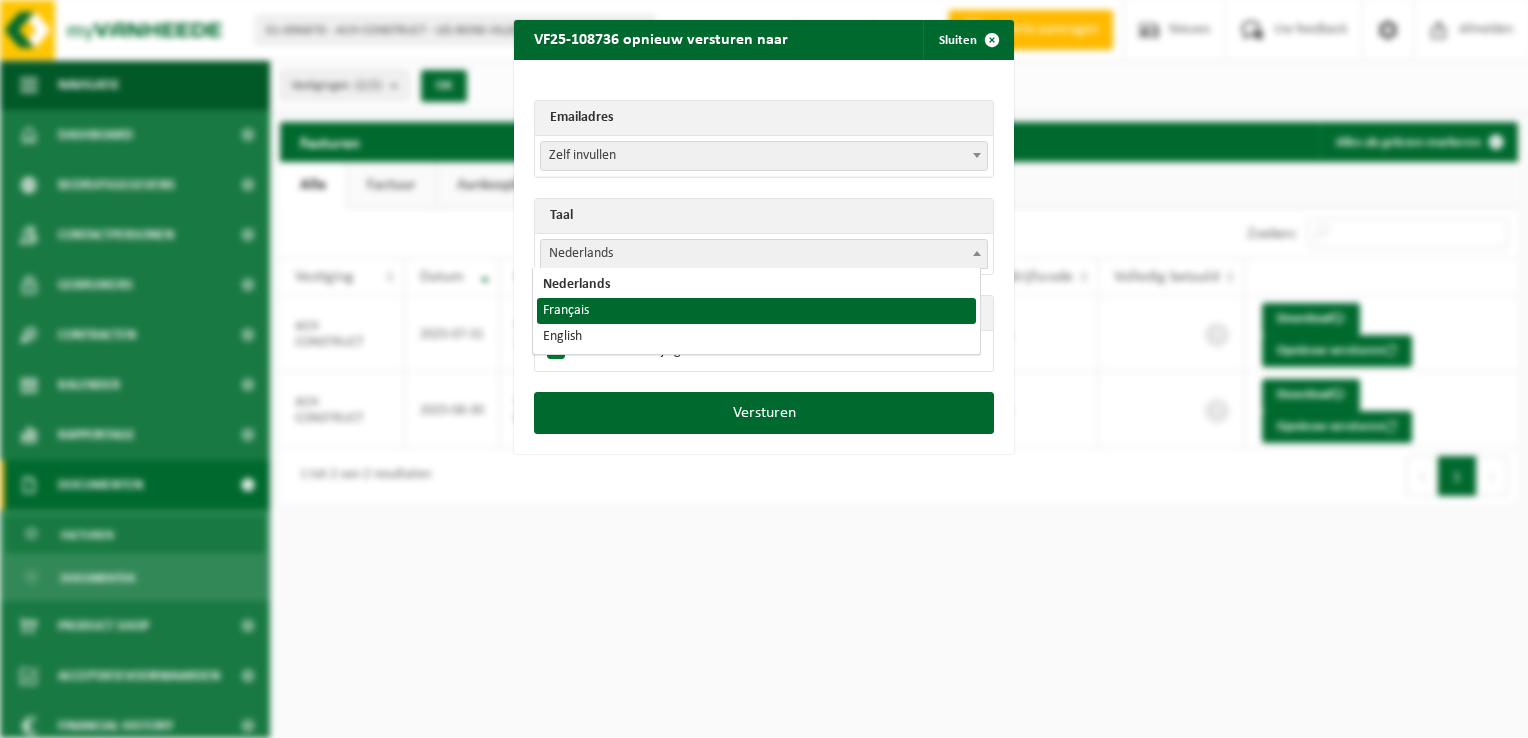 select on "fr" 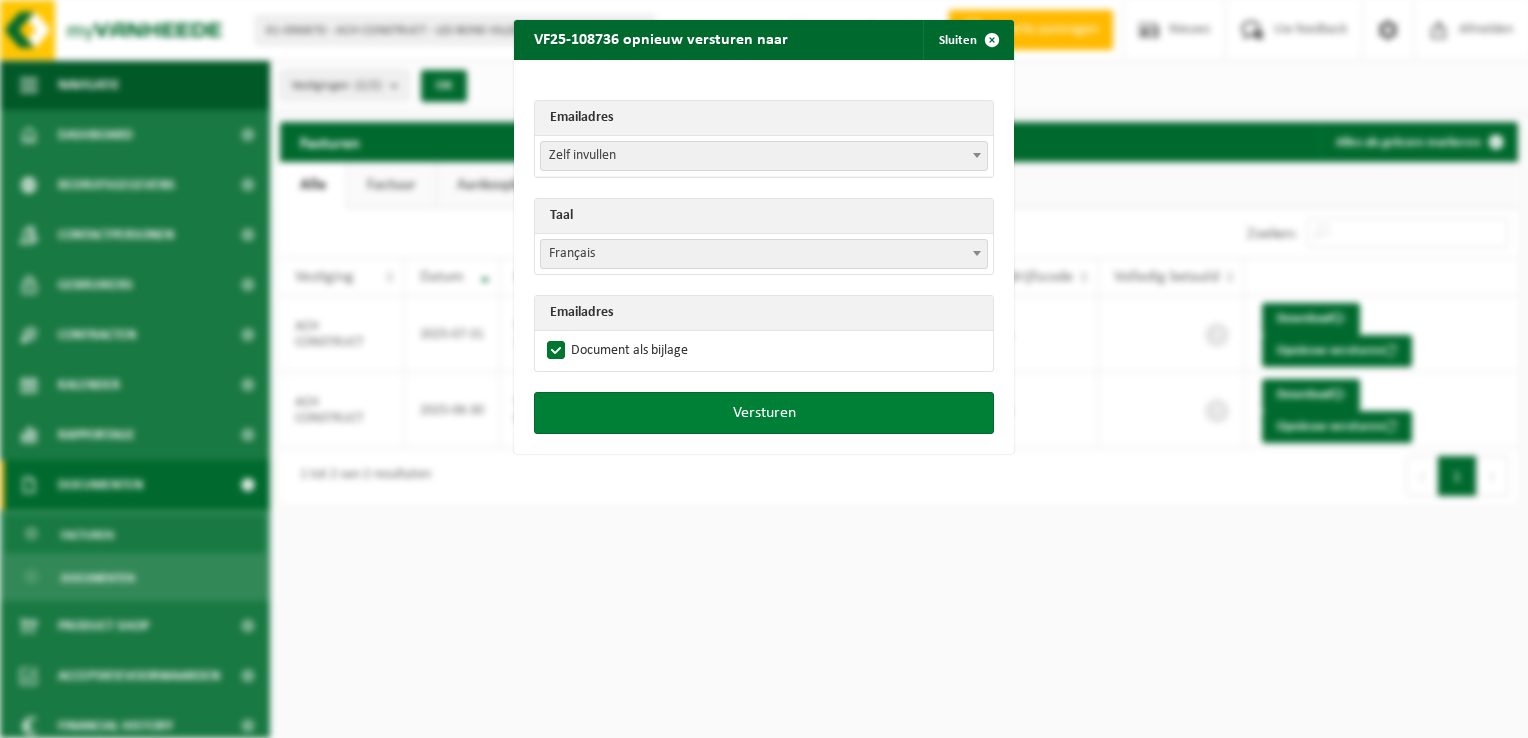 click on "Versturen" at bounding box center (764, 413) 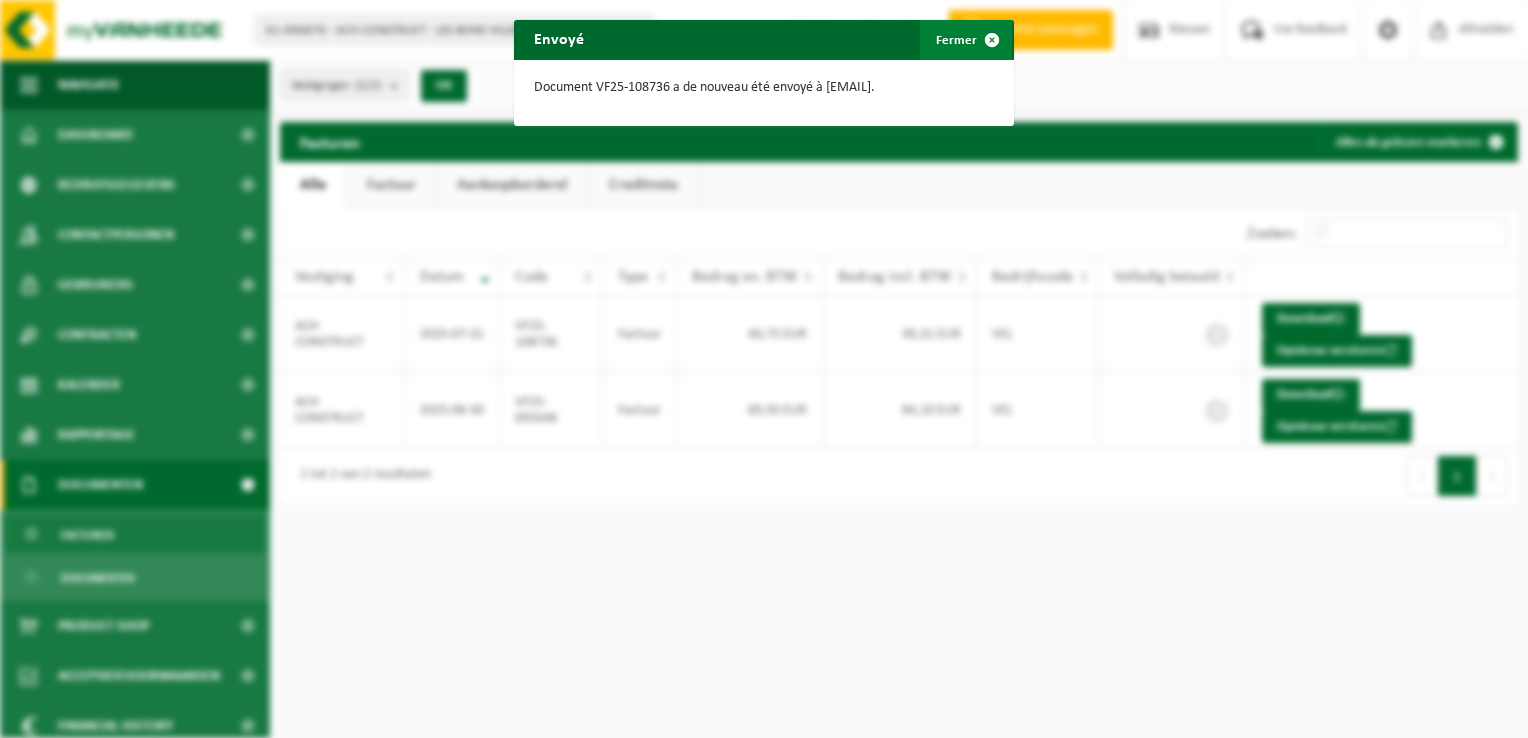 click at bounding box center [992, 40] 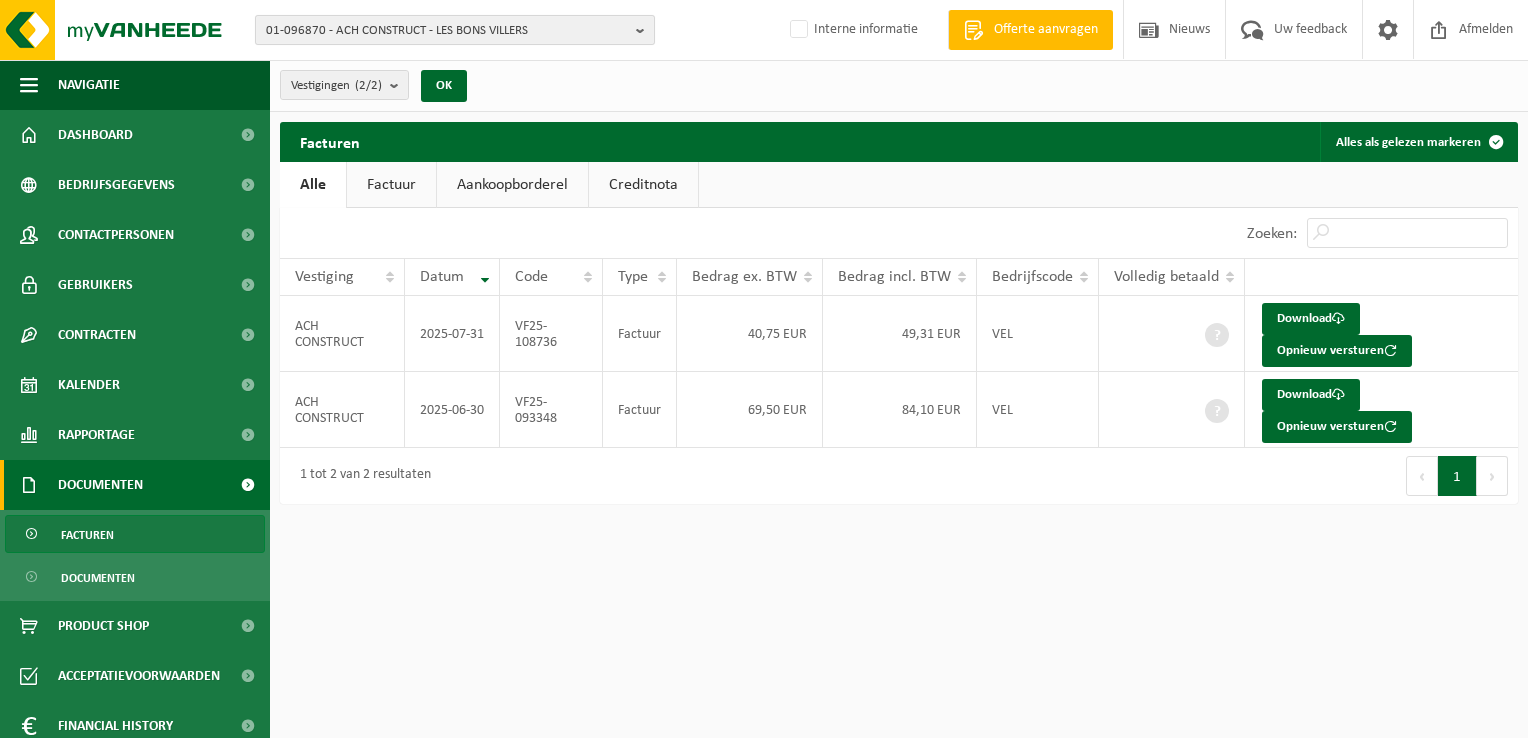 click on "01-096870 - ACH CONSTRUCT - LES BONS VILLERS" at bounding box center (447, 31) 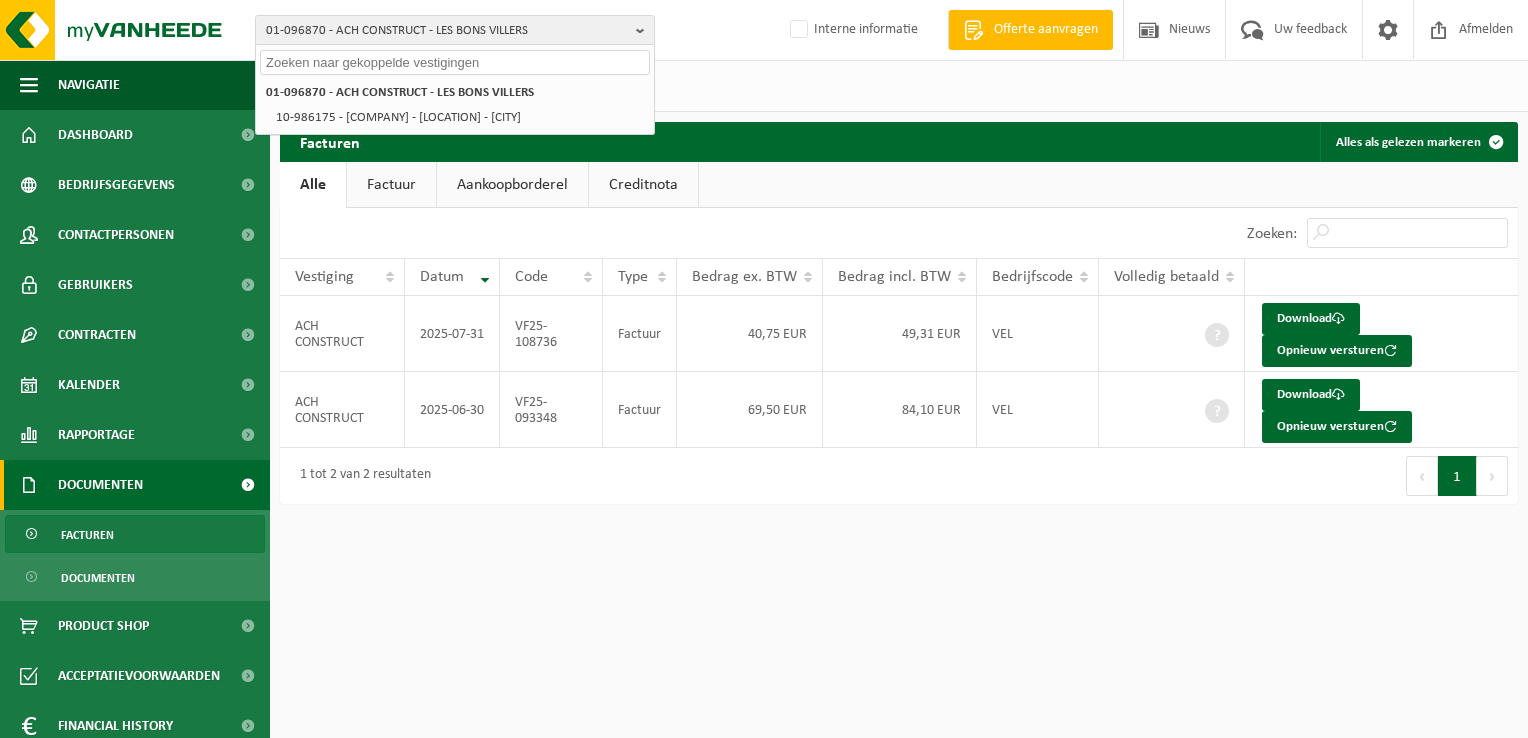 paste on "10-954554" 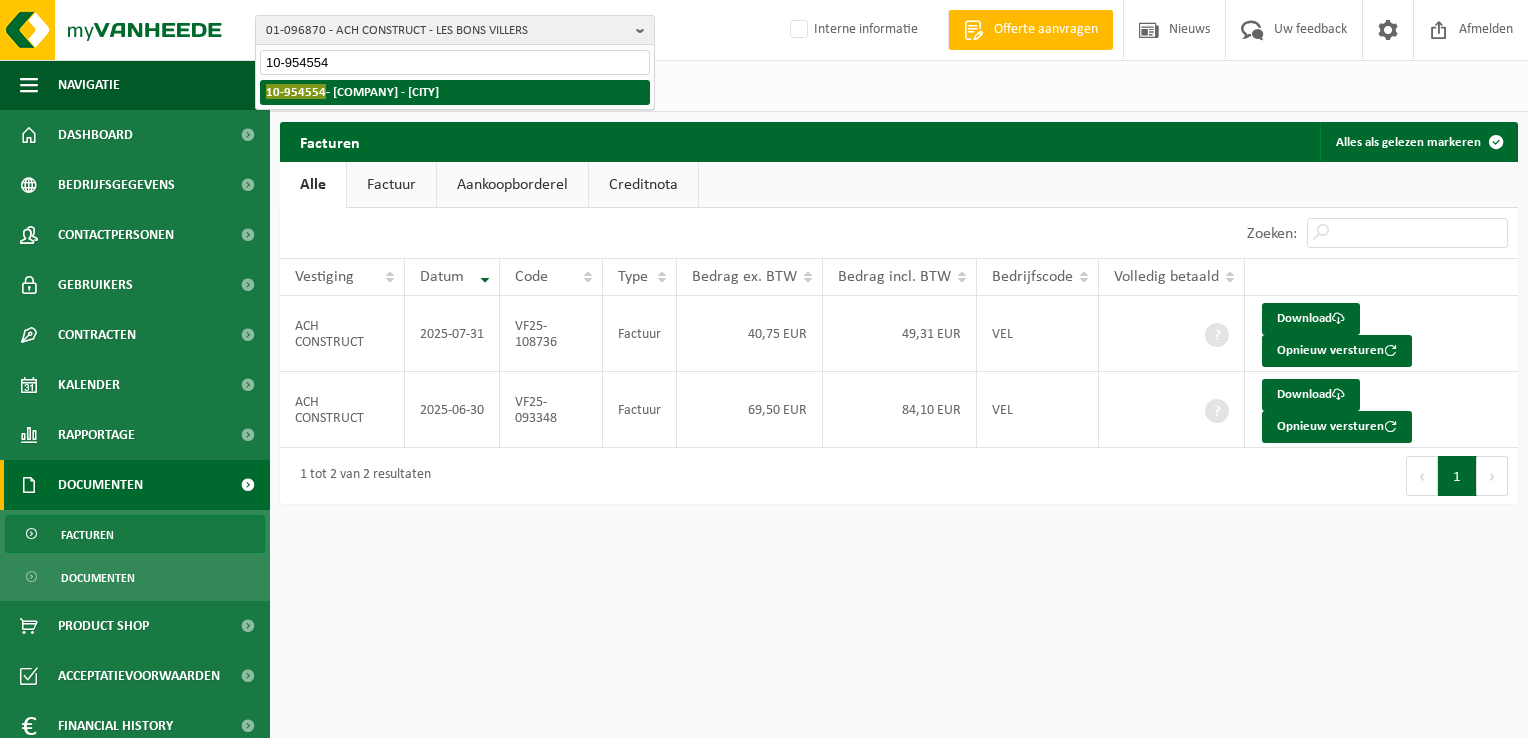 type on "10-954554" 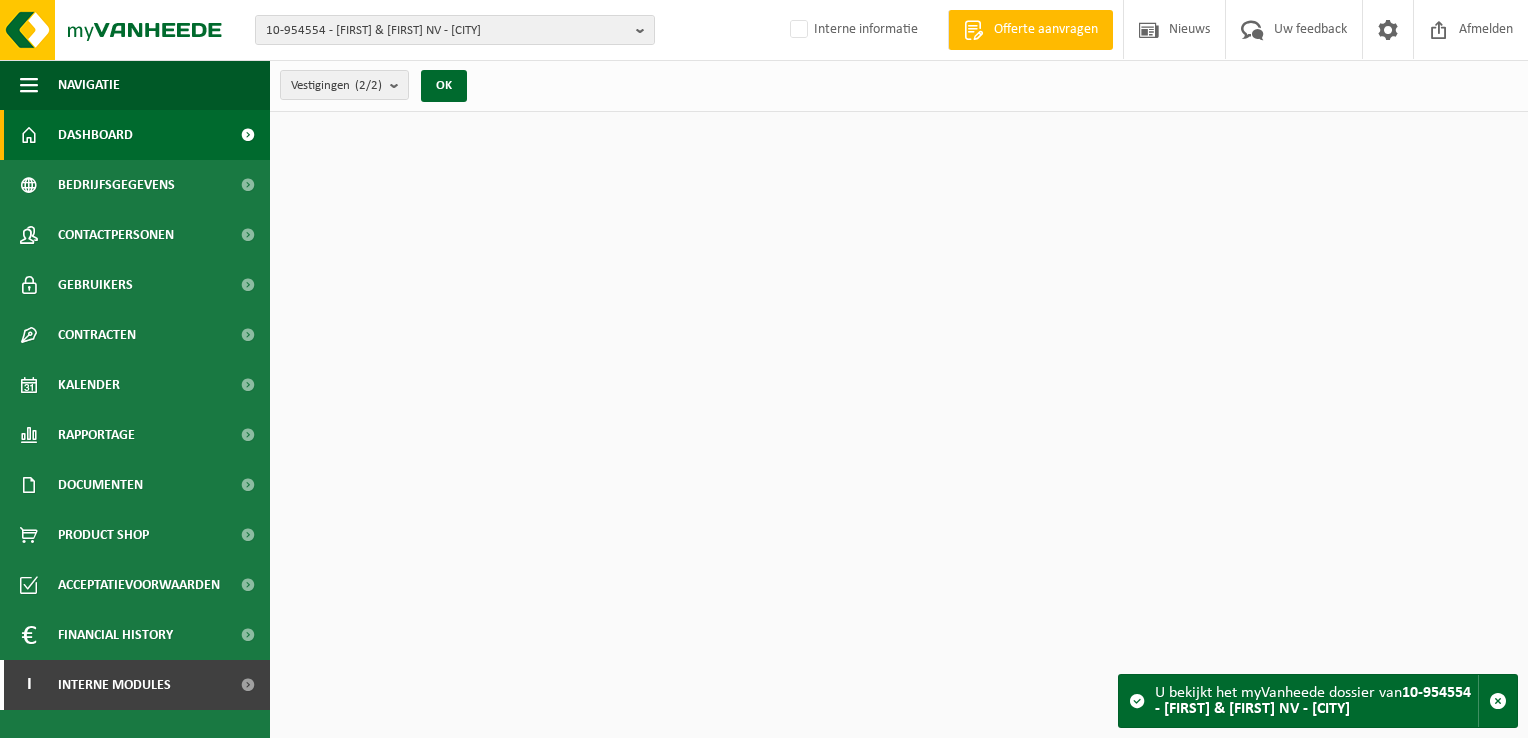 scroll, scrollTop: 0, scrollLeft: 0, axis: both 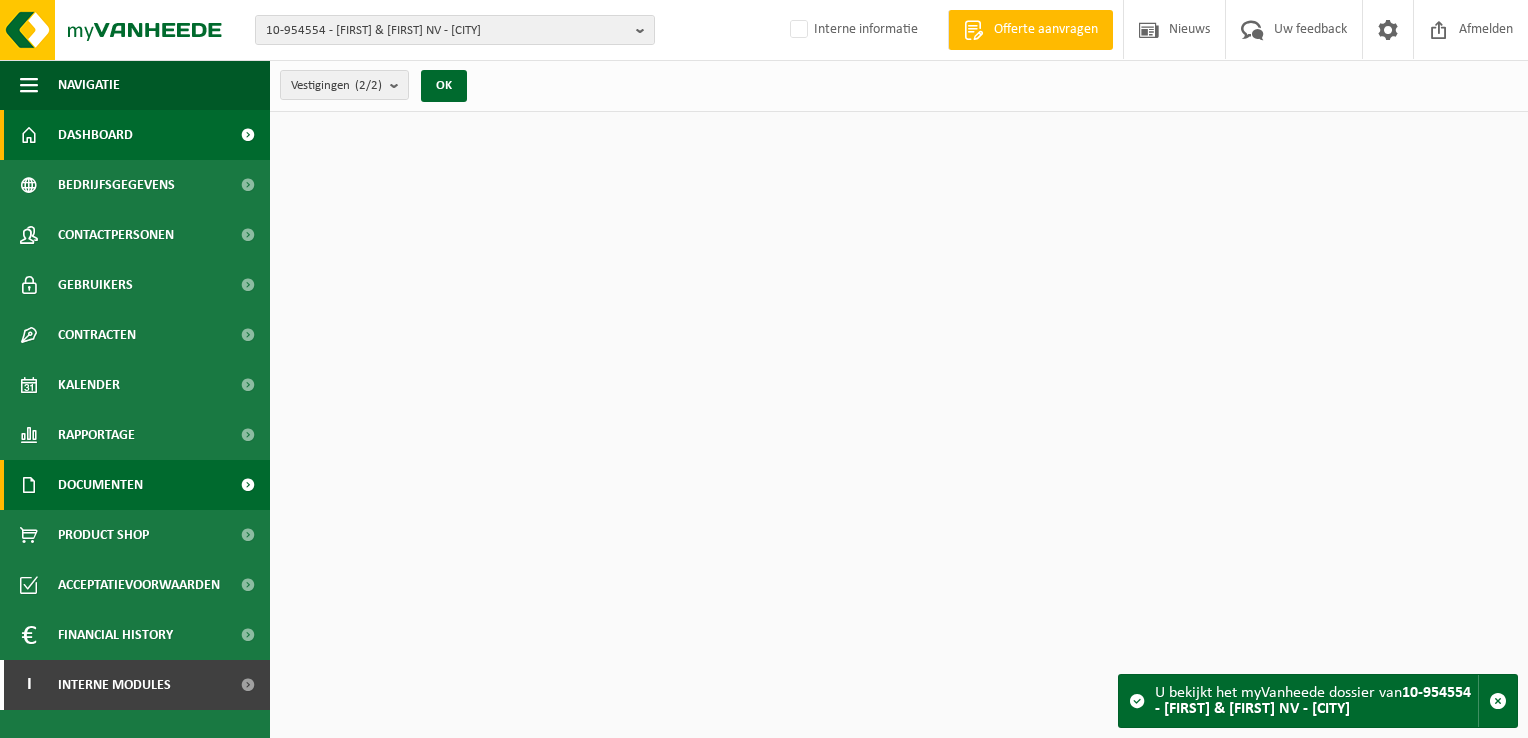 click on "Documenten" at bounding box center (100, 485) 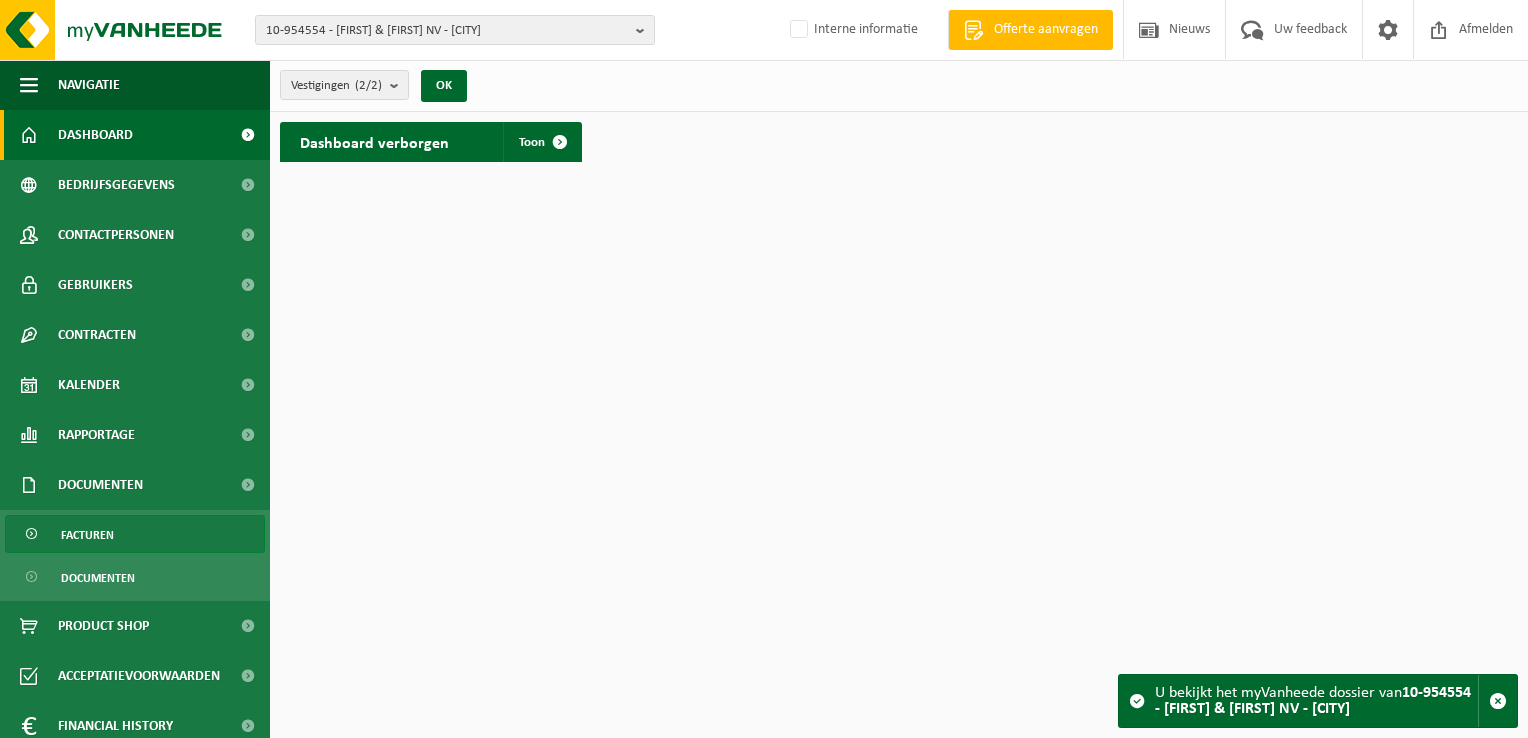 click on "Facturen" at bounding box center (135, 534) 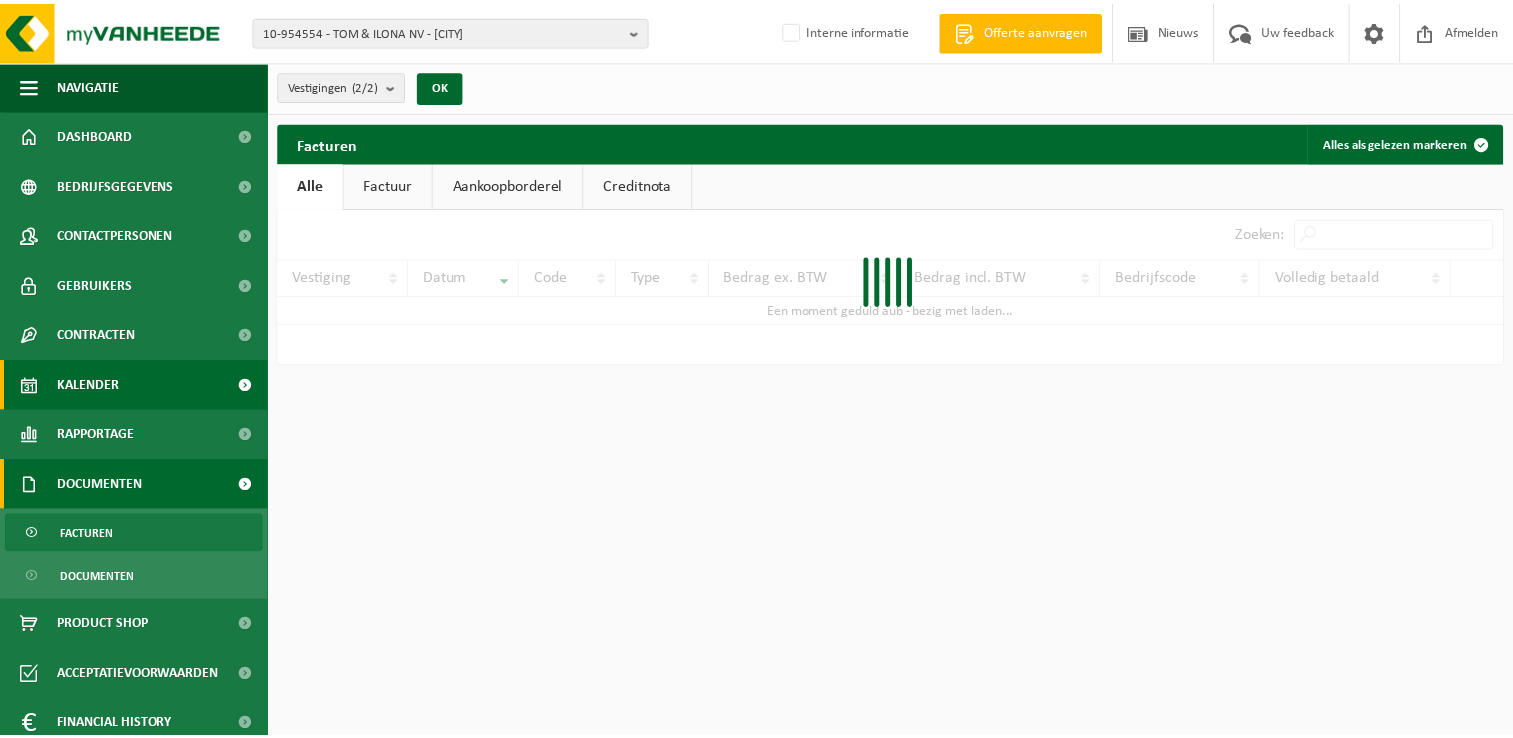 scroll, scrollTop: 0, scrollLeft: 0, axis: both 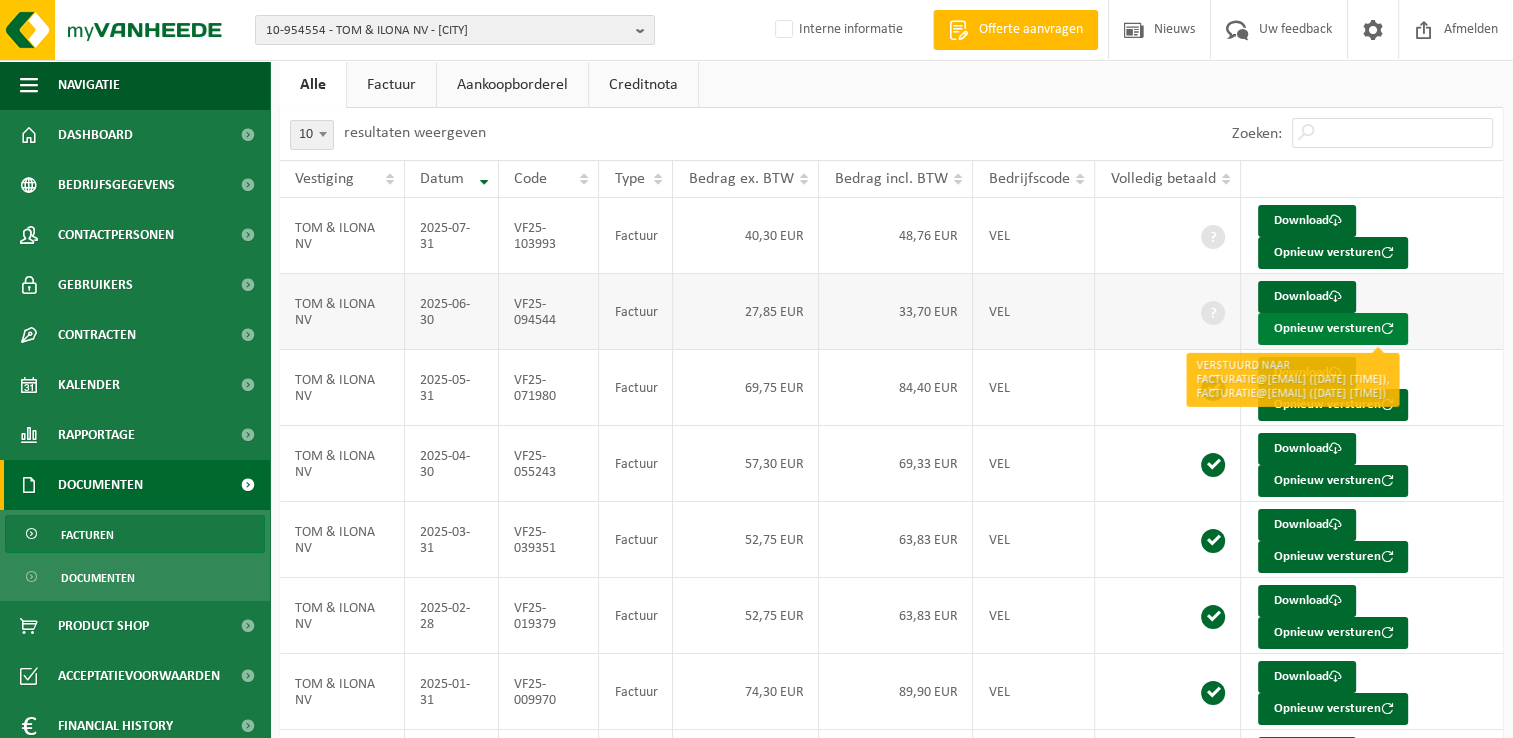 click on "Opnieuw versturen" at bounding box center (1333, 329) 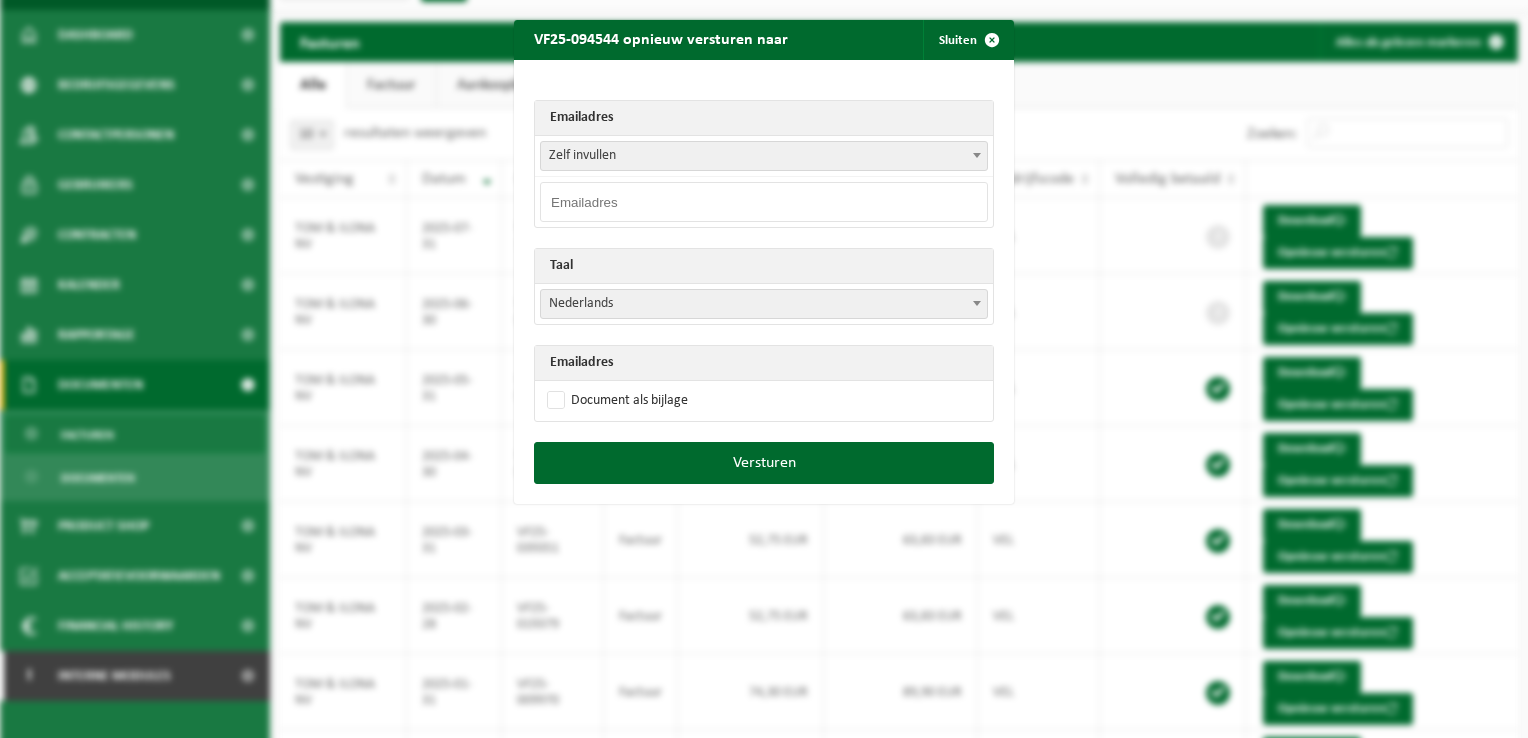 click on "Zelf invullen" at bounding box center (764, 156) 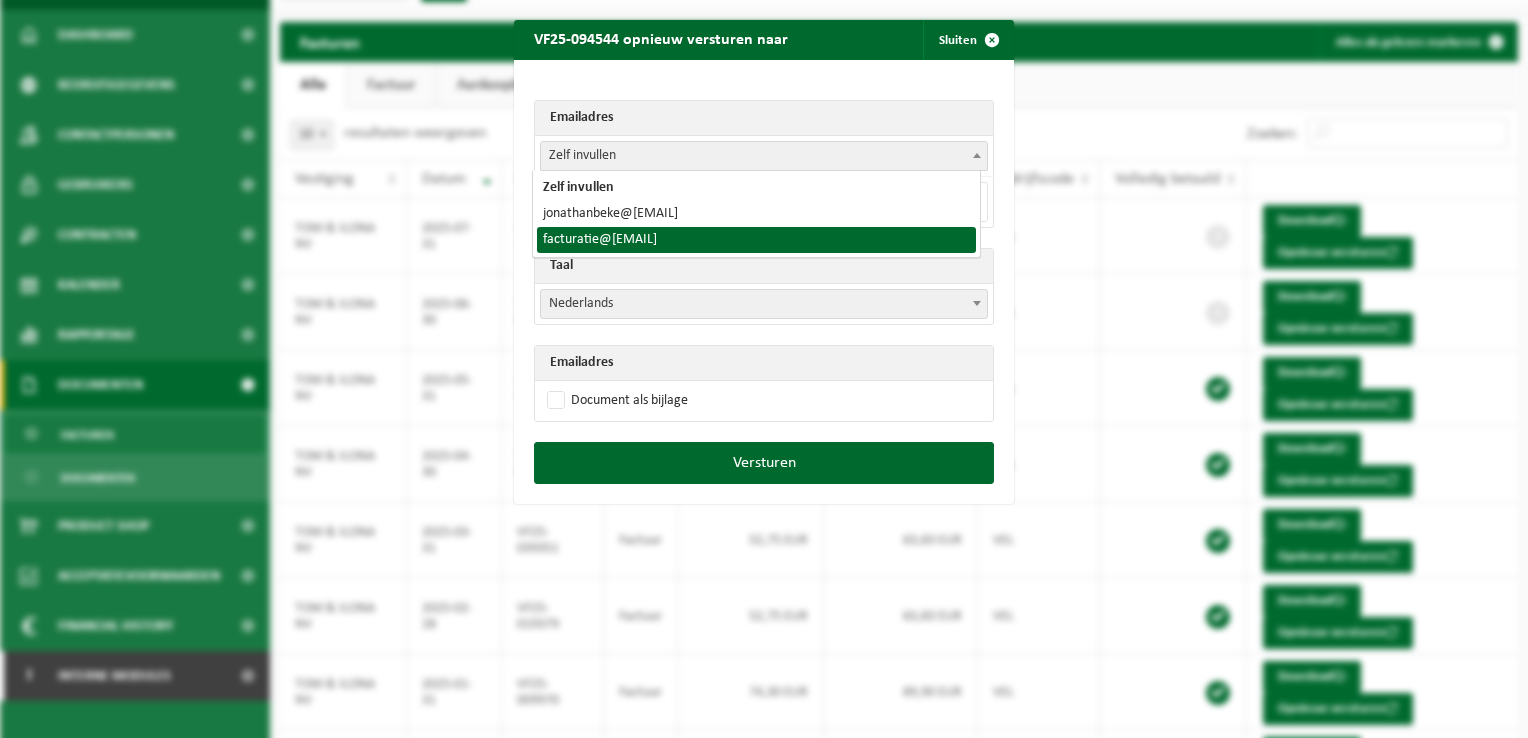 select on "facturatie@[EMAIL]" 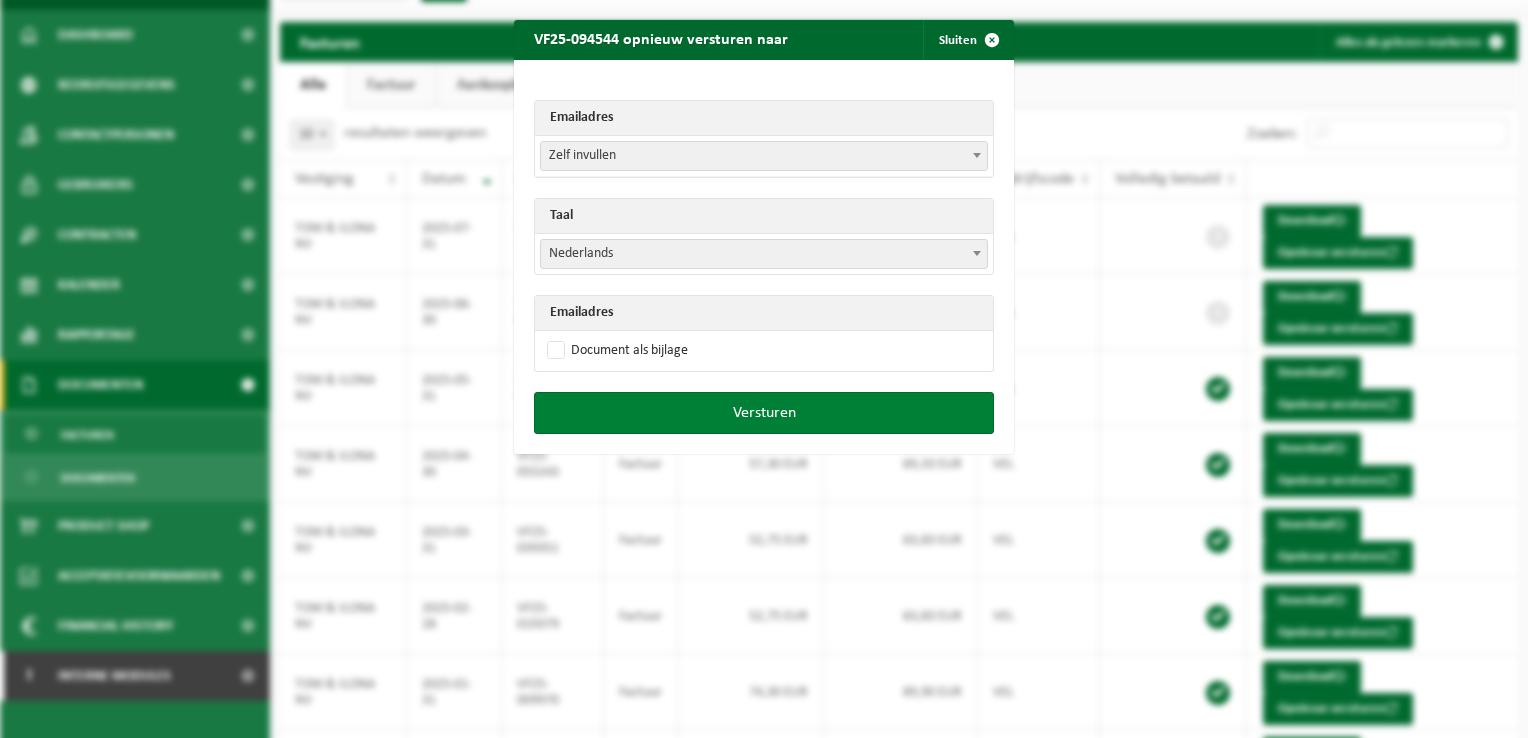 click on "Versturen" at bounding box center (764, 413) 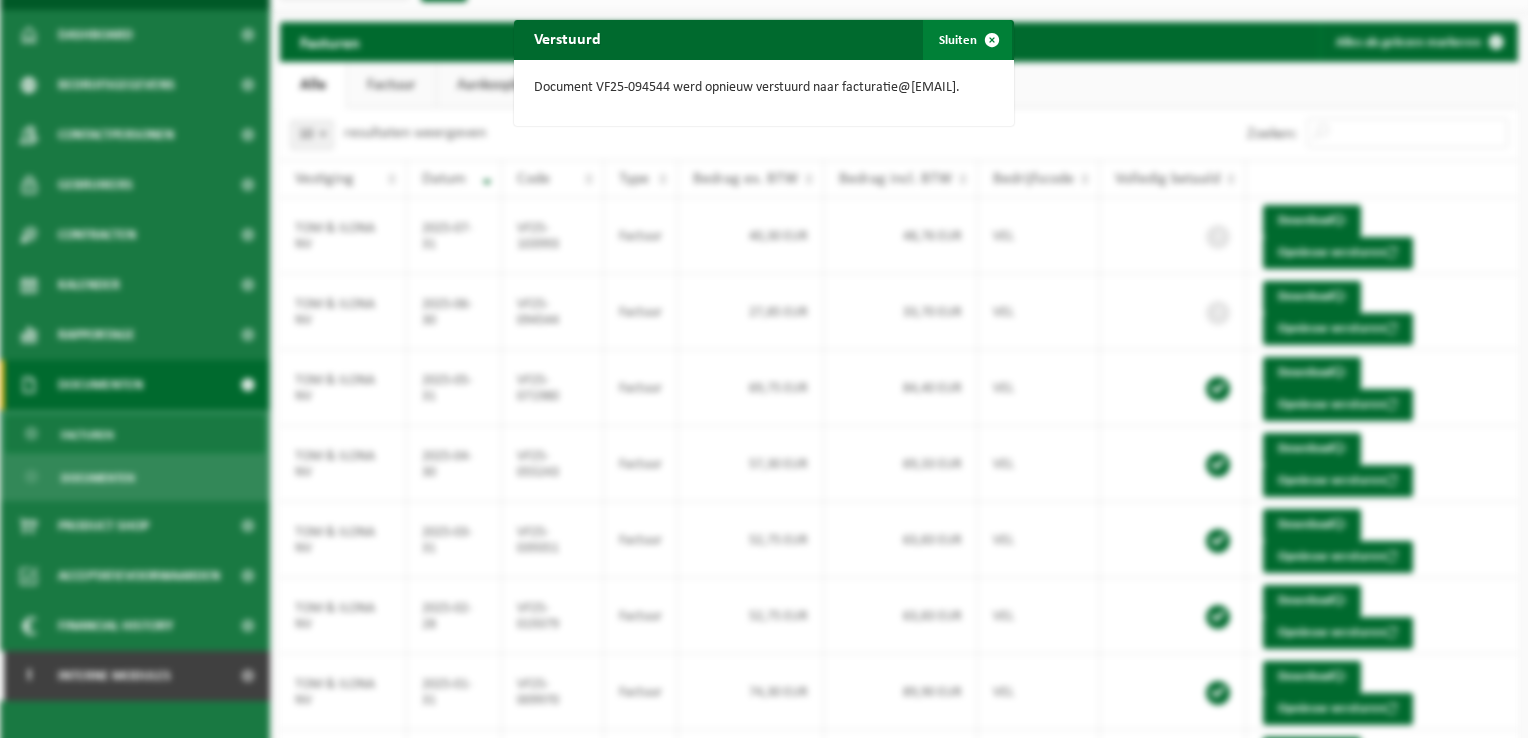 click at bounding box center (992, 40) 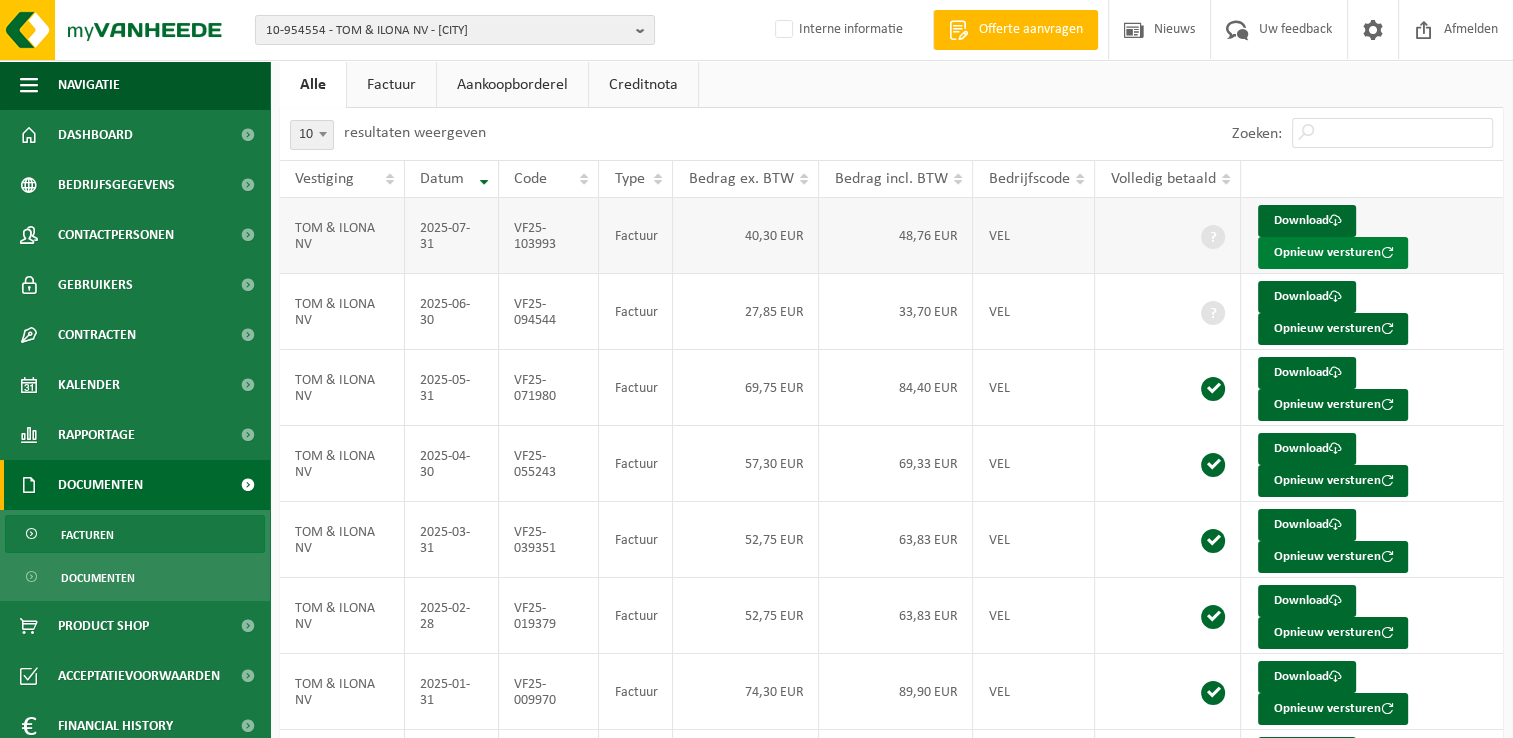 click on "Opnieuw versturen" at bounding box center [1333, 253] 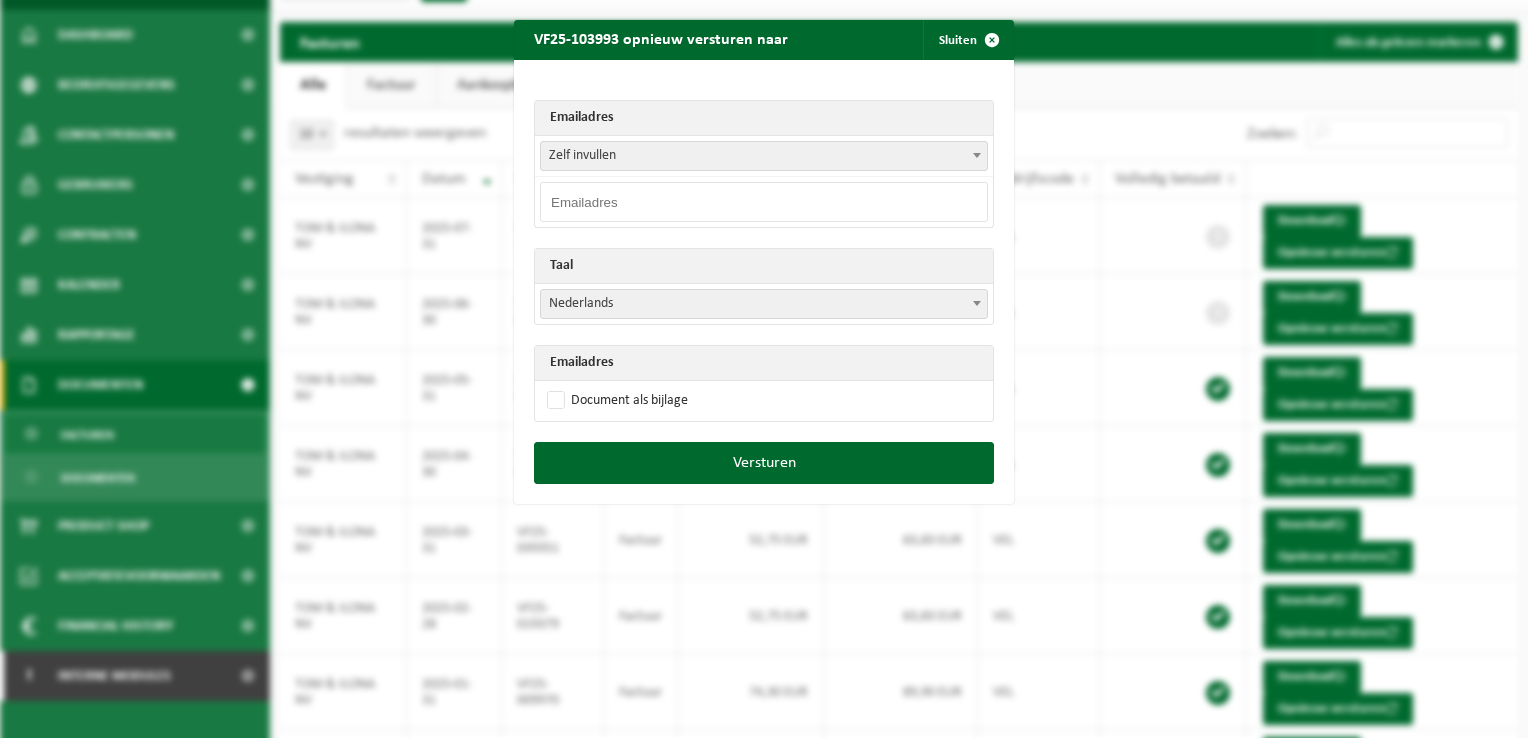 click at bounding box center (764, 202) 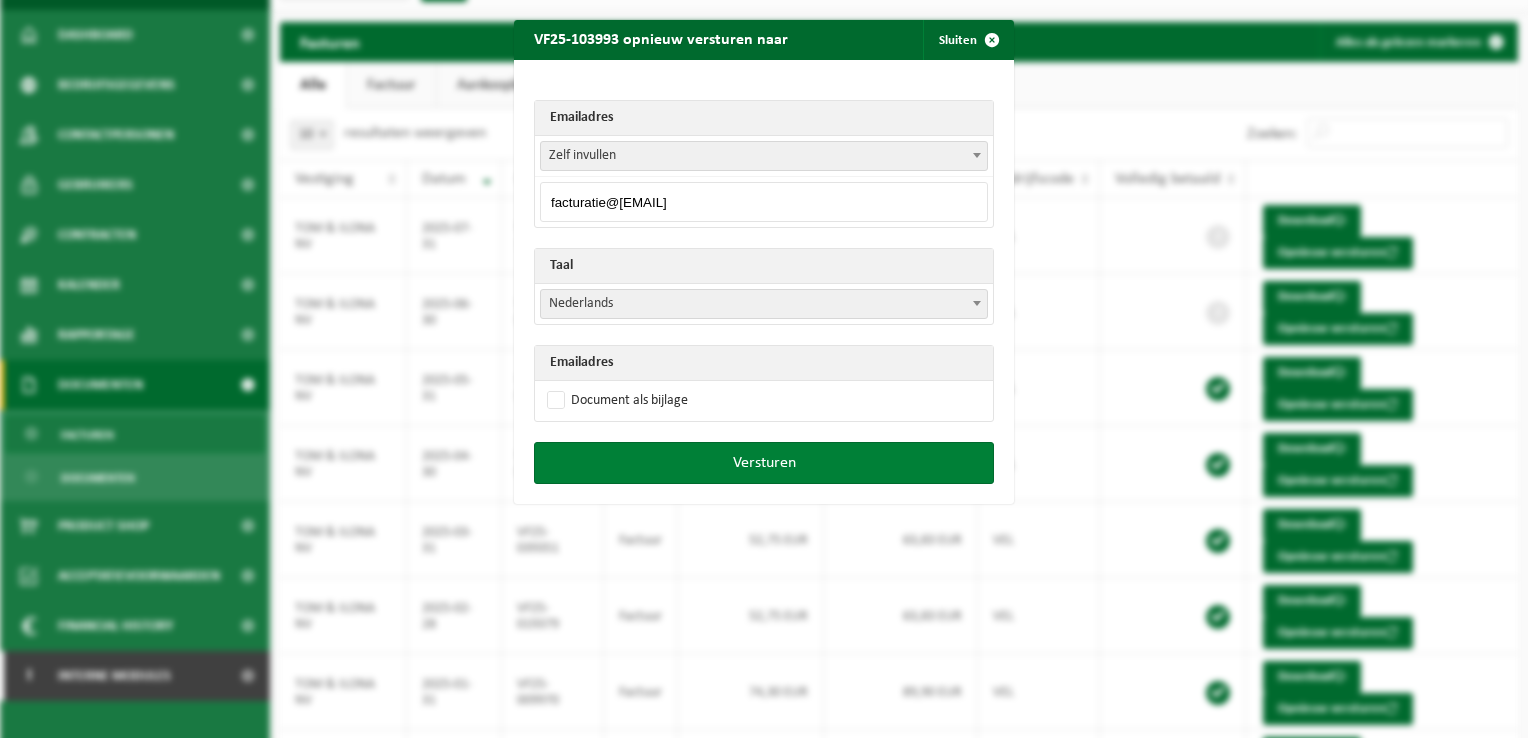 type on "facturatie@[EMAIL]" 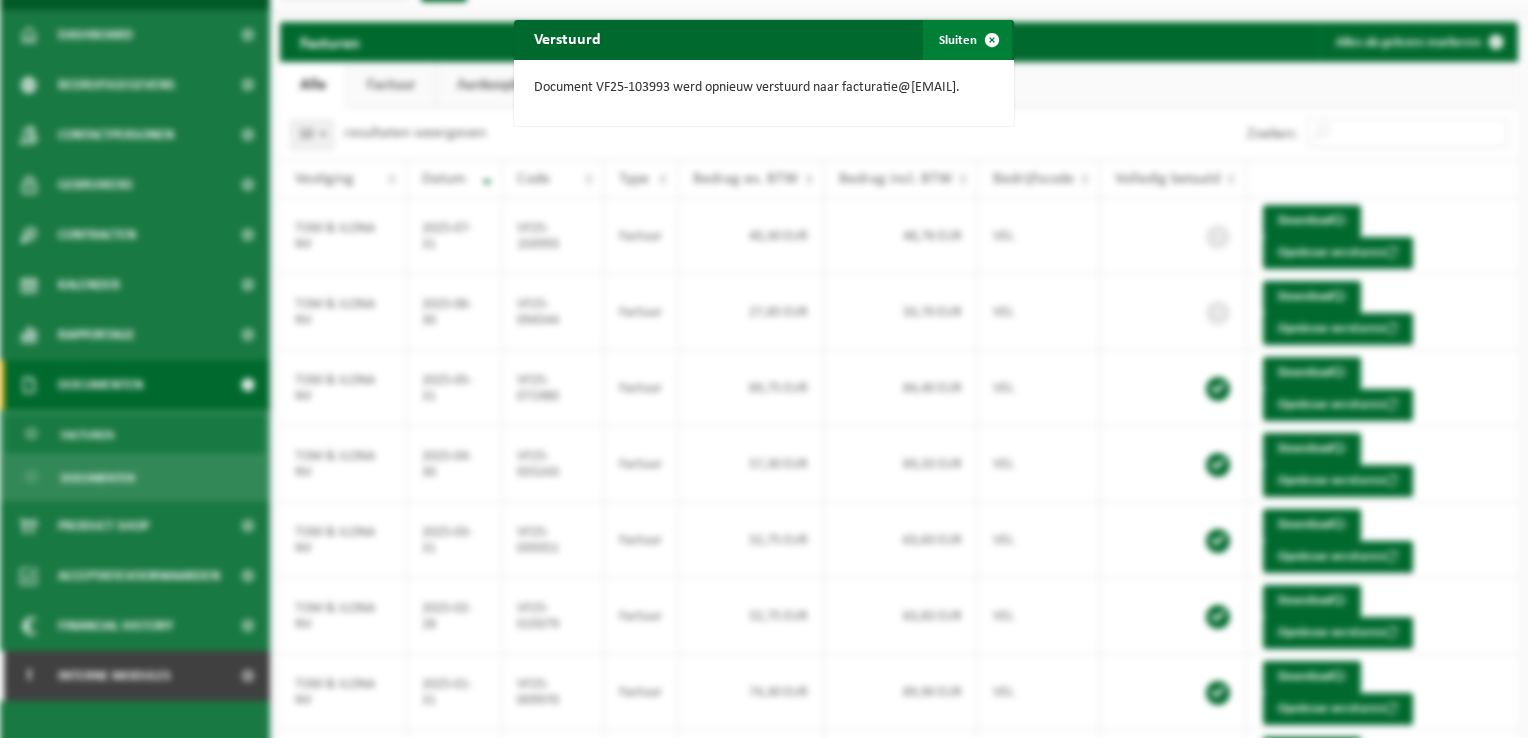 click at bounding box center [992, 40] 